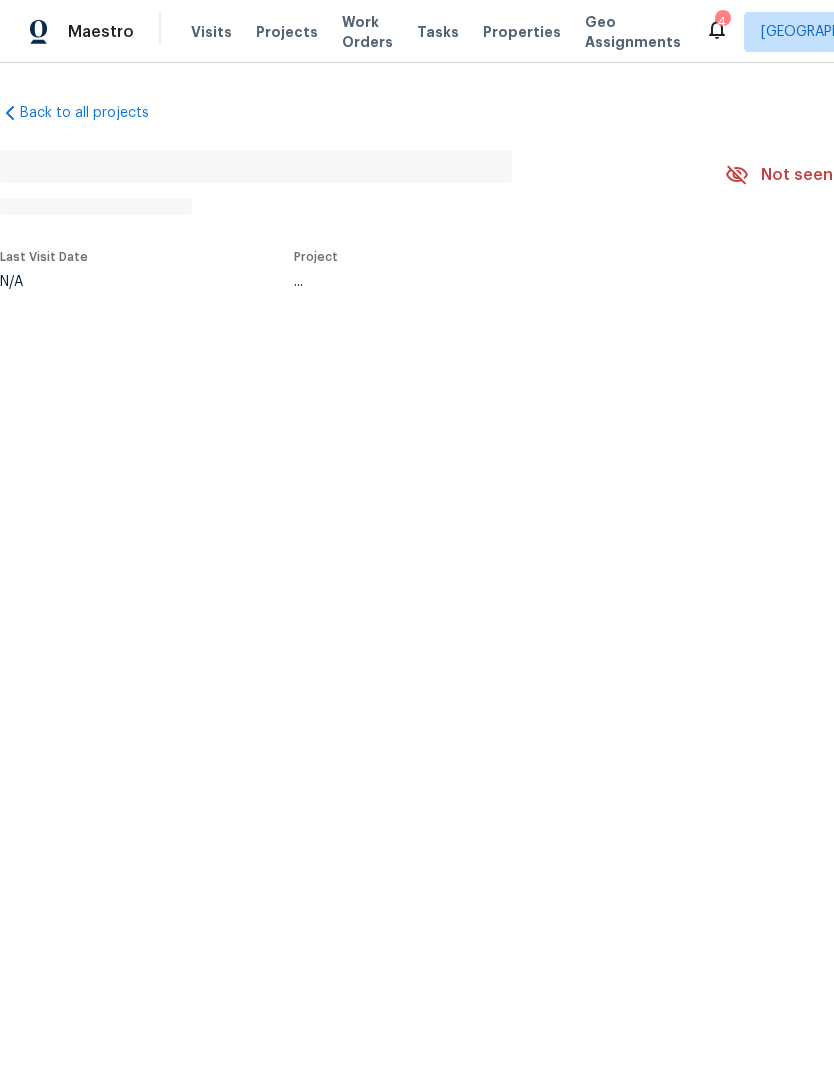 scroll, scrollTop: 0, scrollLeft: 0, axis: both 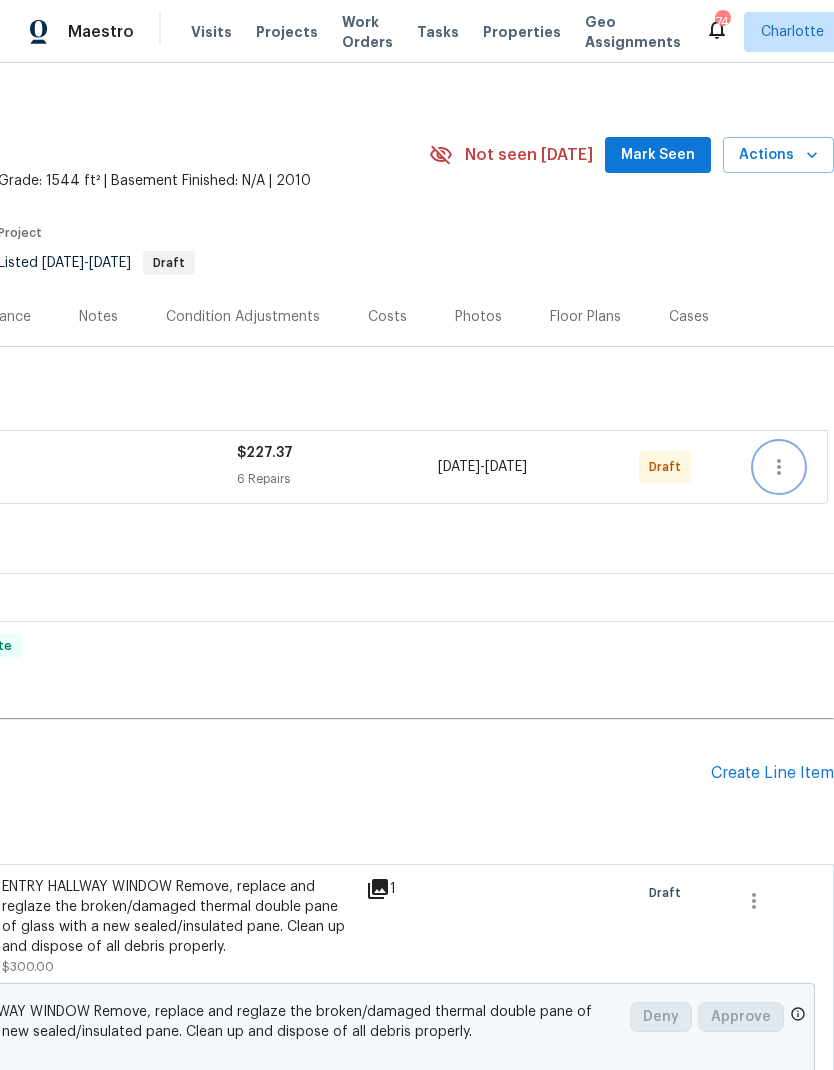 click 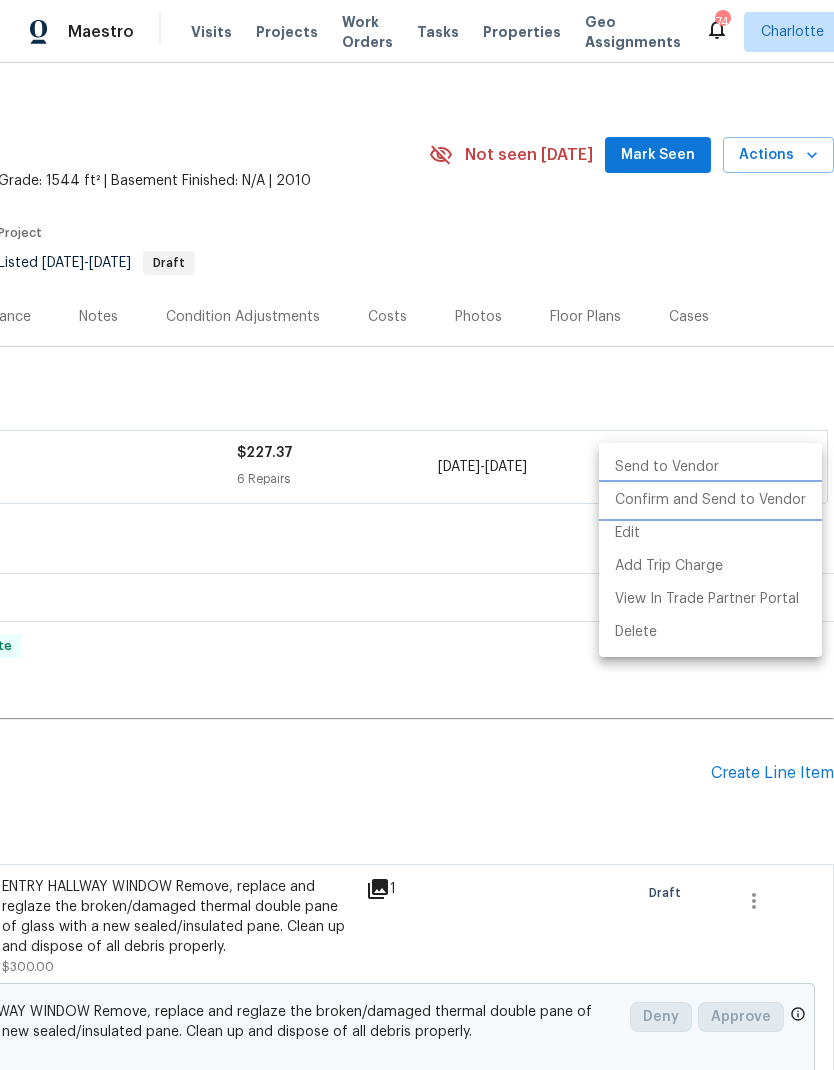 click on "Confirm and Send to Vendor" at bounding box center (710, 500) 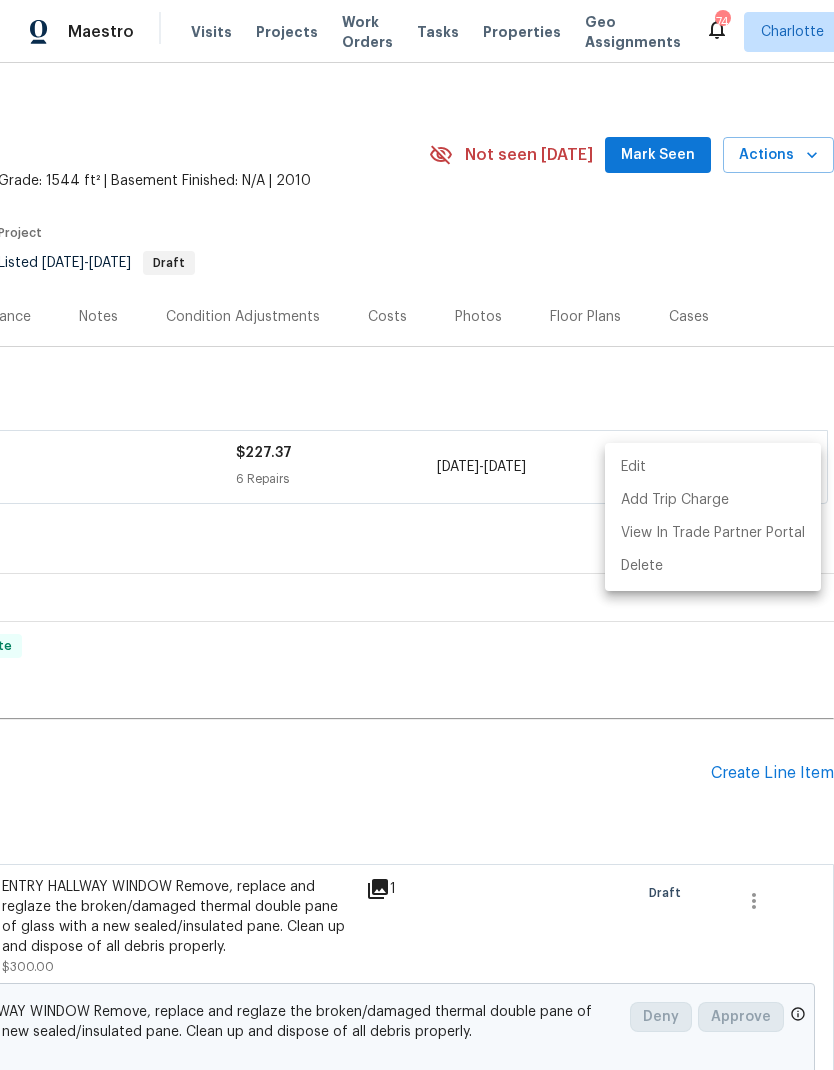 click at bounding box center [417, 535] 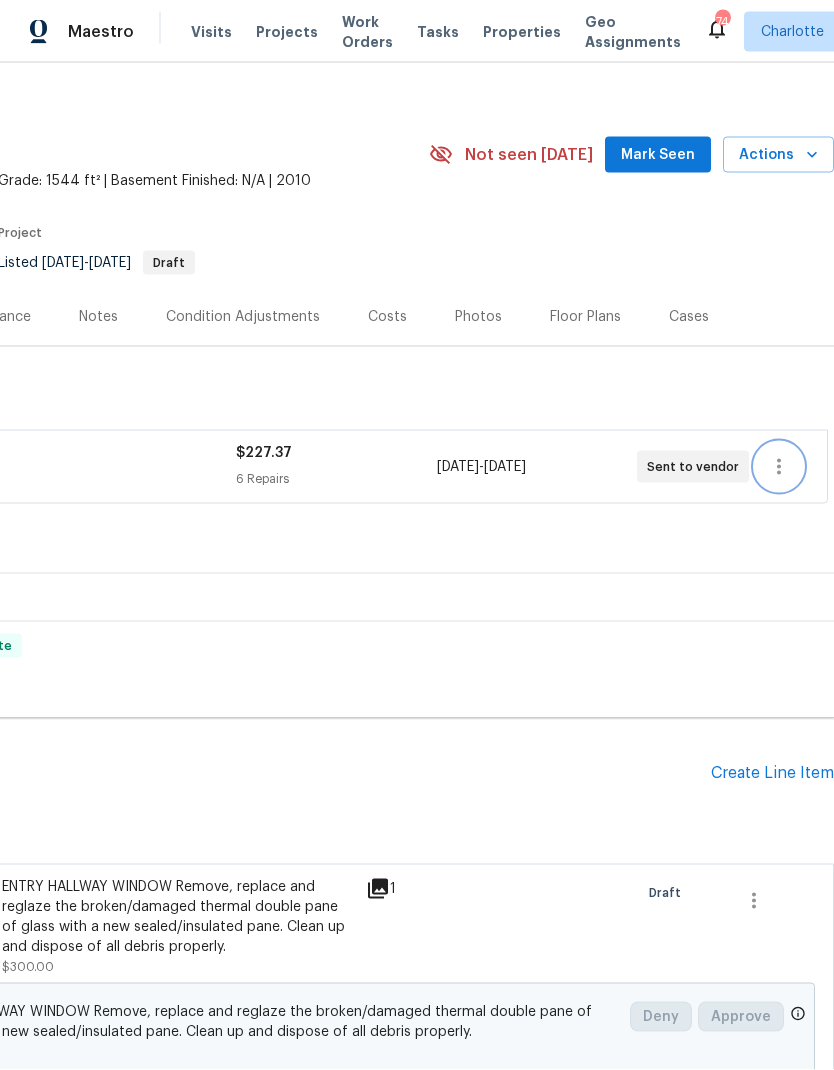 scroll, scrollTop: 0, scrollLeft: 0, axis: both 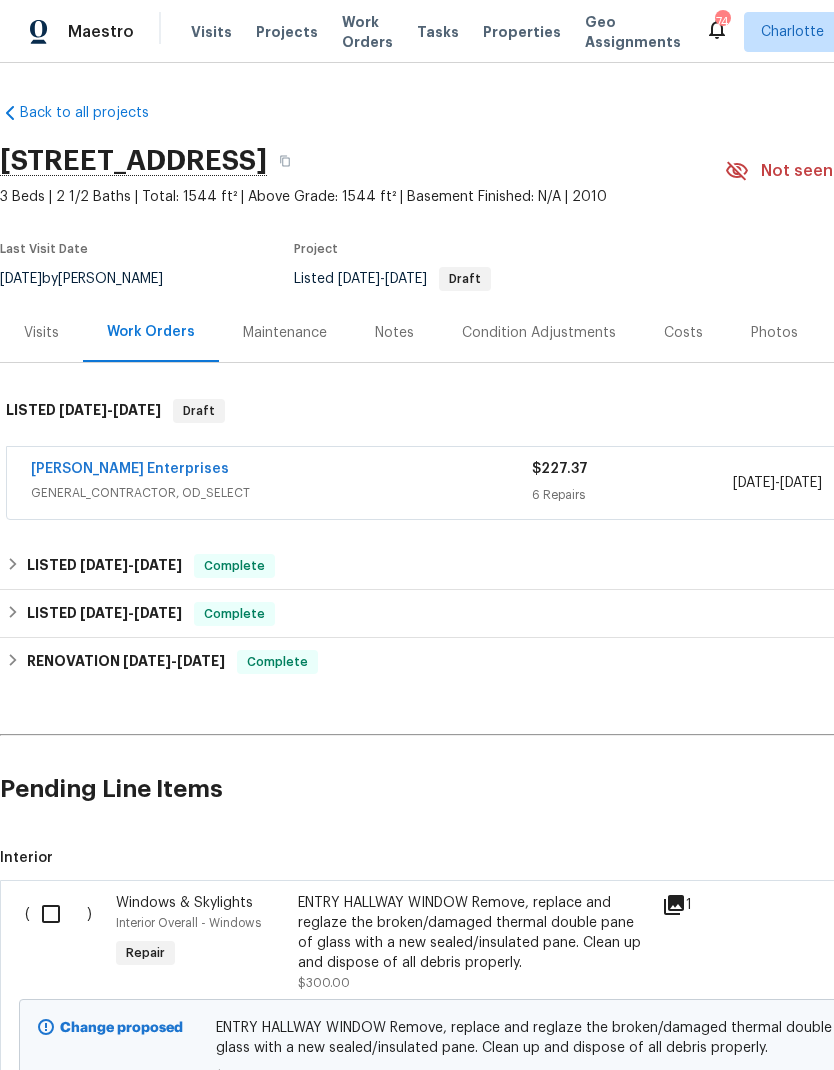 click on "[PERSON_NAME] Enterprises" at bounding box center [130, 469] 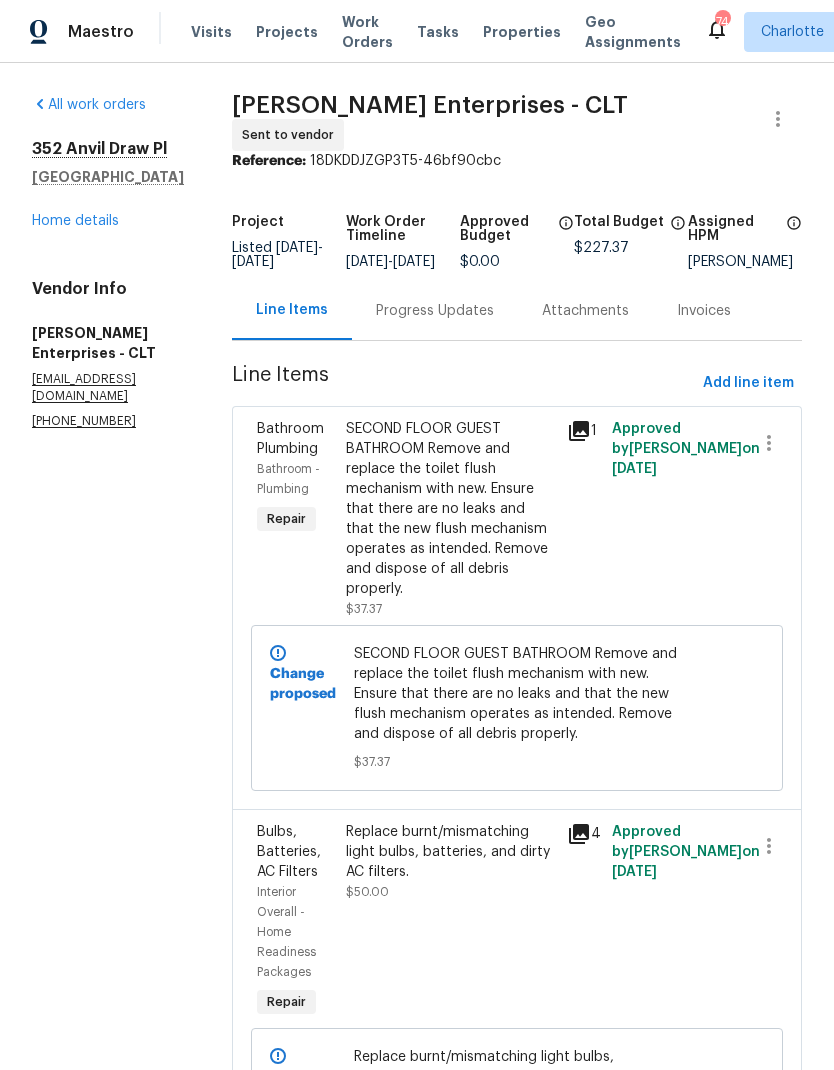 scroll, scrollTop: 0, scrollLeft: 0, axis: both 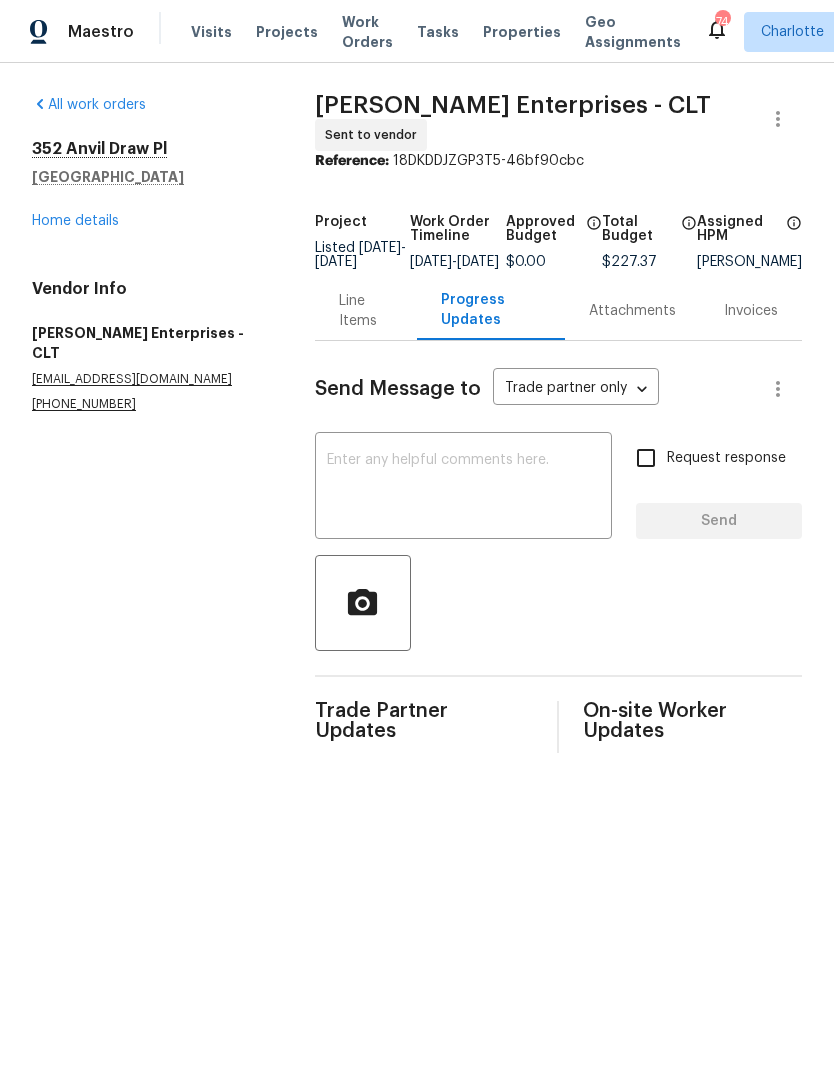 click at bounding box center (463, 488) 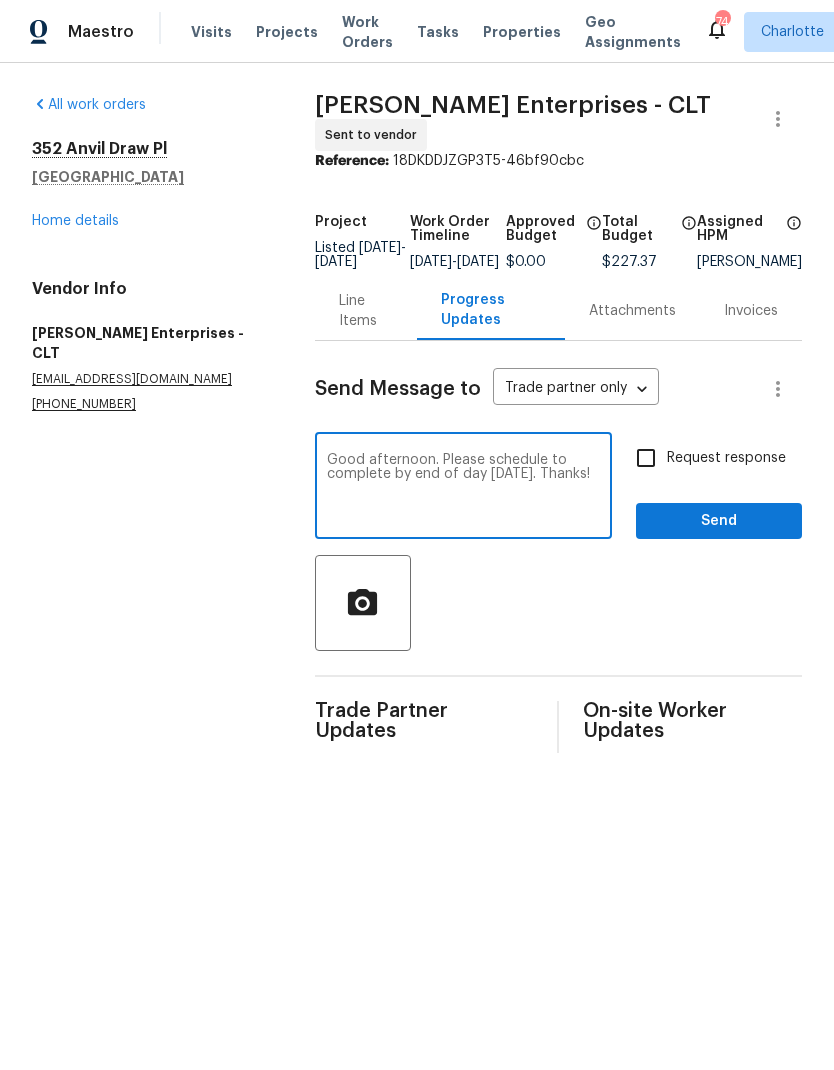click on "Good afternoon. Please schedule to complete by end of day Thursday. Thanks!" at bounding box center (463, 488) 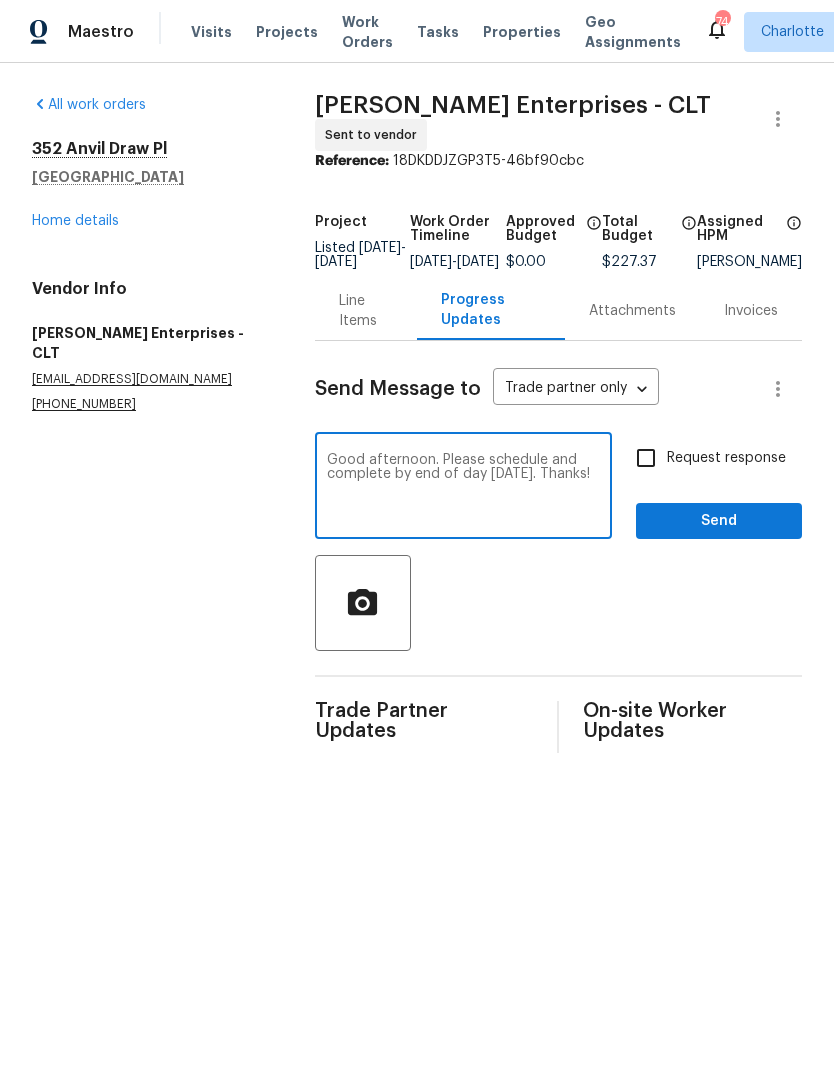 type on "Good afternoon. Please schedule and complete by end of day Thursday. Thanks!" 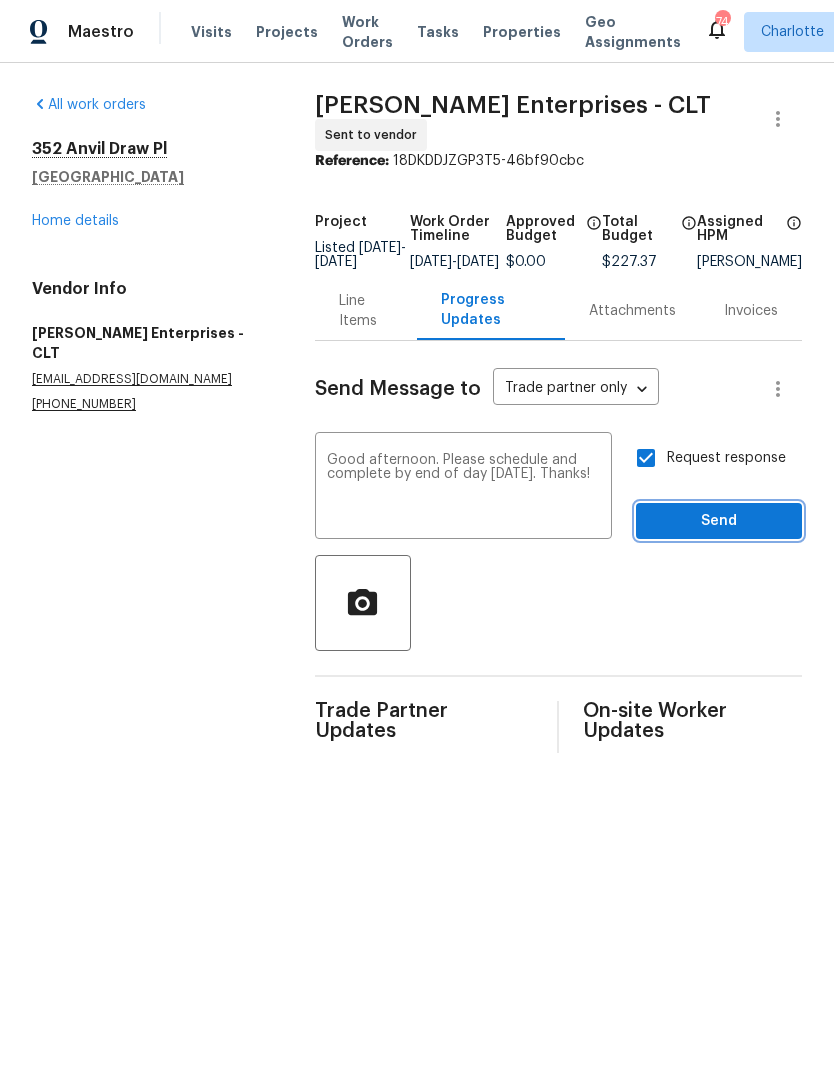 click on "Send" at bounding box center (719, 521) 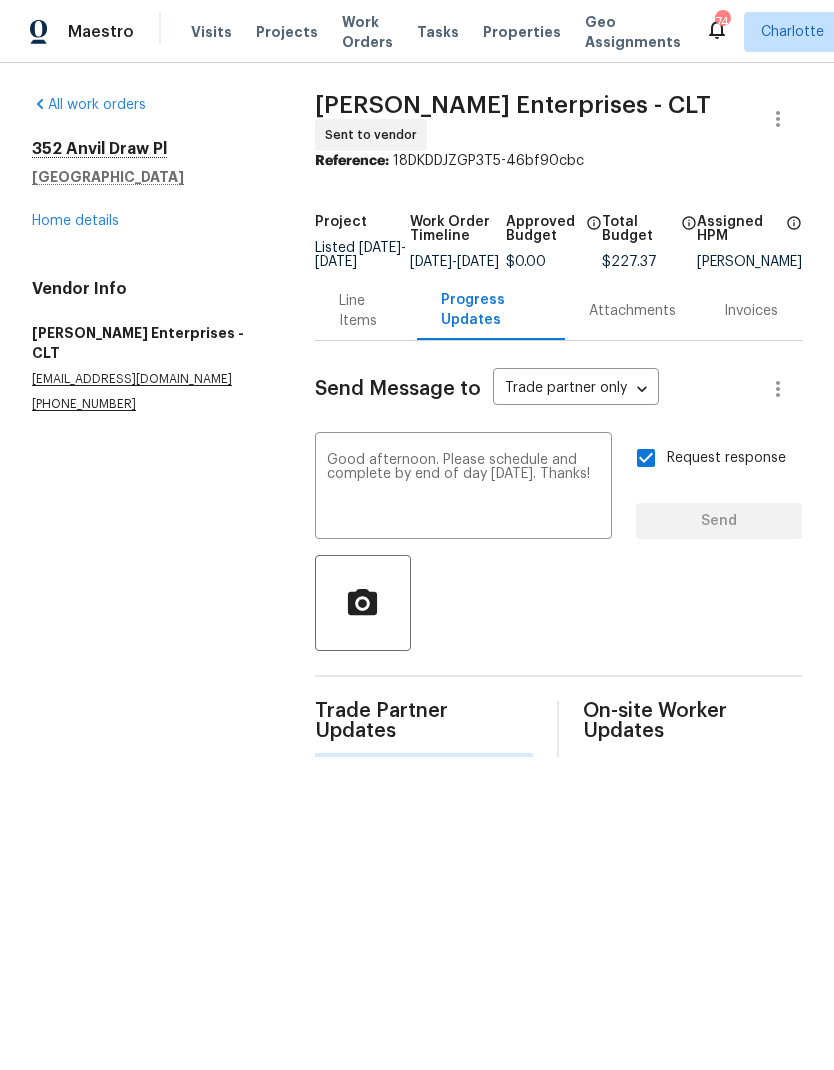 type 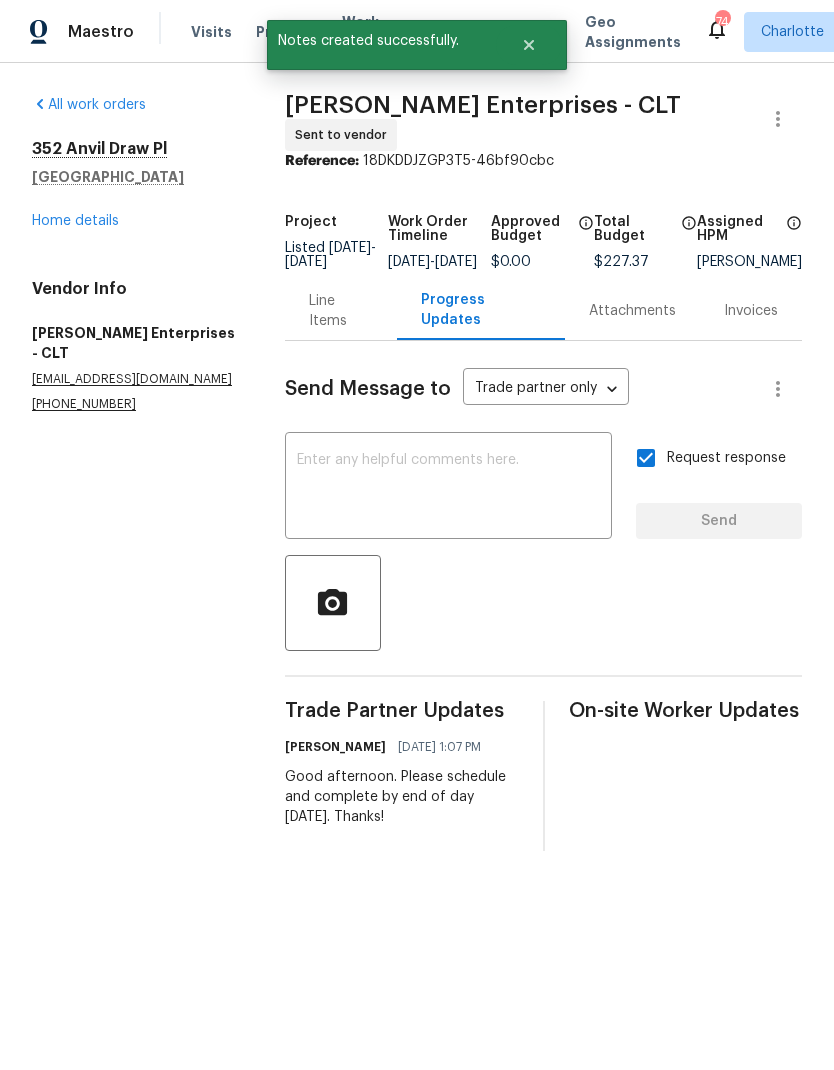 click on "Home details" at bounding box center (75, 221) 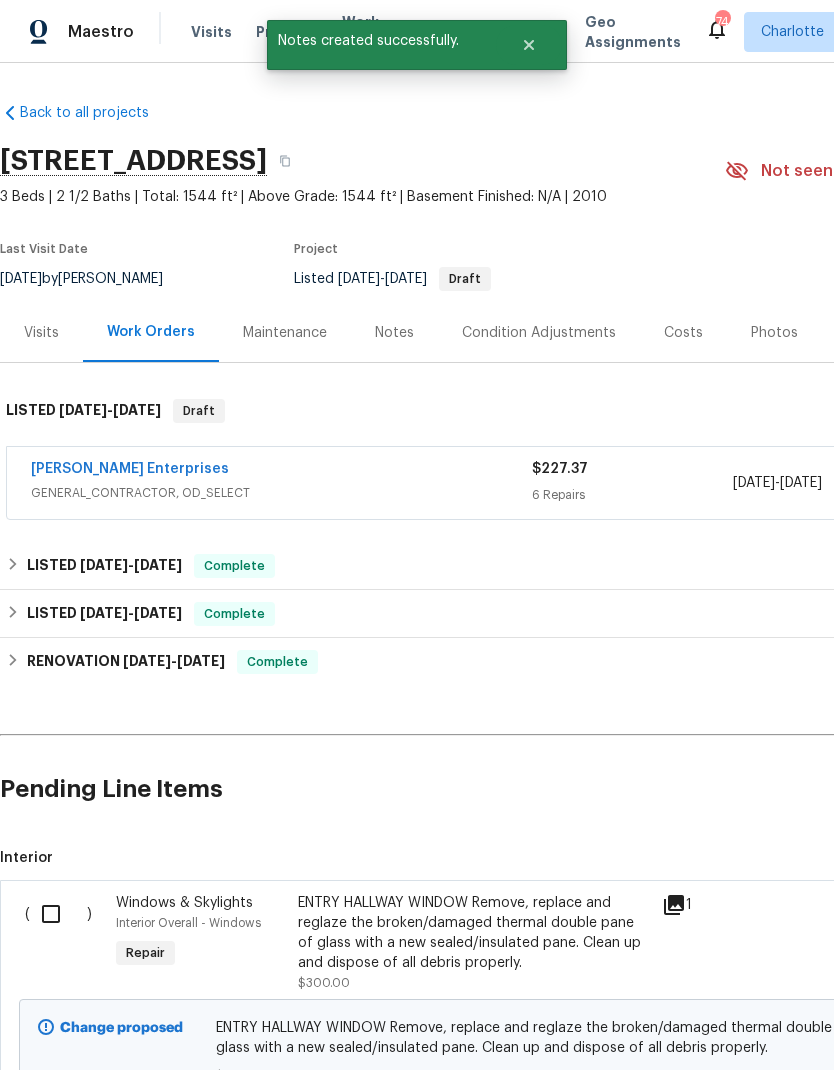 click at bounding box center (58, 914) 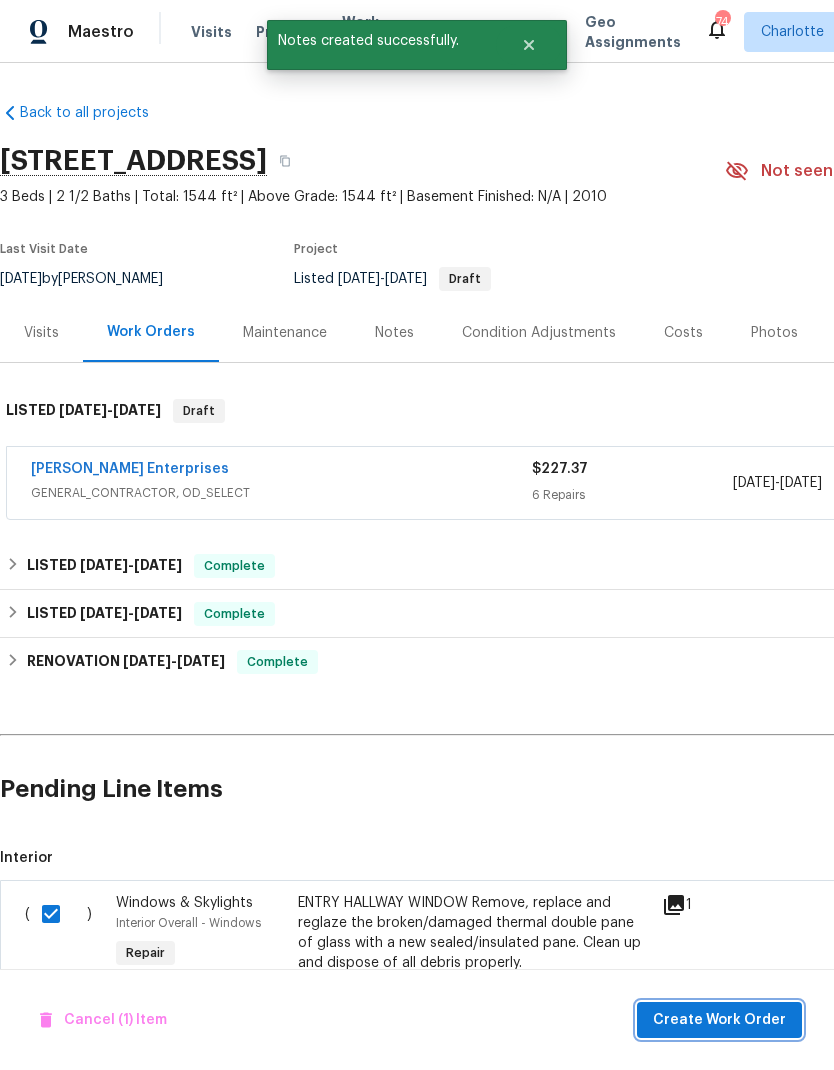 click on "Create Work Order" at bounding box center [719, 1020] 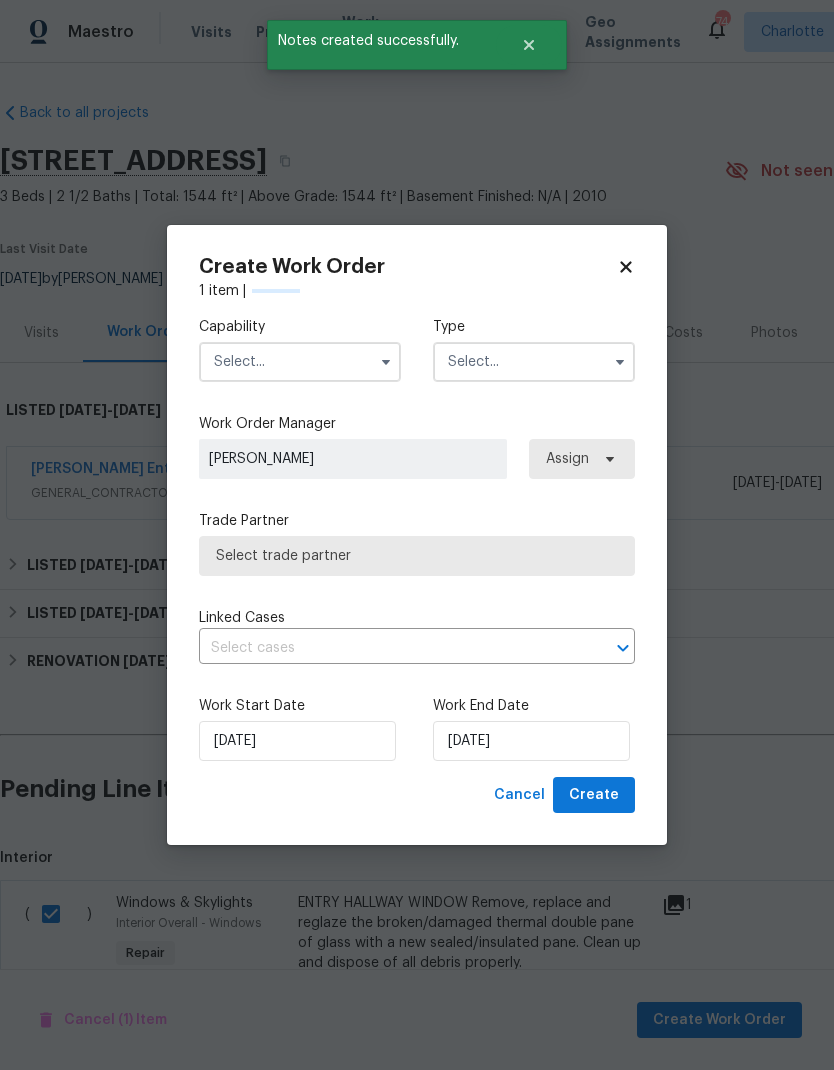 checkbox on "false" 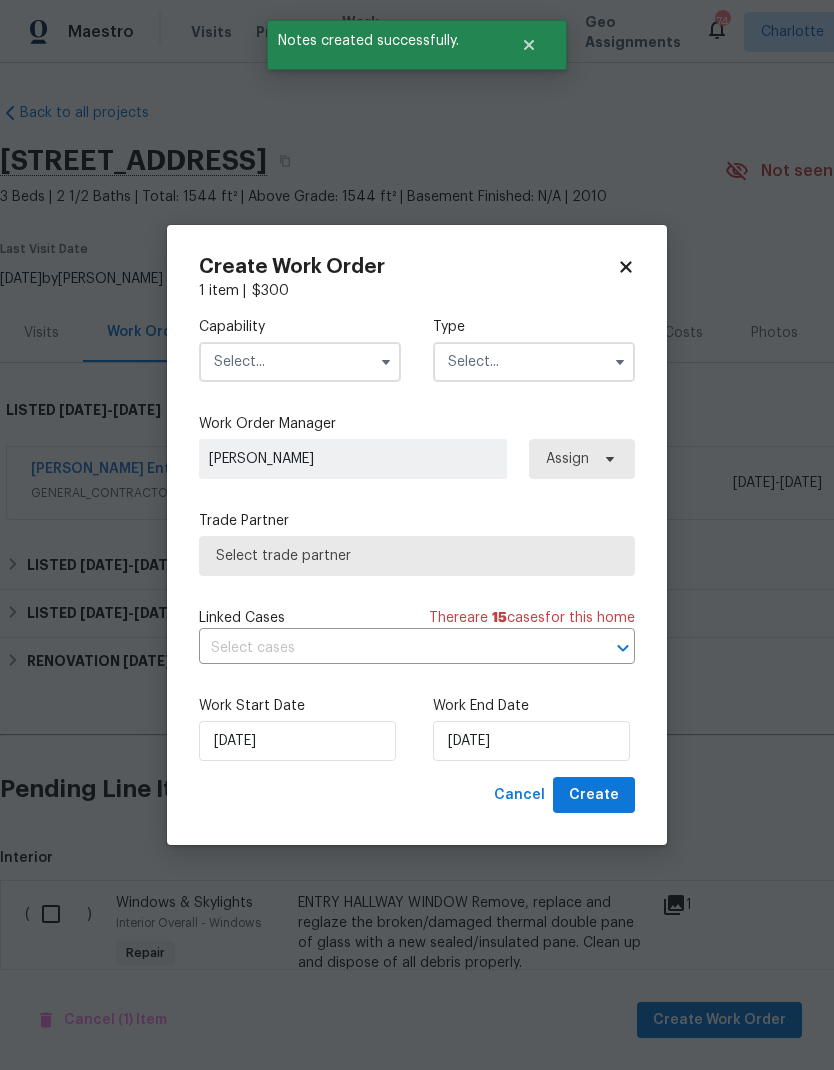 click at bounding box center (300, 362) 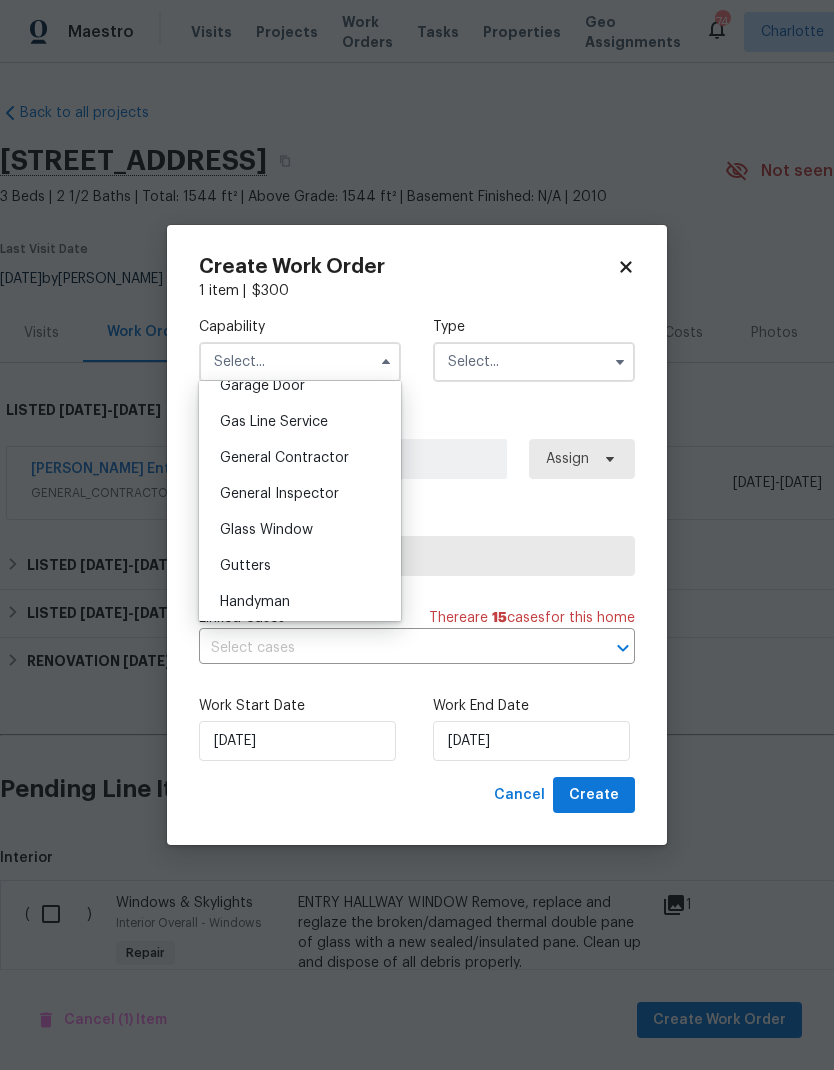 scroll, scrollTop: 907, scrollLeft: 0, axis: vertical 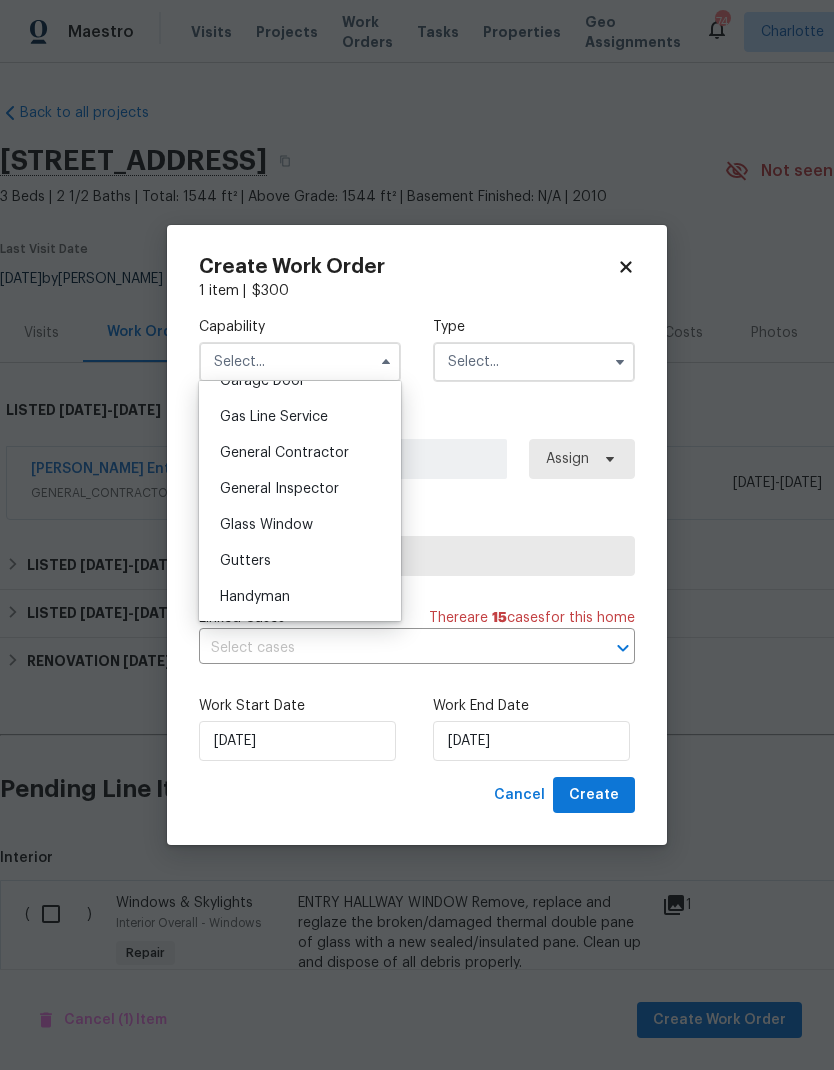 click on "Glass Window" at bounding box center (300, 525) 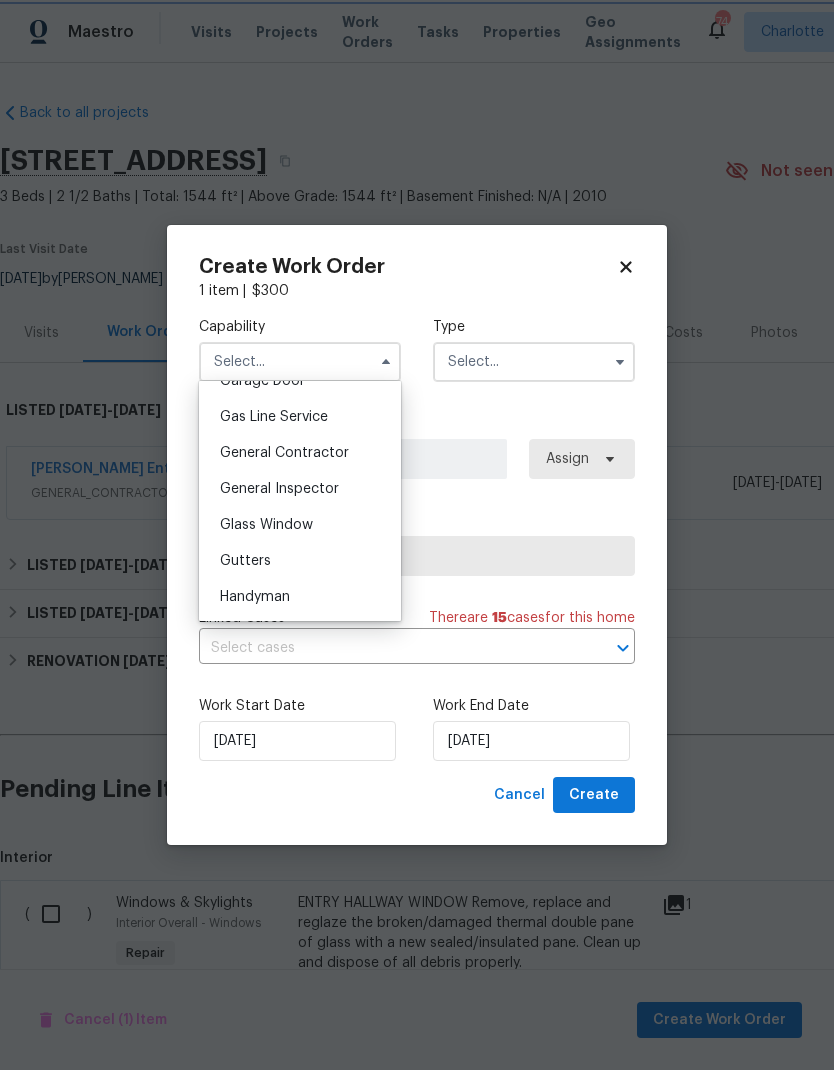 type on "Glass Window" 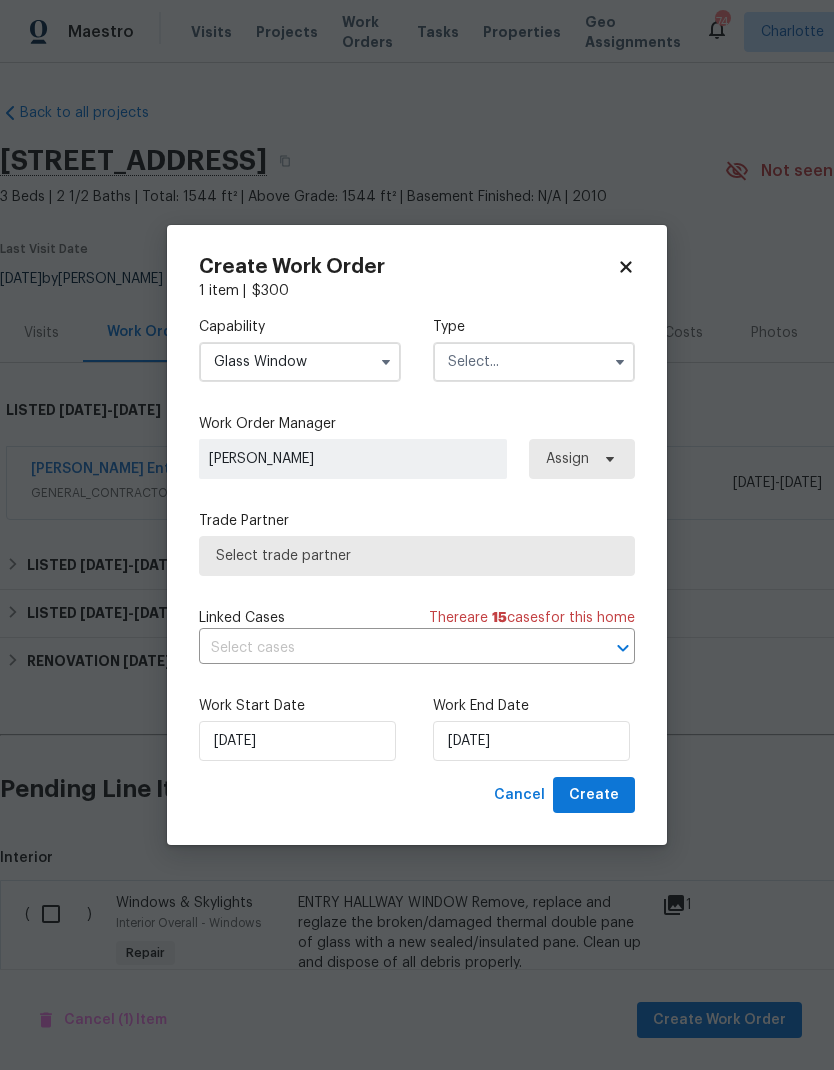 click at bounding box center (534, 362) 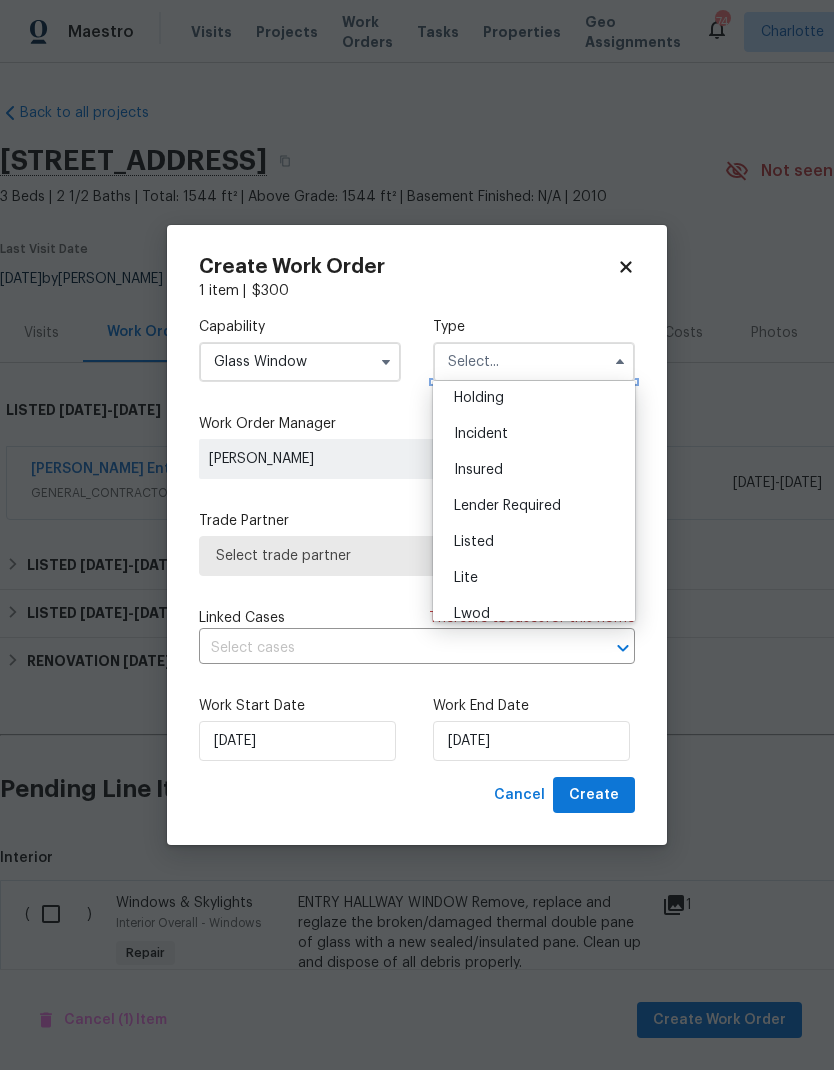 scroll, scrollTop: 80, scrollLeft: 0, axis: vertical 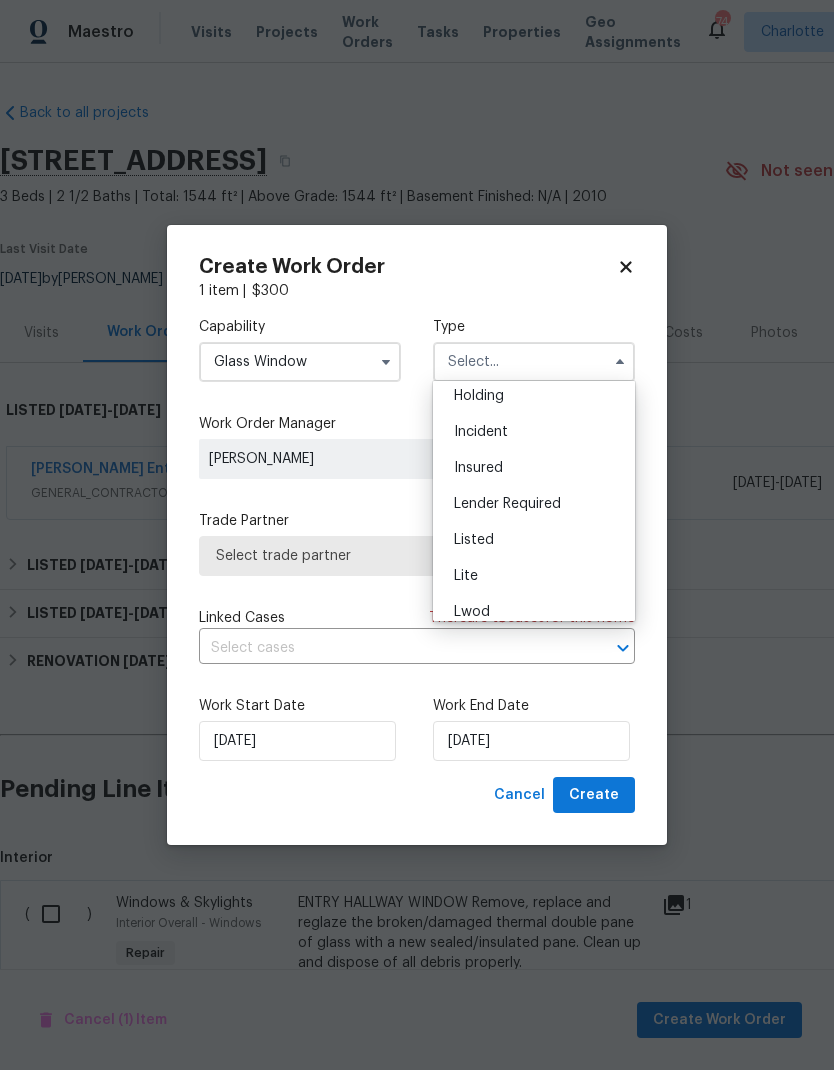 click on "Listed" at bounding box center [534, 540] 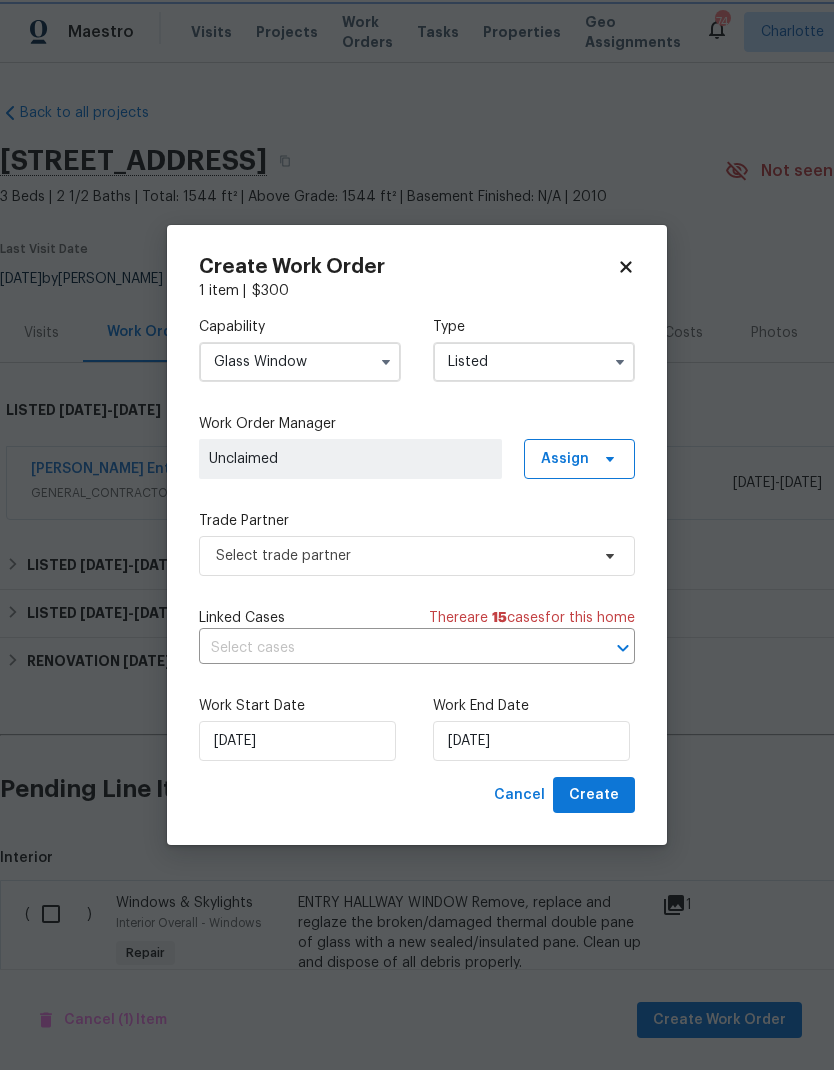scroll, scrollTop: 0, scrollLeft: 0, axis: both 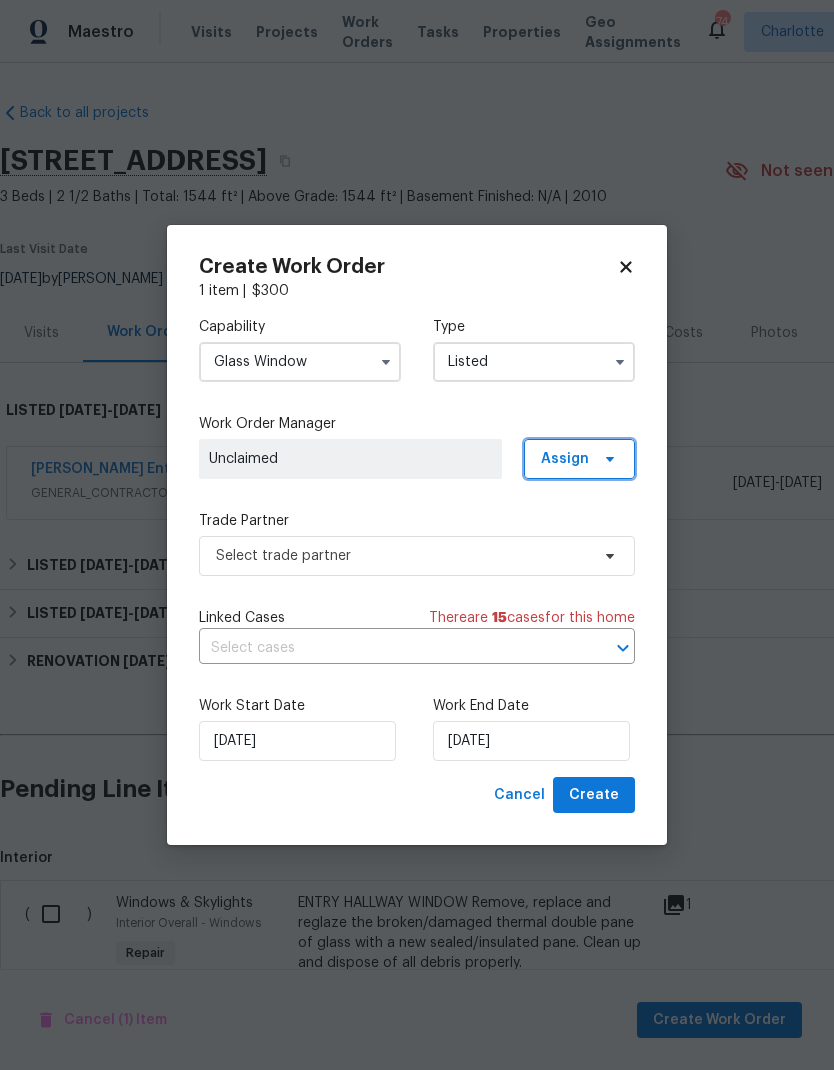 click on "Assign" at bounding box center (579, 459) 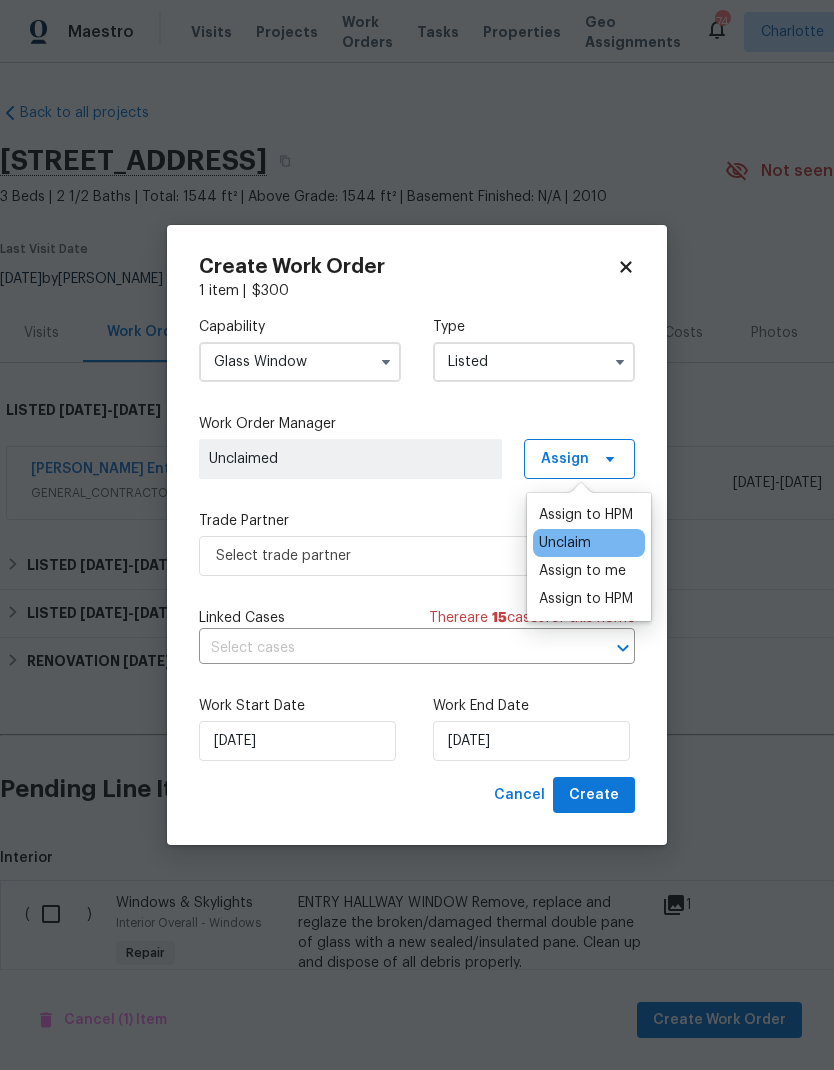 click on "Assign to HPM" at bounding box center (586, 515) 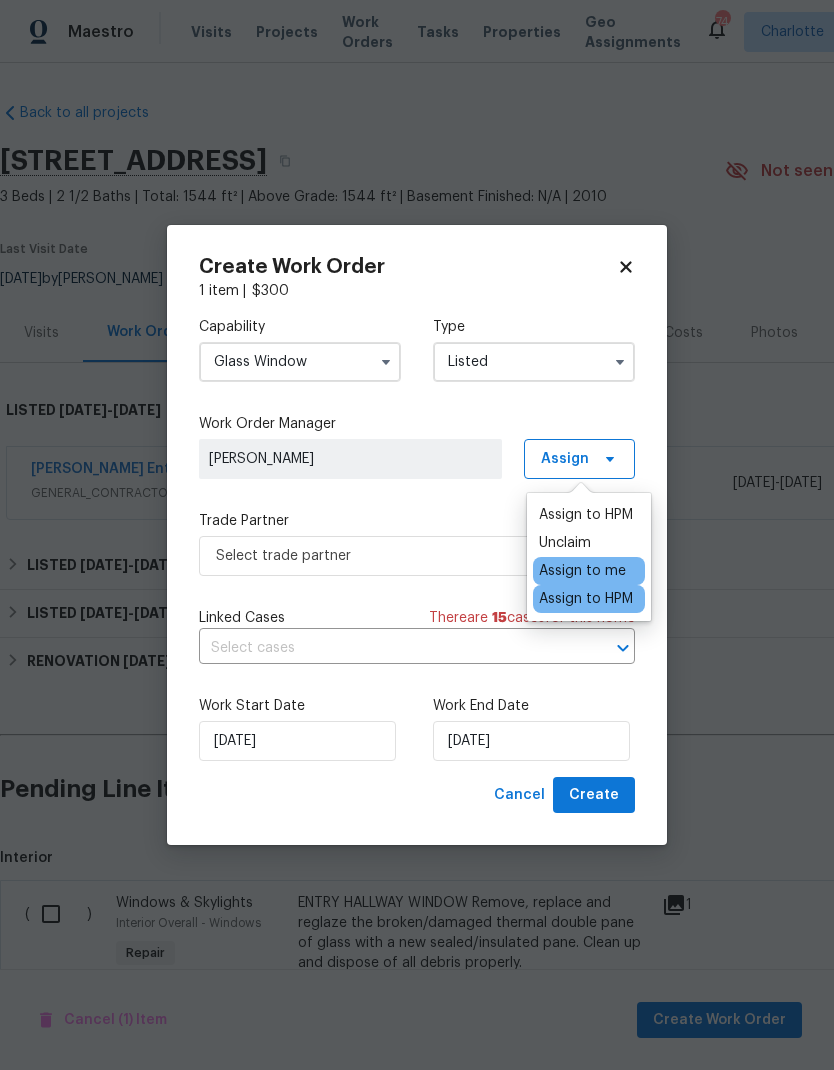 click on "Capability   Glass Window Type   Listed Work Order Manager   Billy Towle Assign Trade Partner   Select trade partner Linked Cases There  are   15  case s  for this home   ​ Work Start Date   7/21/2025 Work End Date   7/21/2025" at bounding box center [417, 539] 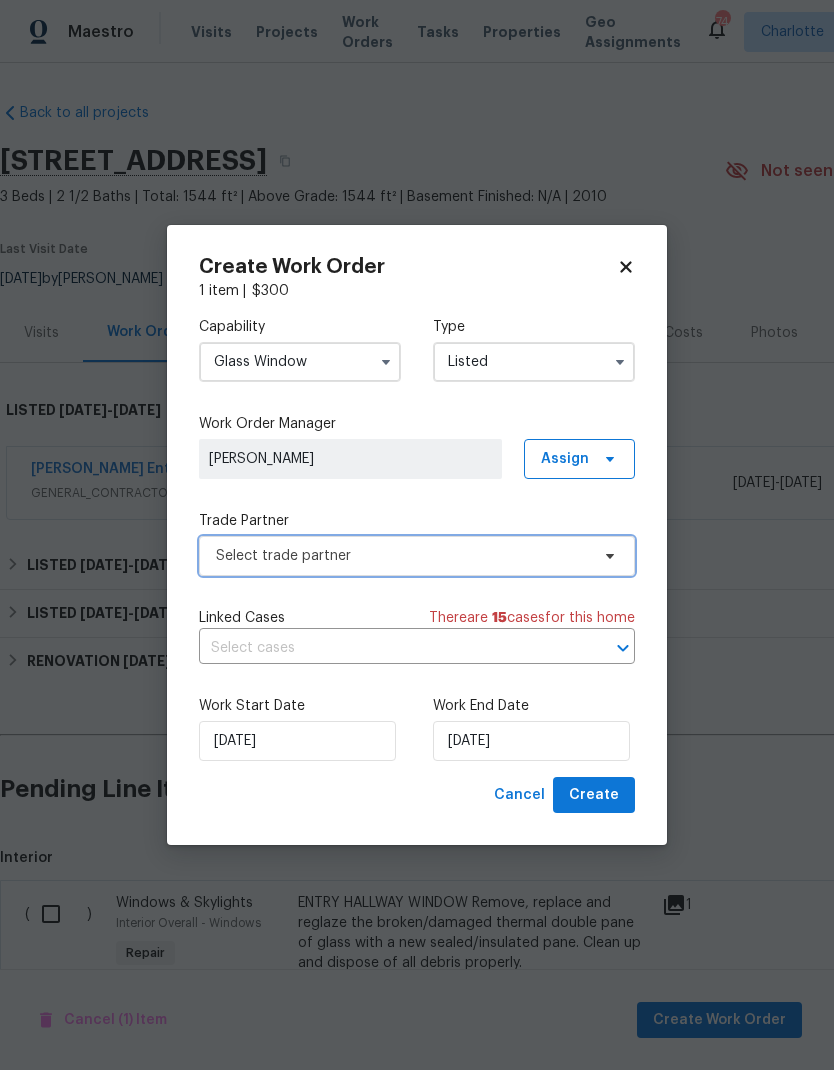 click on "Select trade partner" at bounding box center (402, 556) 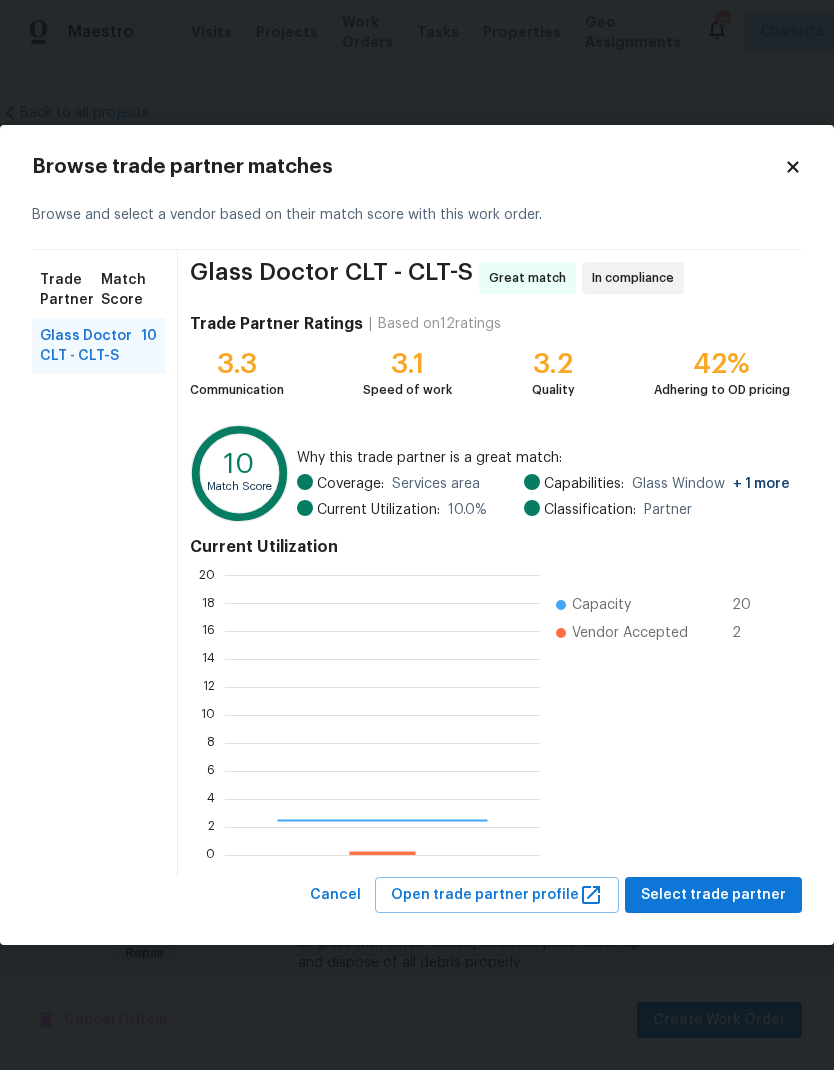 scroll, scrollTop: 2, scrollLeft: 2, axis: both 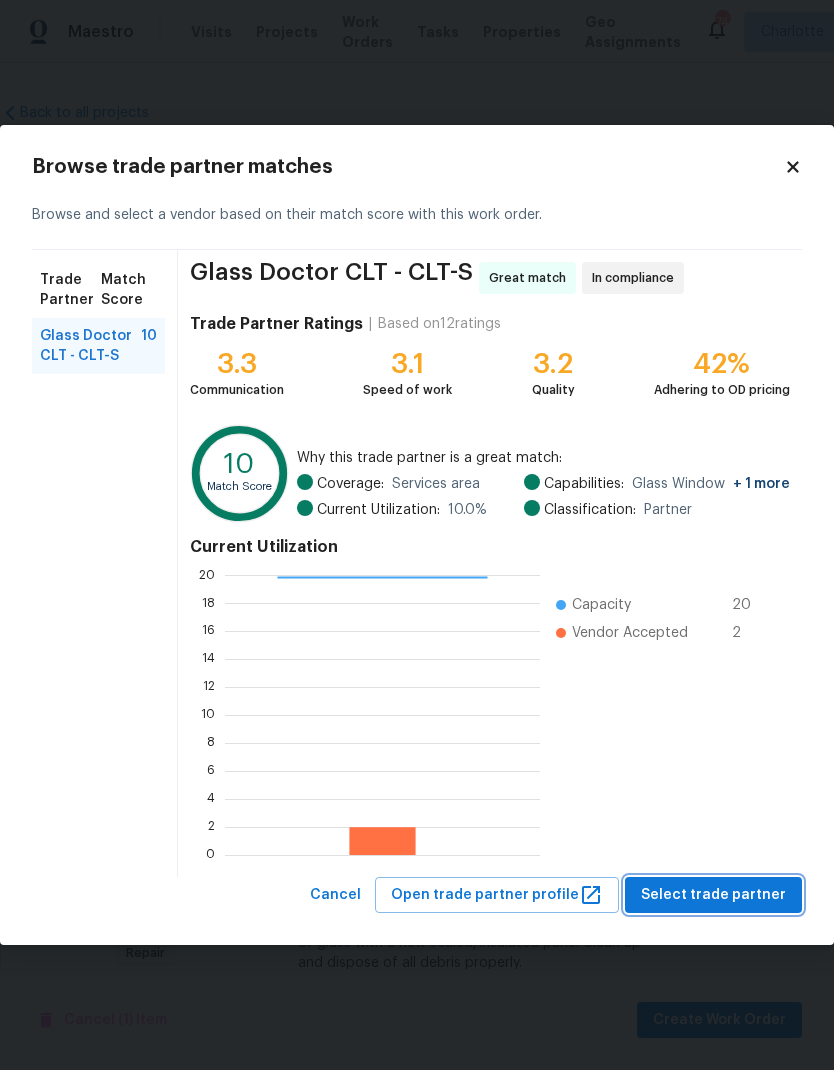 click on "Select trade partner" at bounding box center [713, 895] 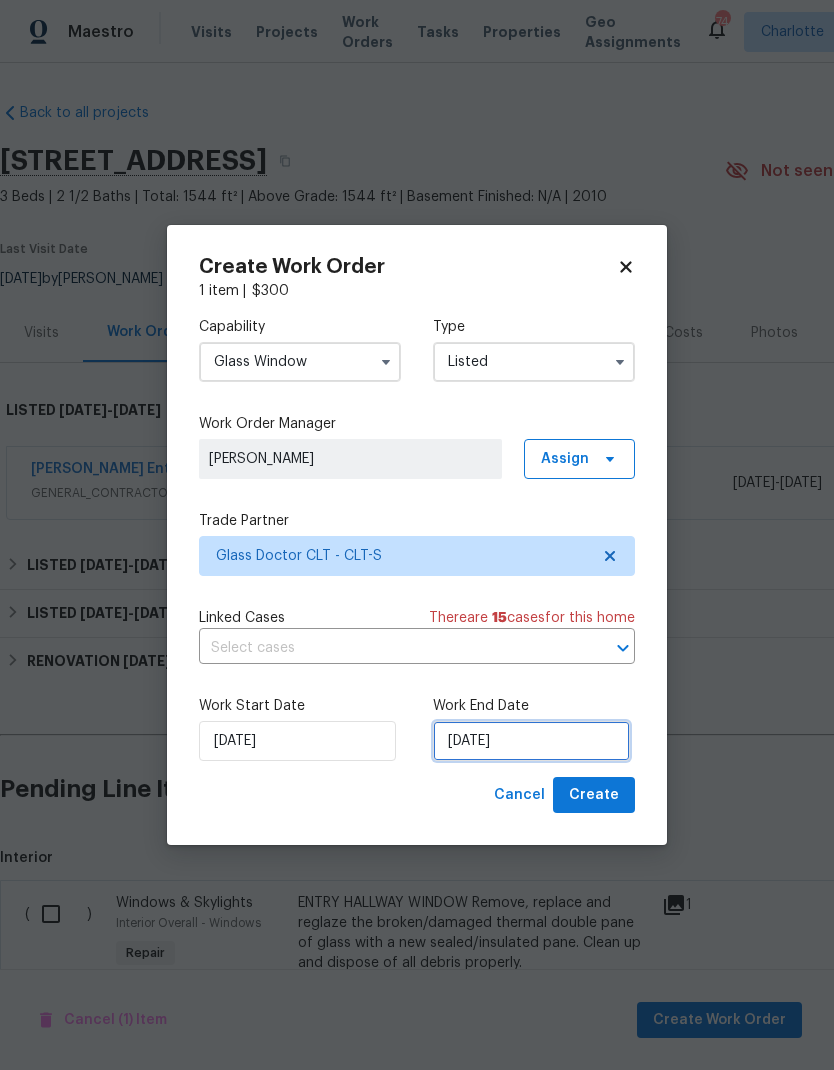 click on "[DATE]" at bounding box center [531, 741] 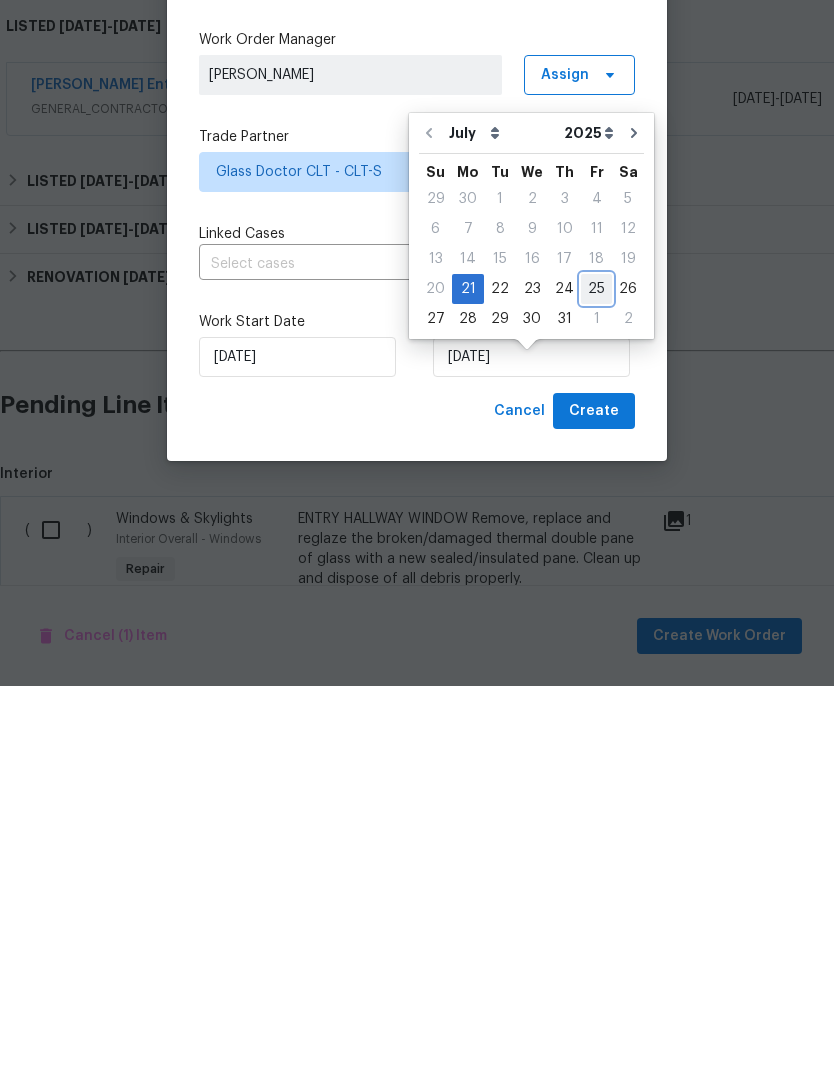 click on "25" at bounding box center [596, 673] 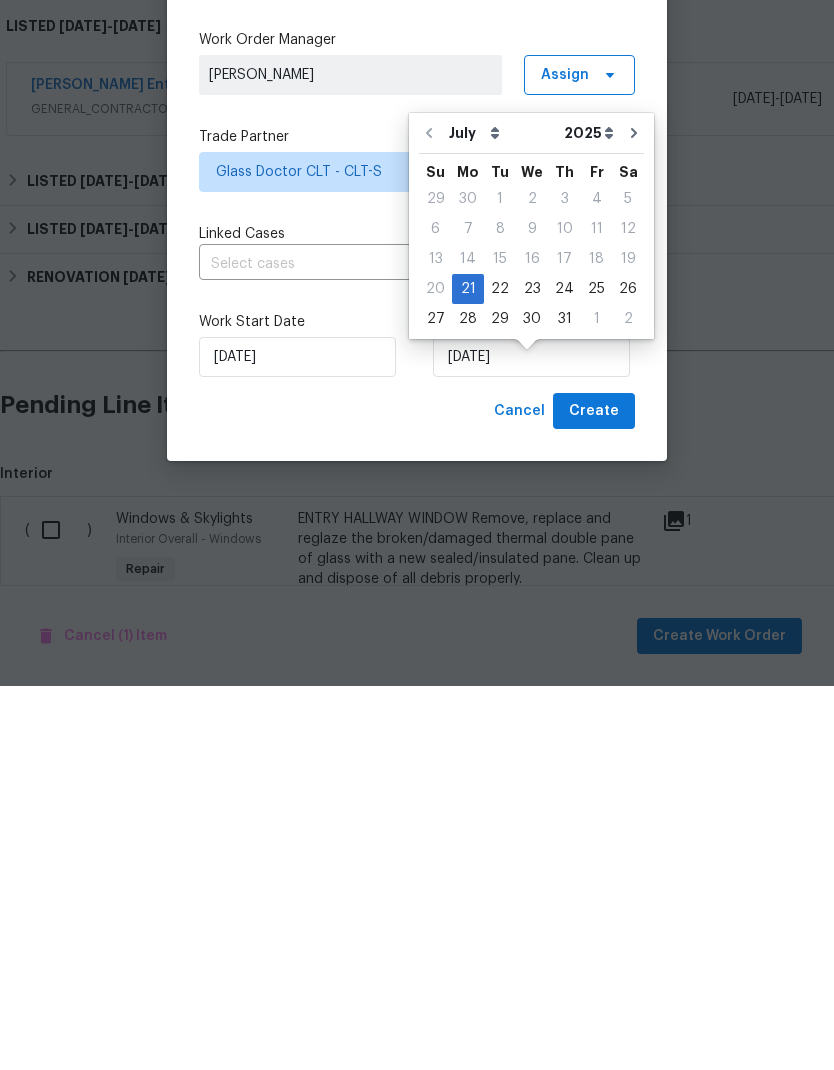 type on "7/25/2025" 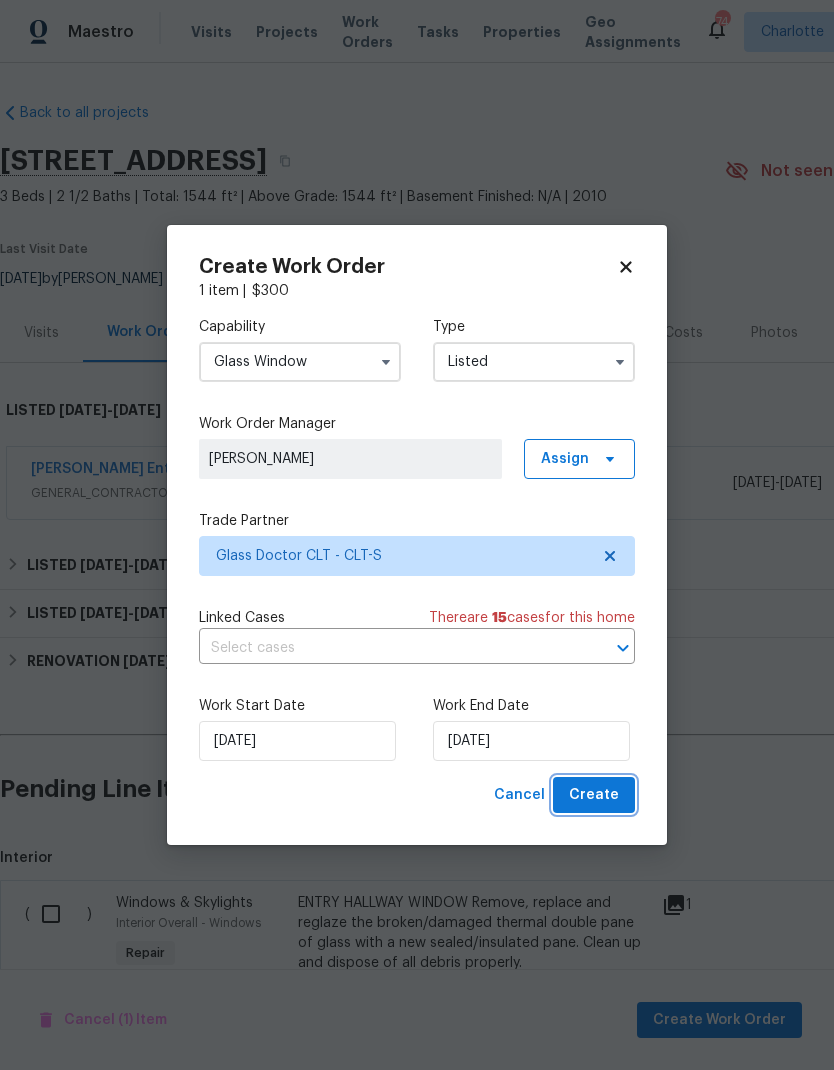 click on "Create" at bounding box center (594, 795) 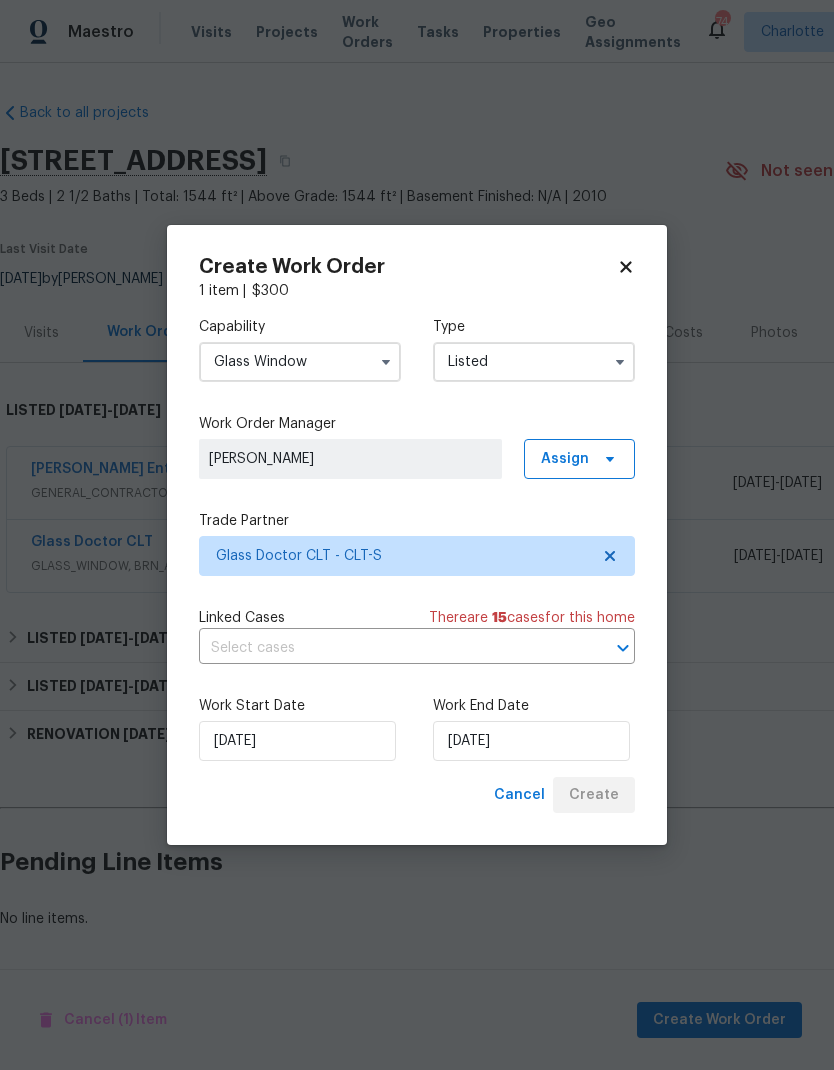 scroll, scrollTop: 0, scrollLeft: 0, axis: both 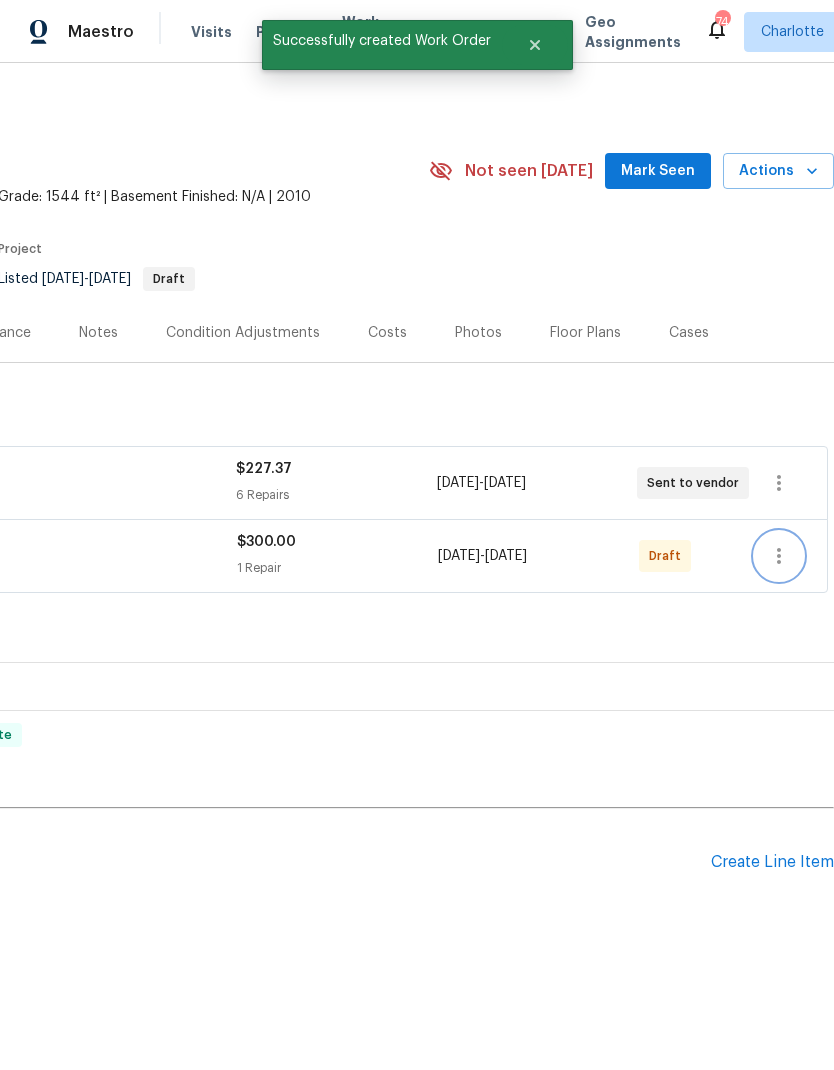 click 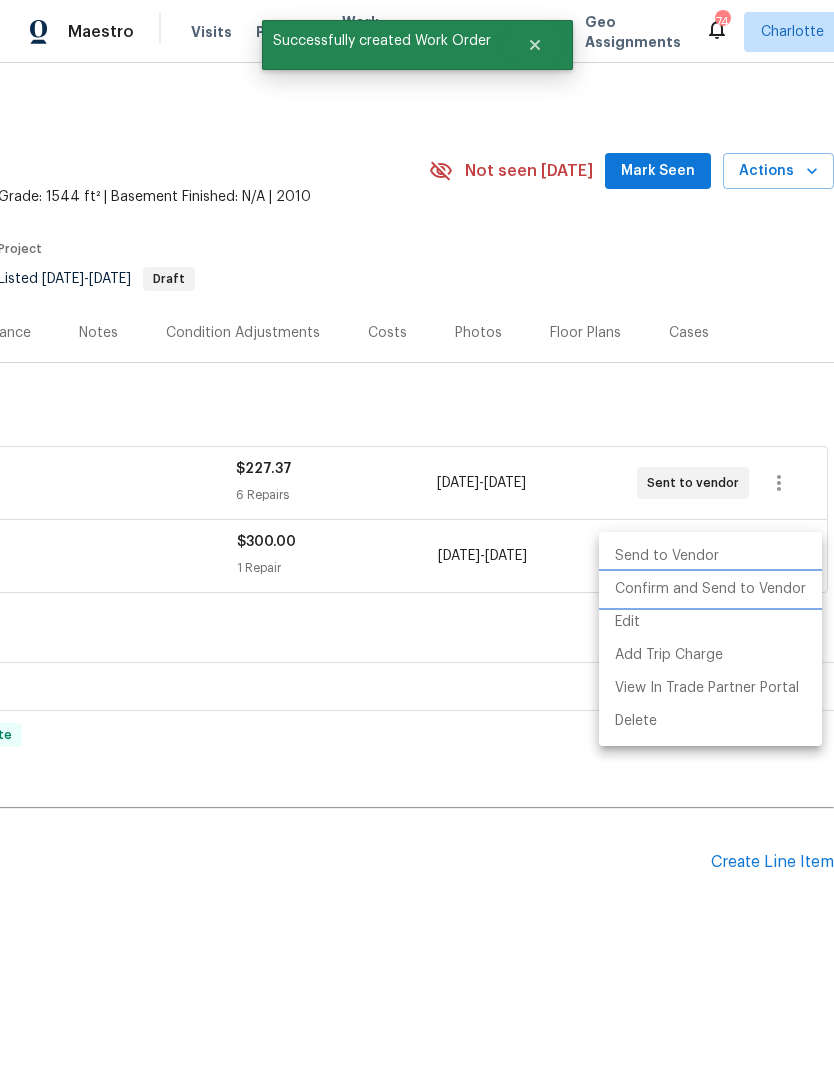 click on "Confirm and Send to Vendor" at bounding box center (710, 589) 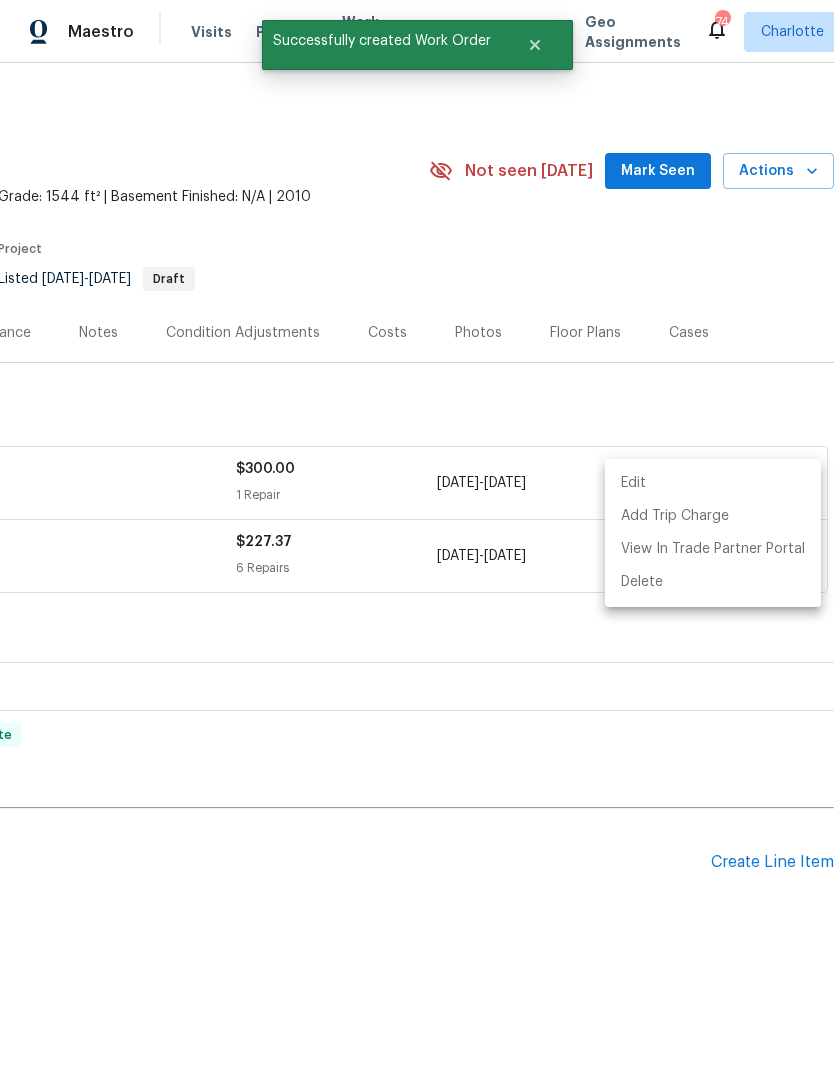 click at bounding box center [417, 535] 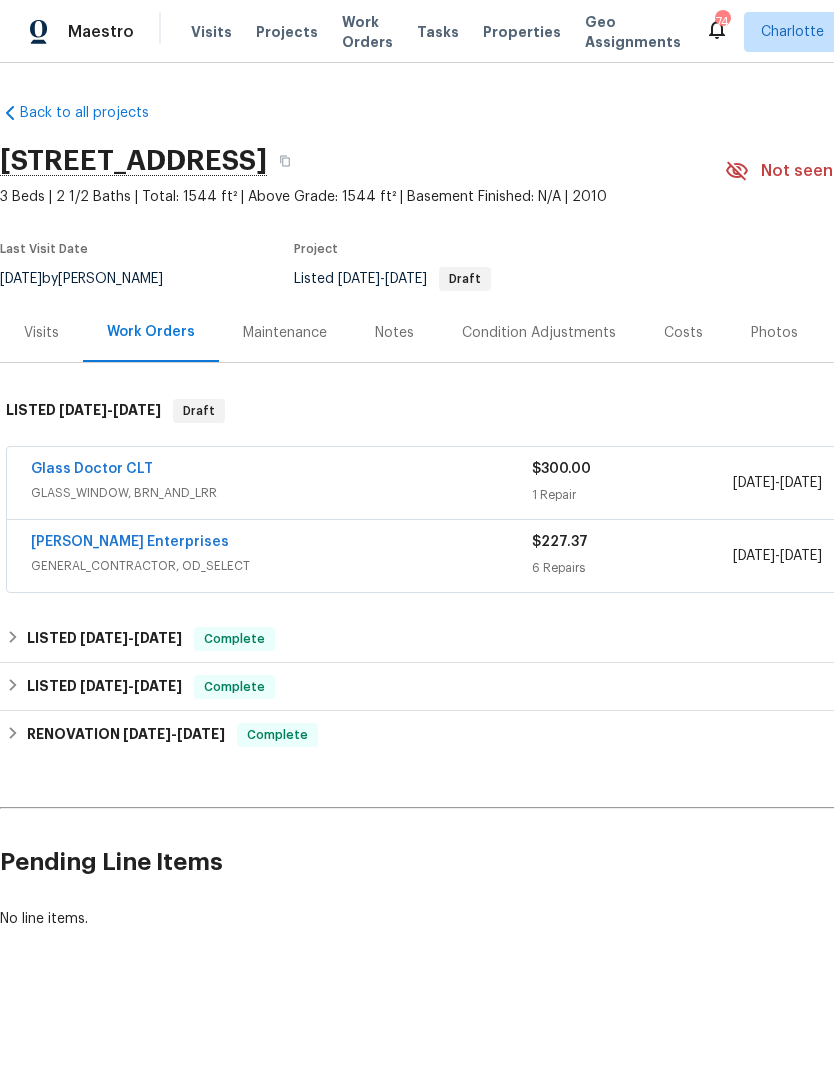 scroll, scrollTop: 0, scrollLeft: 0, axis: both 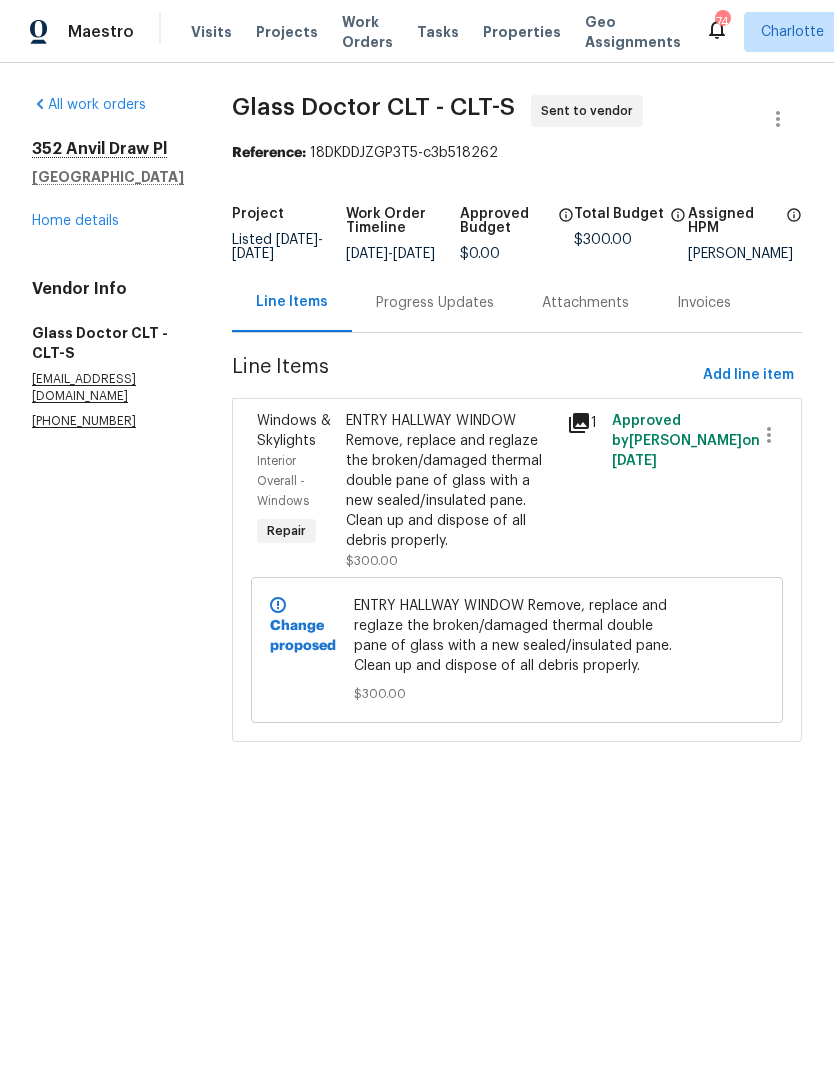 click on "Progress Updates" at bounding box center (435, 302) 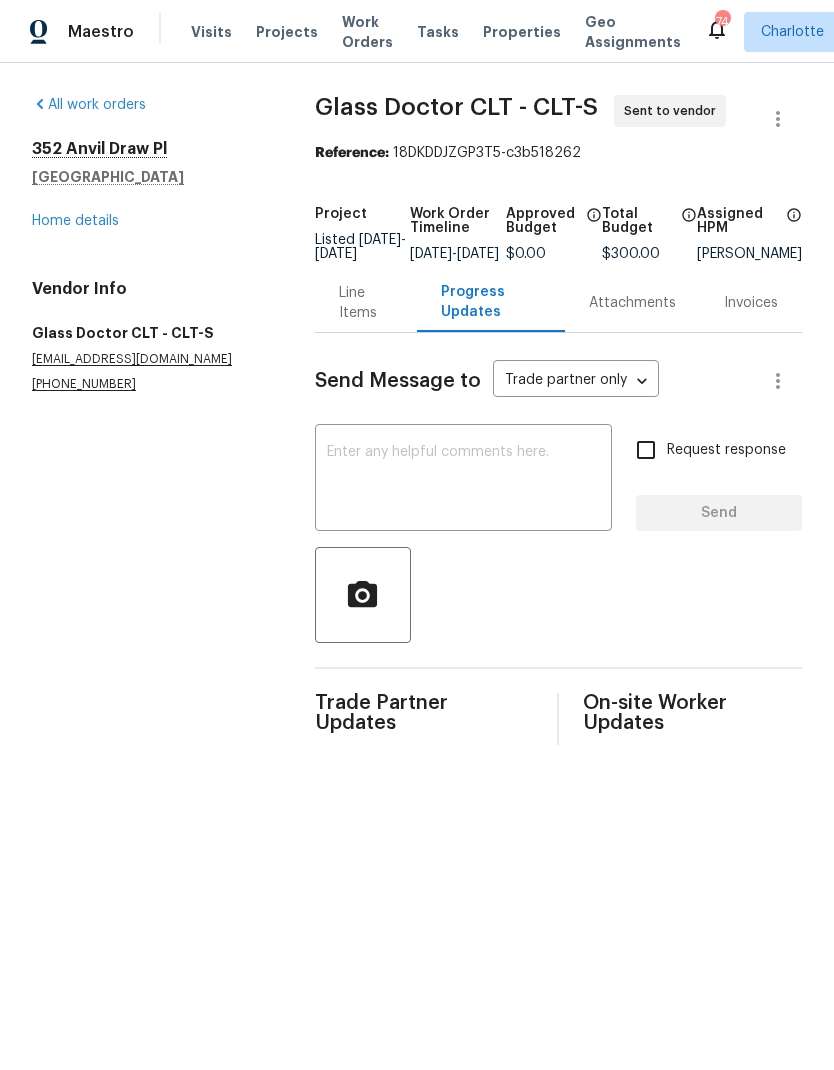 click at bounding box center (463, 480) 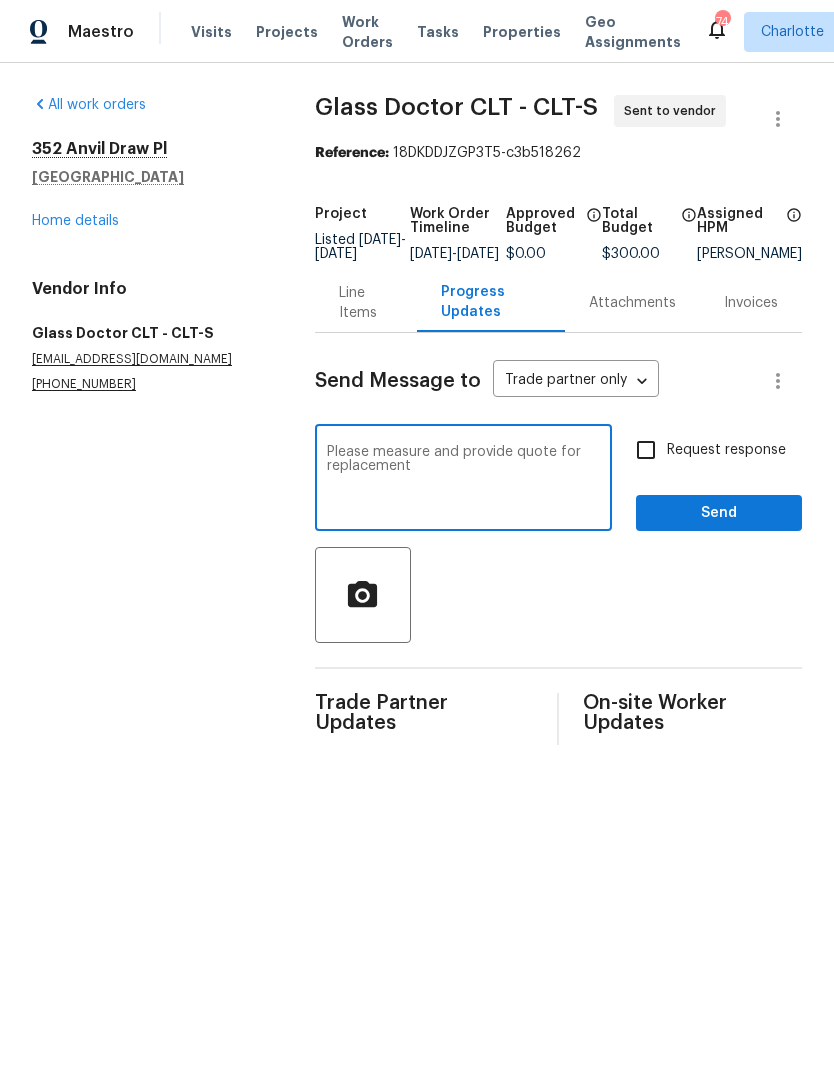 type on "Please measure and provide quote for replacement" 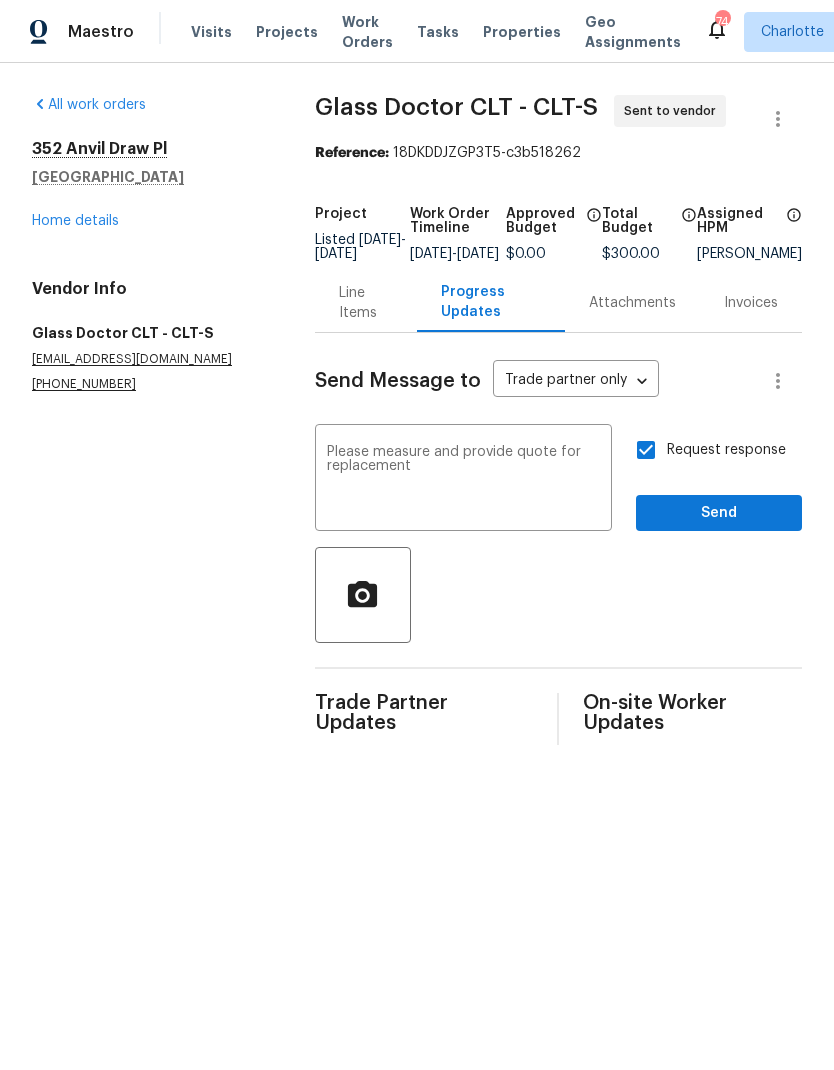click on "Send" at bounding box center [719, 513] 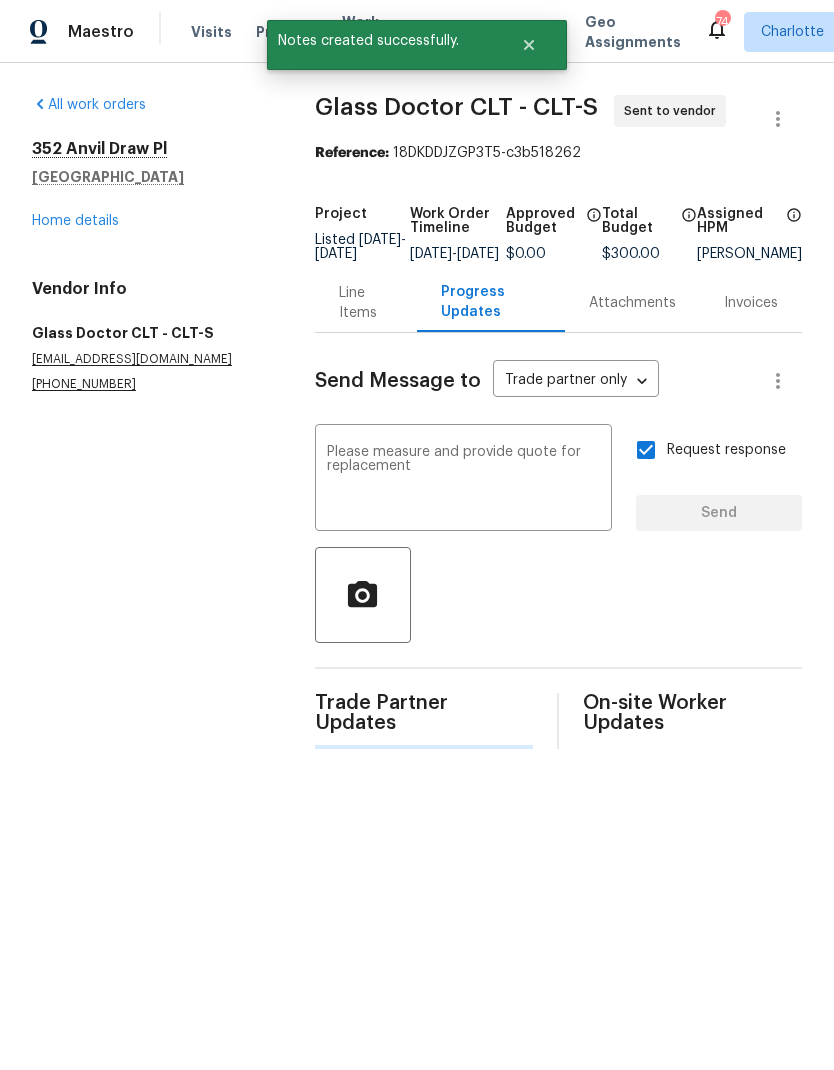 type 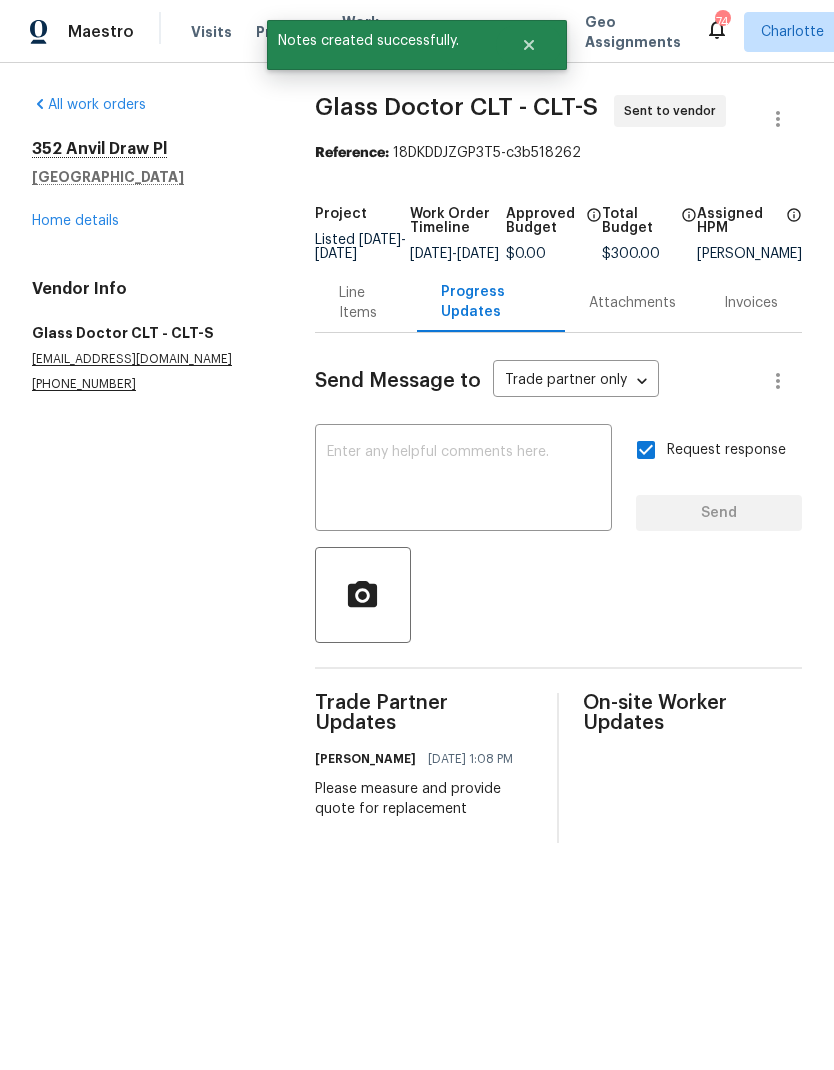 click on "Home details" at bounding box center (75, 221) 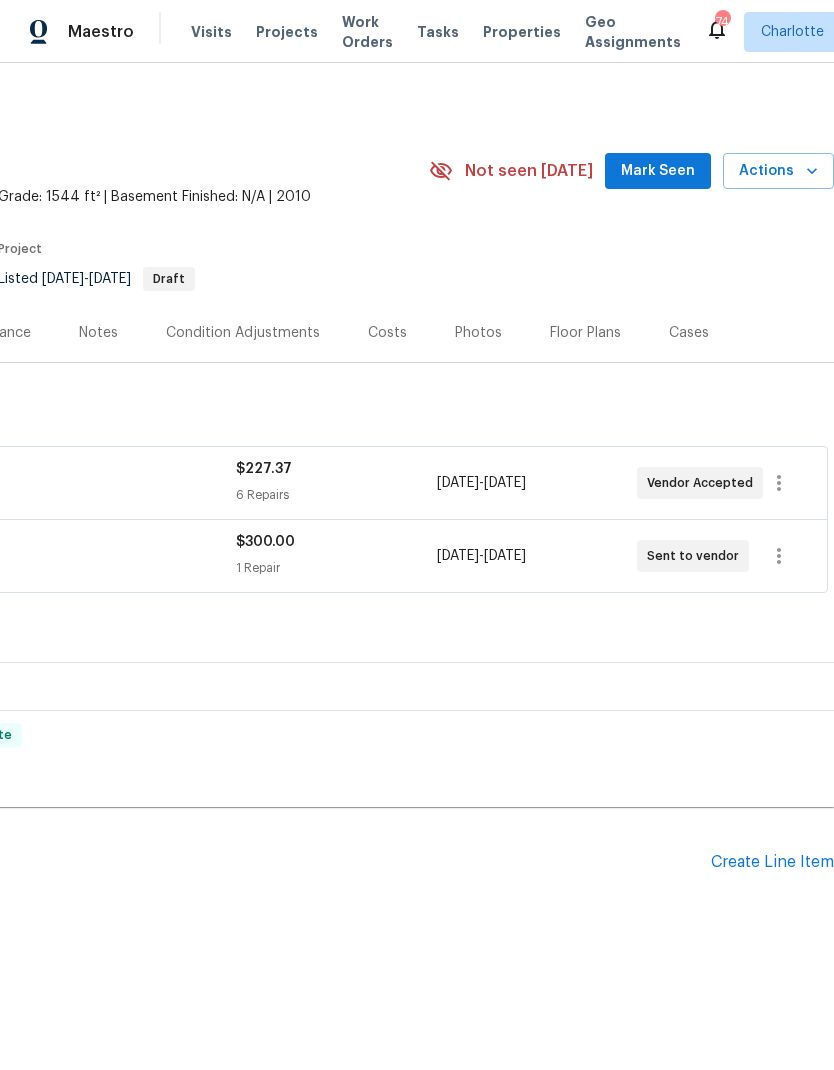 scroll, scrollTop: 0, scrollLeft: 296, axis: horizontal 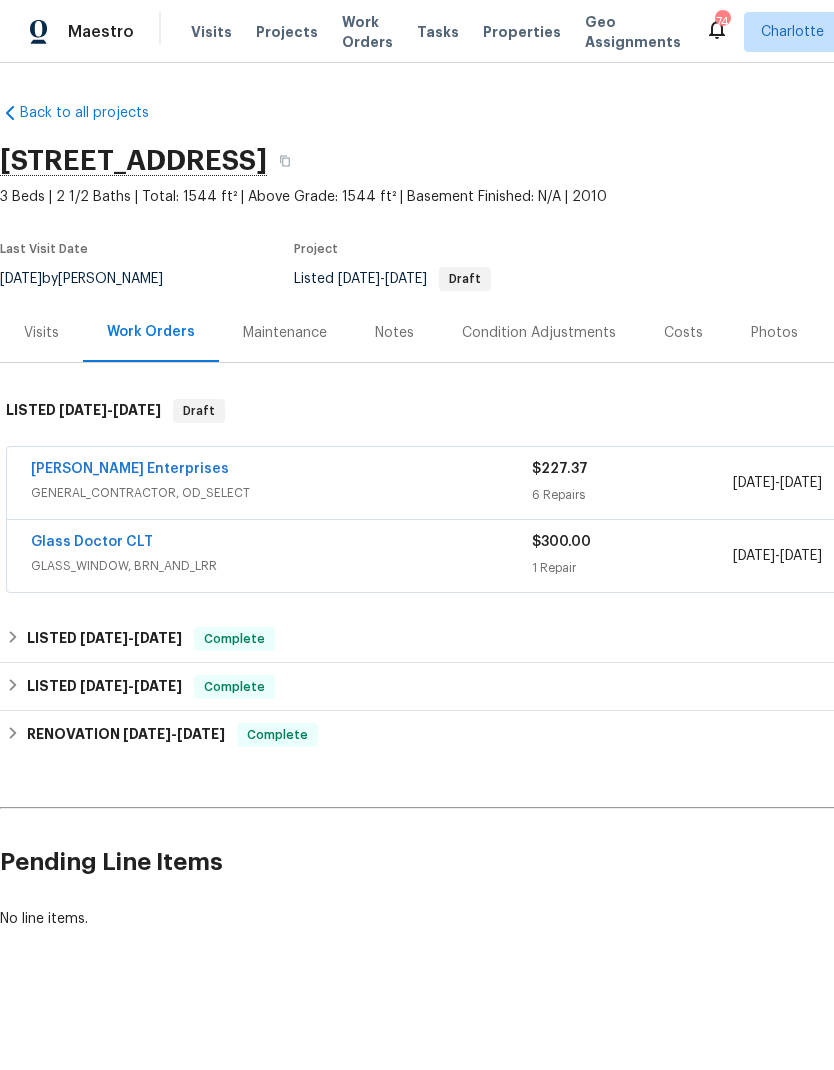 click on "Notes" at bounding box center [394, 332] 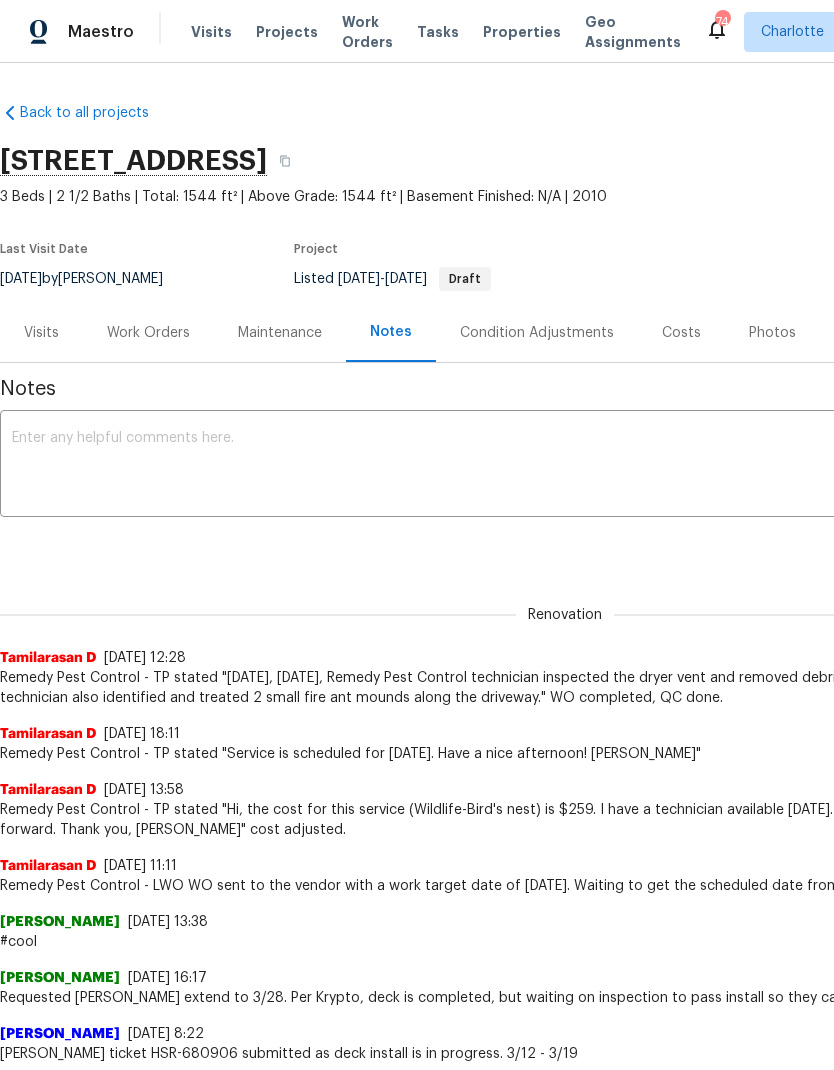 click at bounding box center (565, 466) 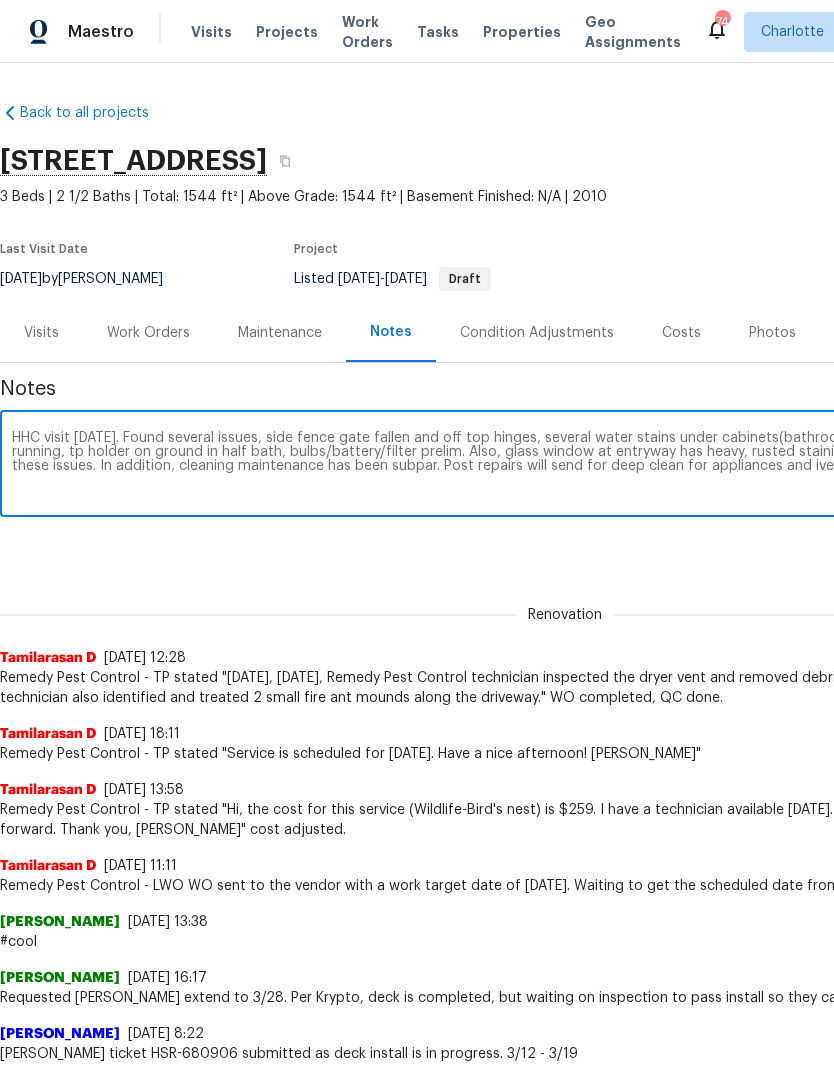 scroll, scrollTop: 0, scrollLeft: 296, axis: horizontal 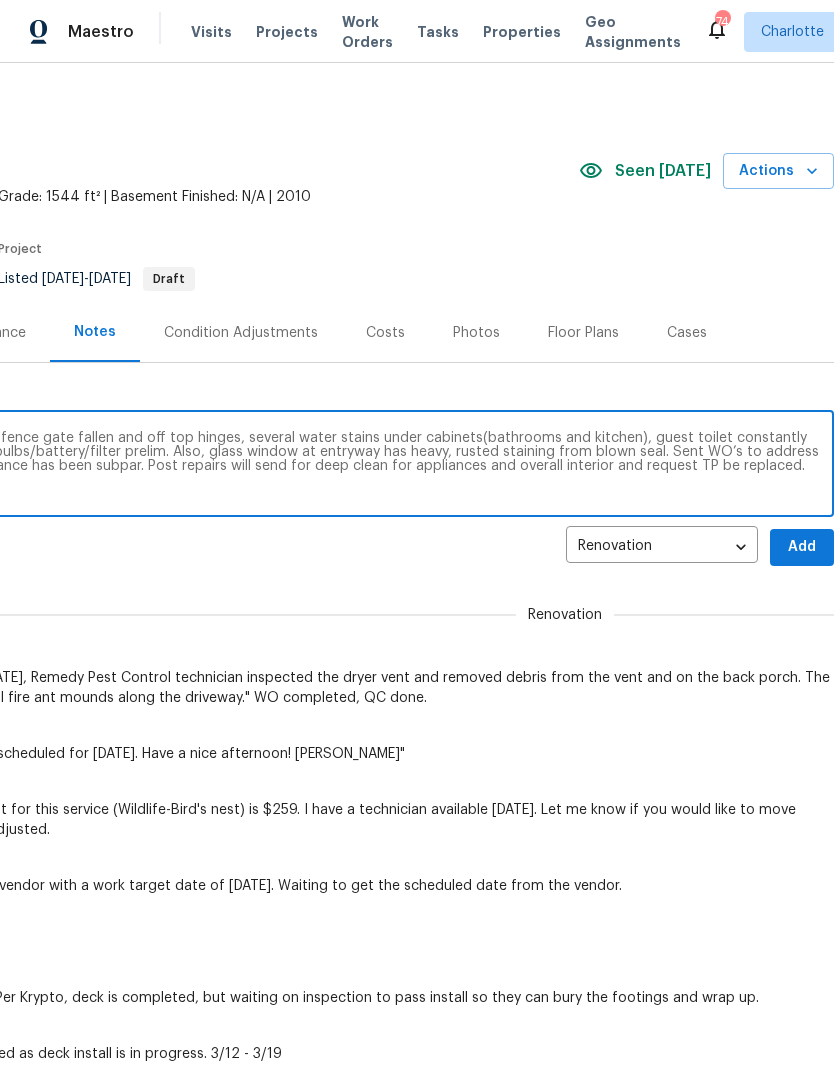 type on "HHC visit today. Found several issues, side fence gate fallen and off top hinges, several water stains under cabinets(bathrooms and kitchen), guest toilet constantly running, tp holder on ground in half bath, bulbs/battery/filter prelim. Also, glass window at entryway has heavy, rusted staining from blown seal. Sent WO’s to address these issues. In addition, cleaning maintenance has been subpar. Post repairs will send for deep clean for appliances and overall interior and request TP be replaced." 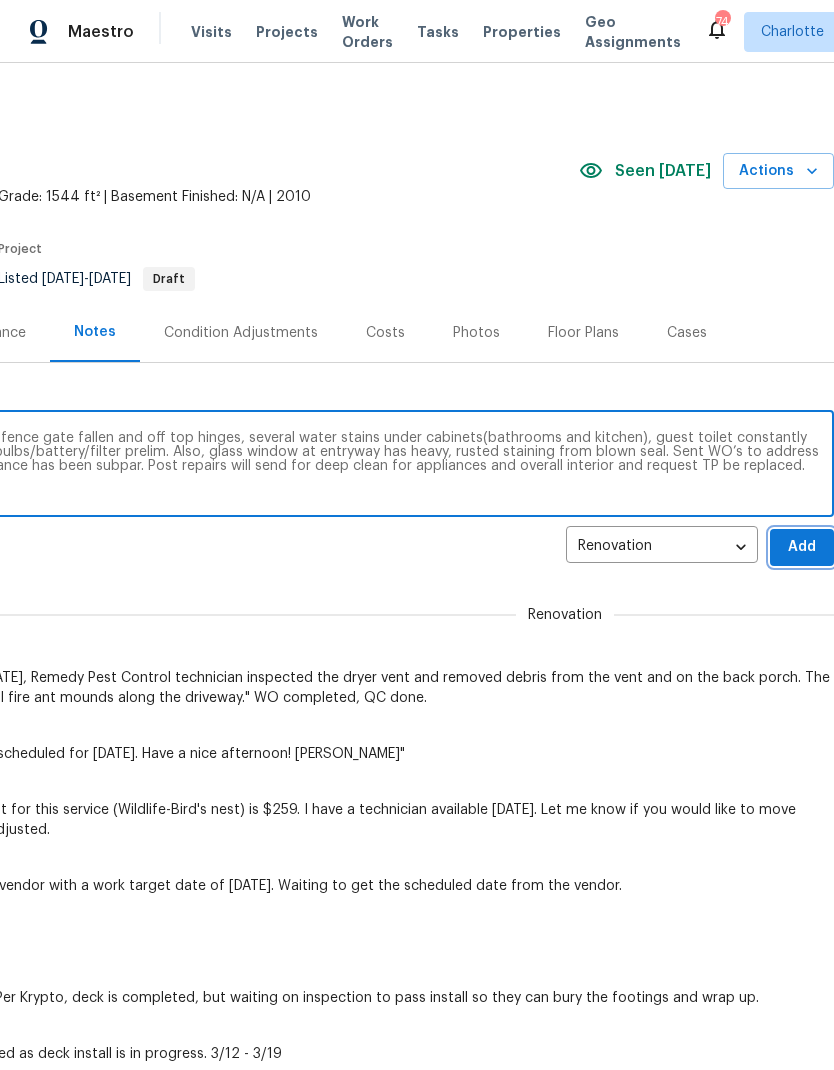 click on "Add" at bounding box center [802, 547] 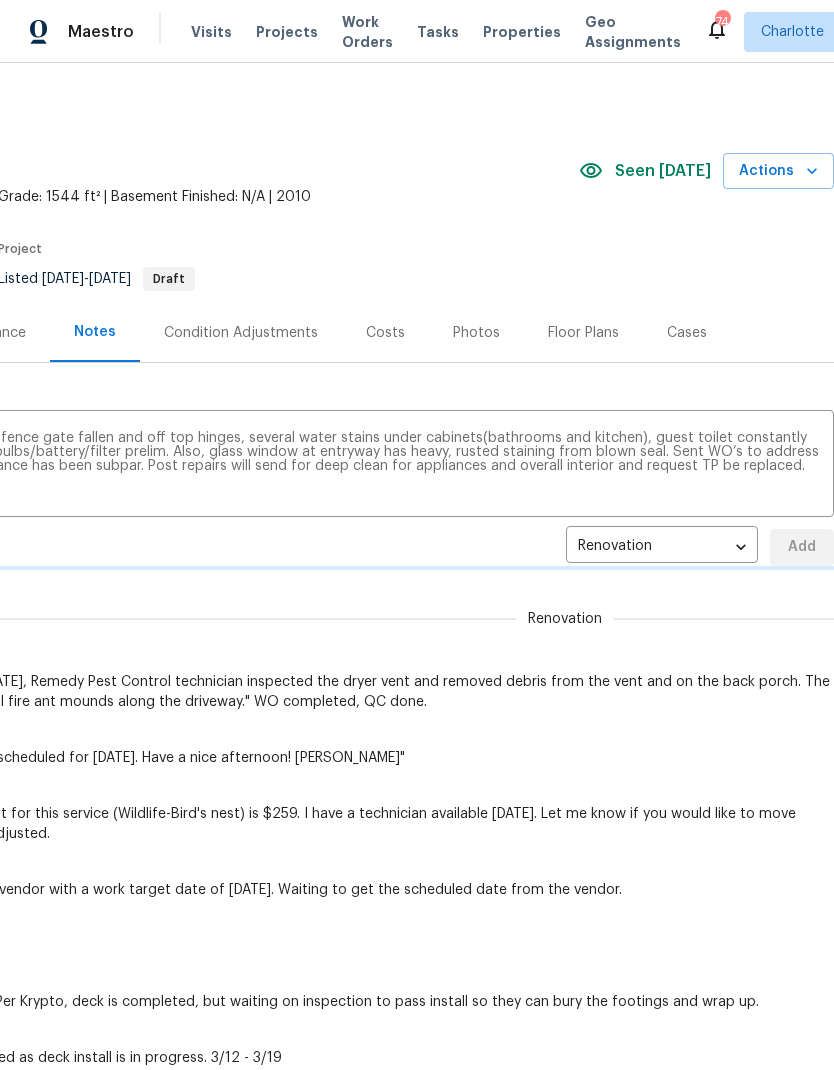 type 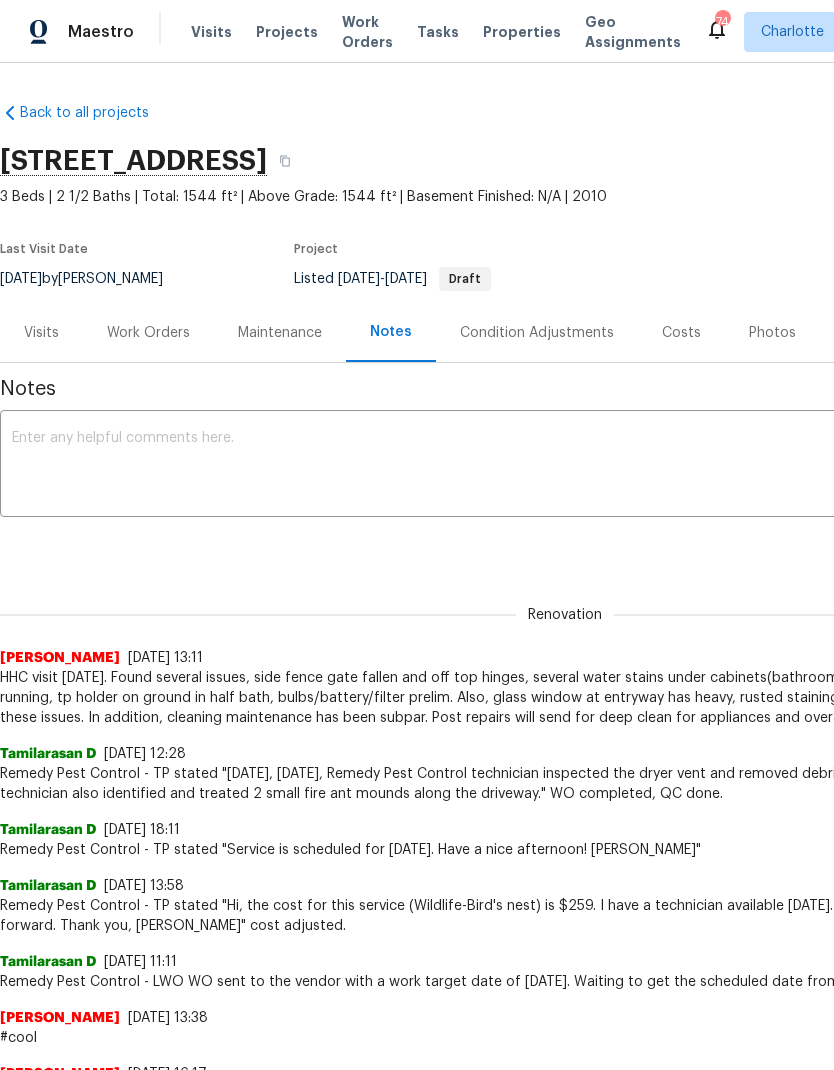 scroll, scrollTop: 0, scrollLeft: 0, axis: both 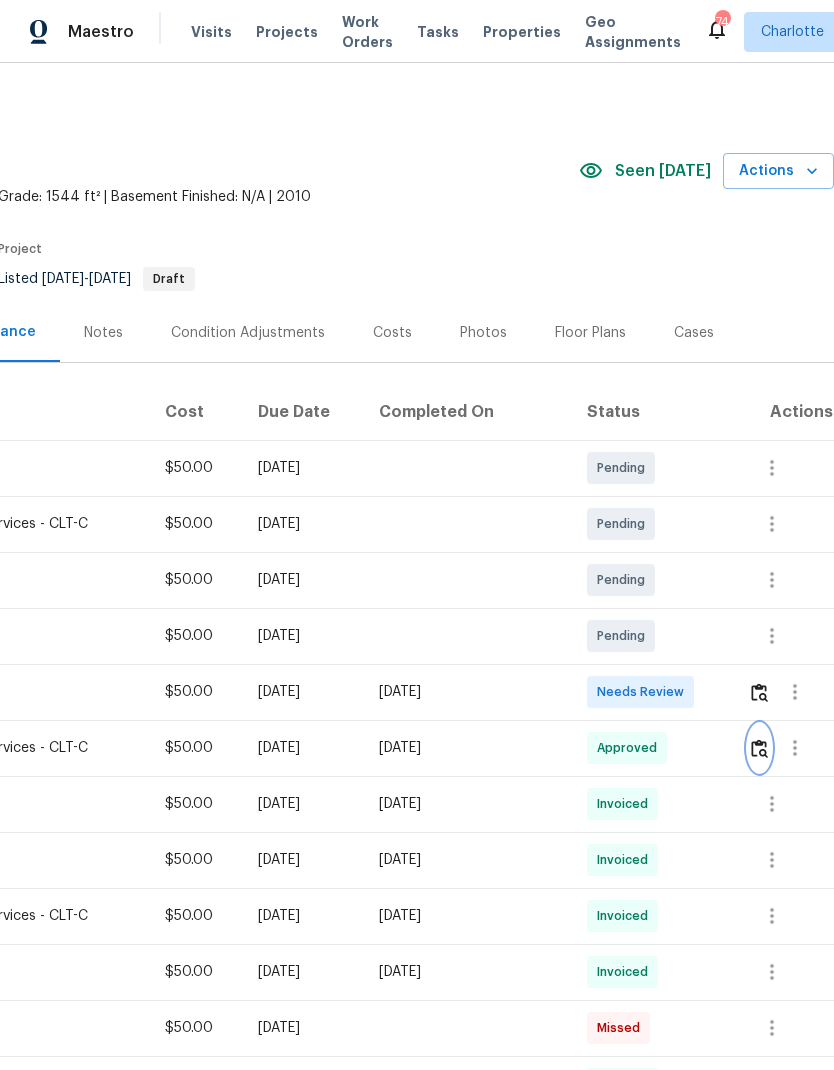 click at bounding box center (759, 748) 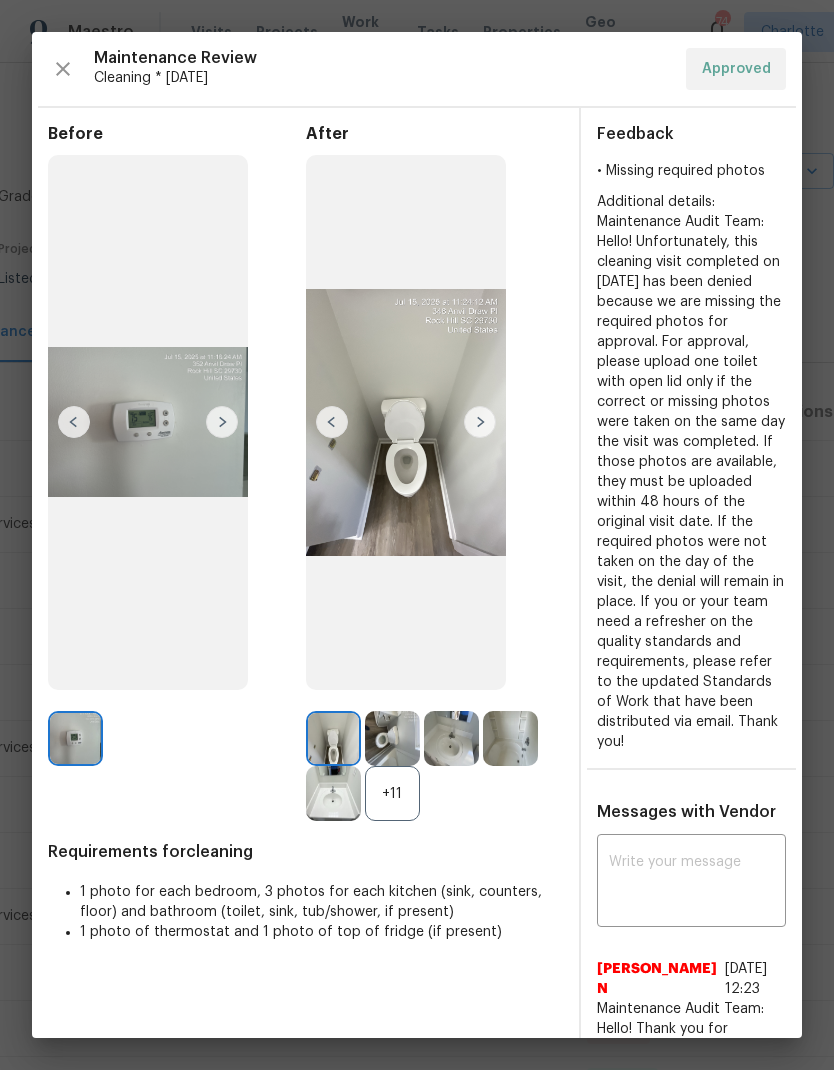 click at bounding box center (480, 422) 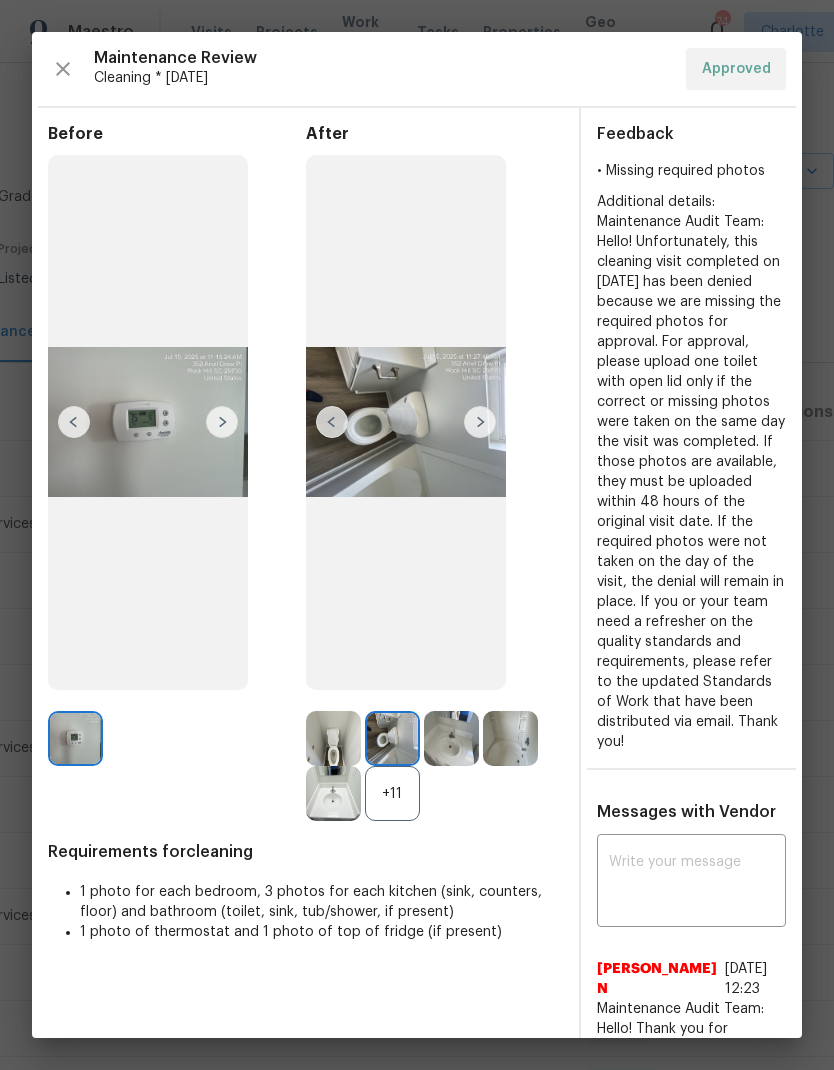 click at bounding box center [480, 422] 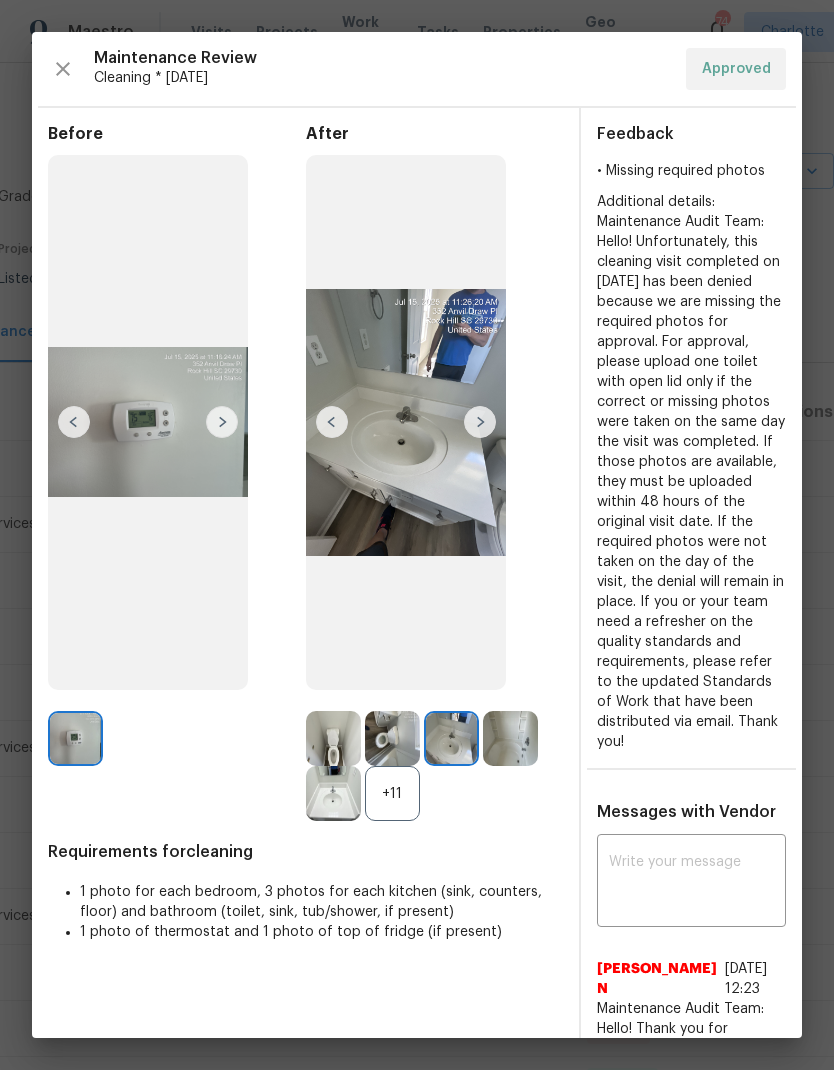 click at bounding box center (480, 422) 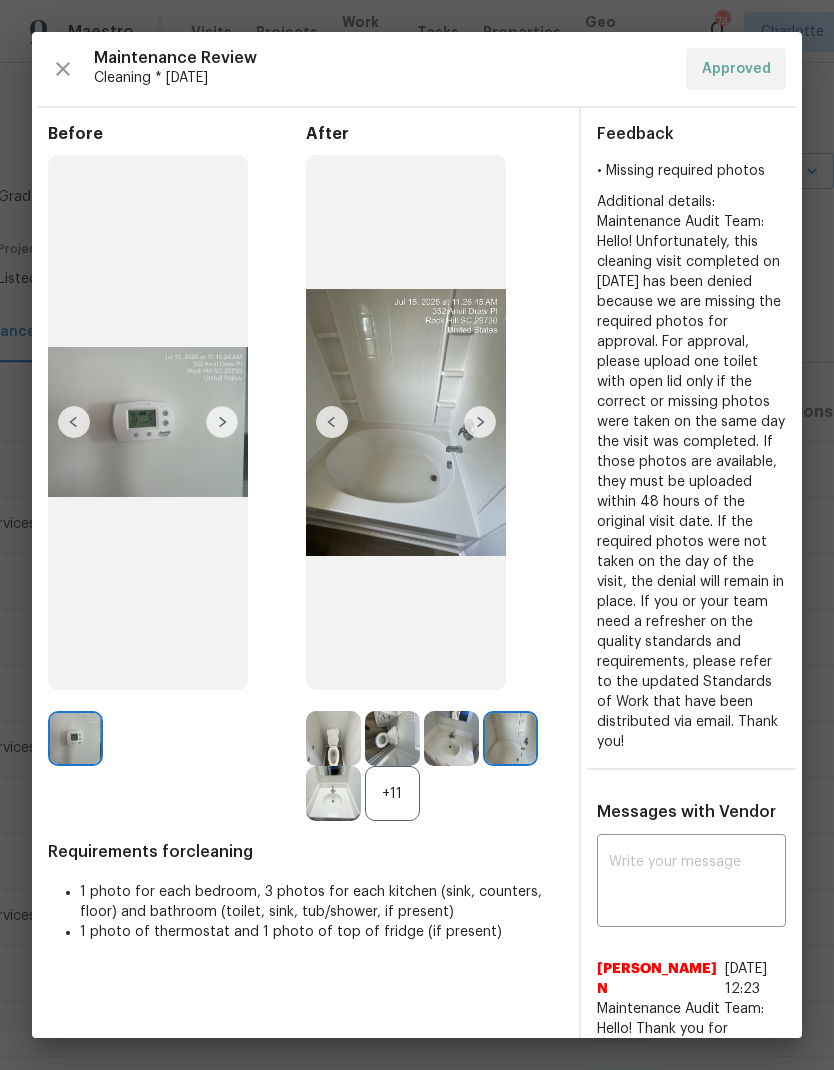 click at bounding box center (480, 422) 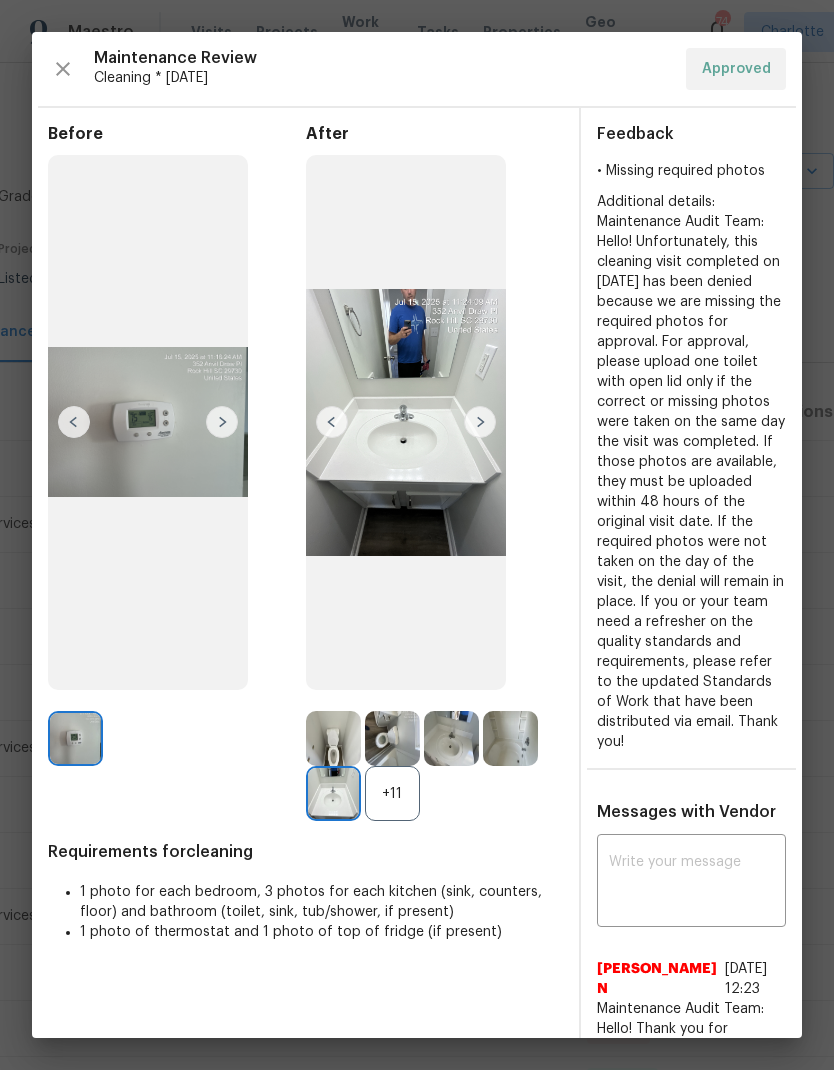 click at bounding box center (480, 422) 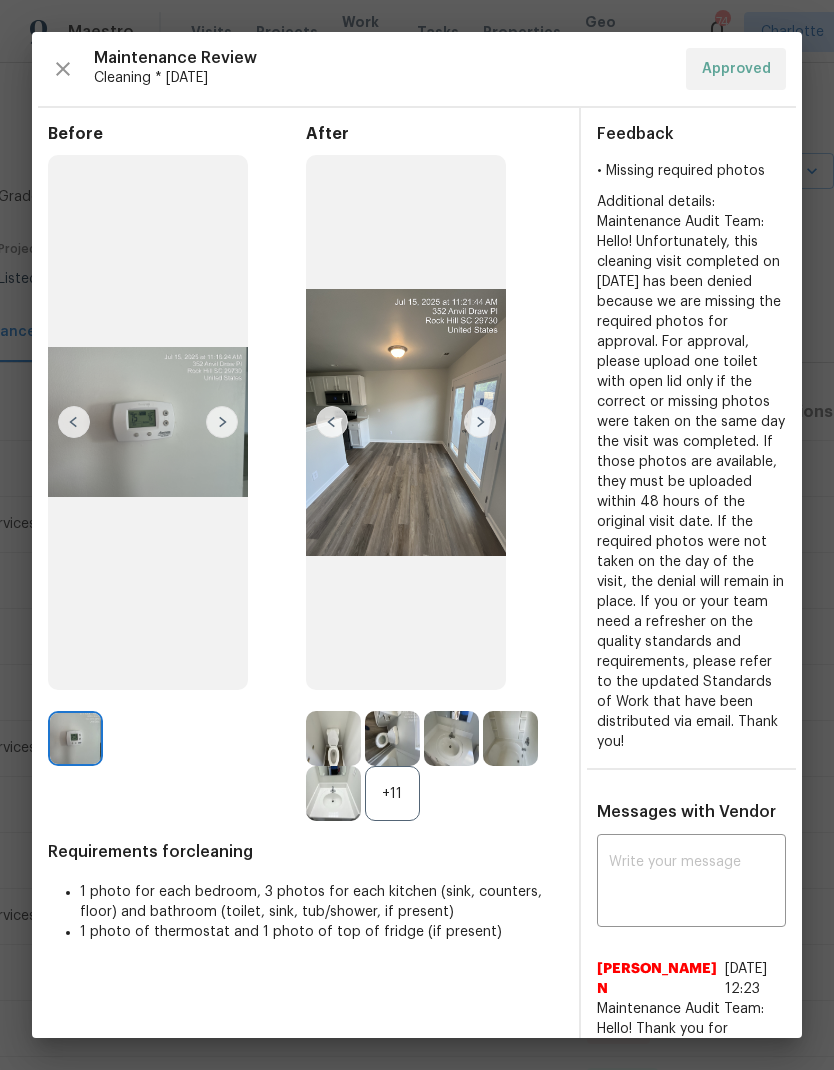 click at bounding box center (406, 422) 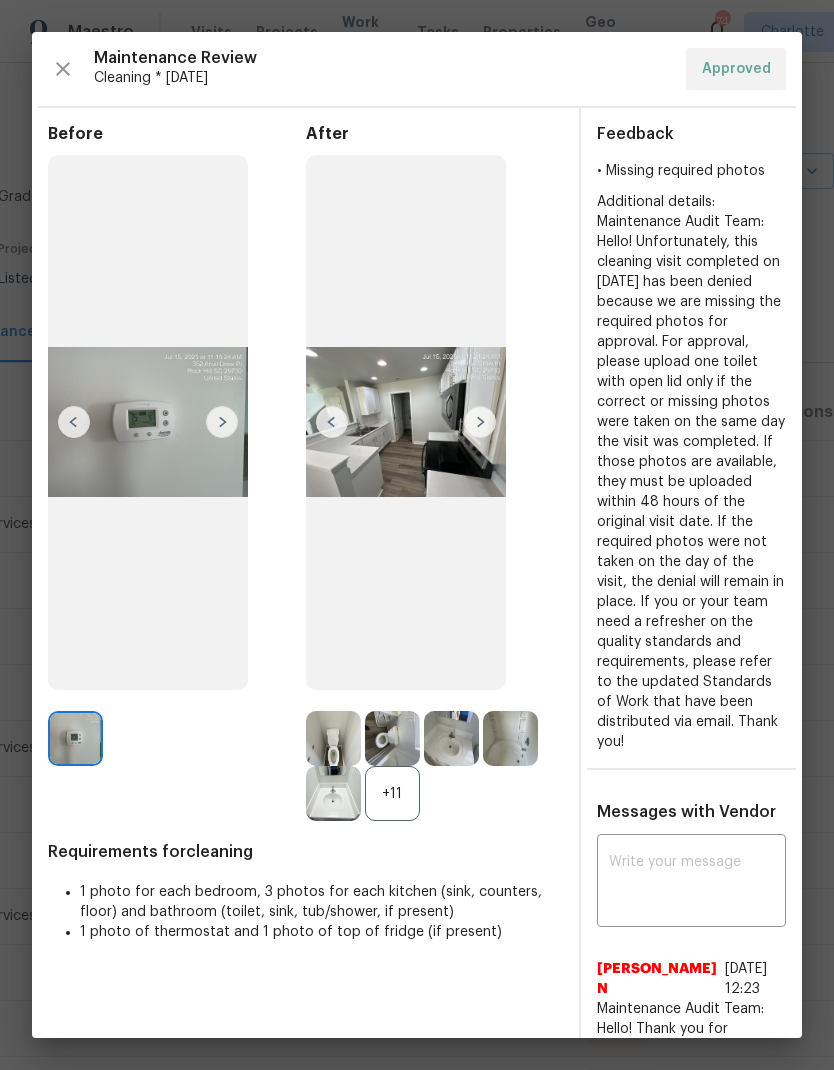 scroll, scrollTop: 0, scrollLeft: 0, axis: both 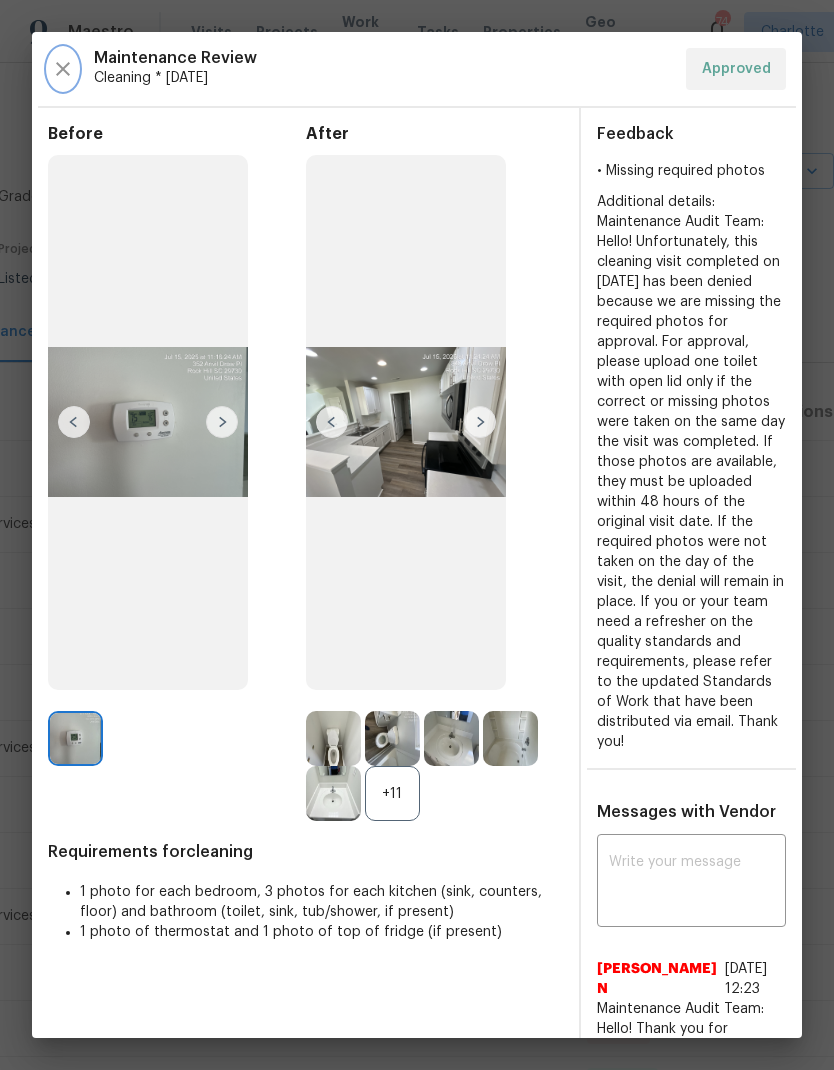 click 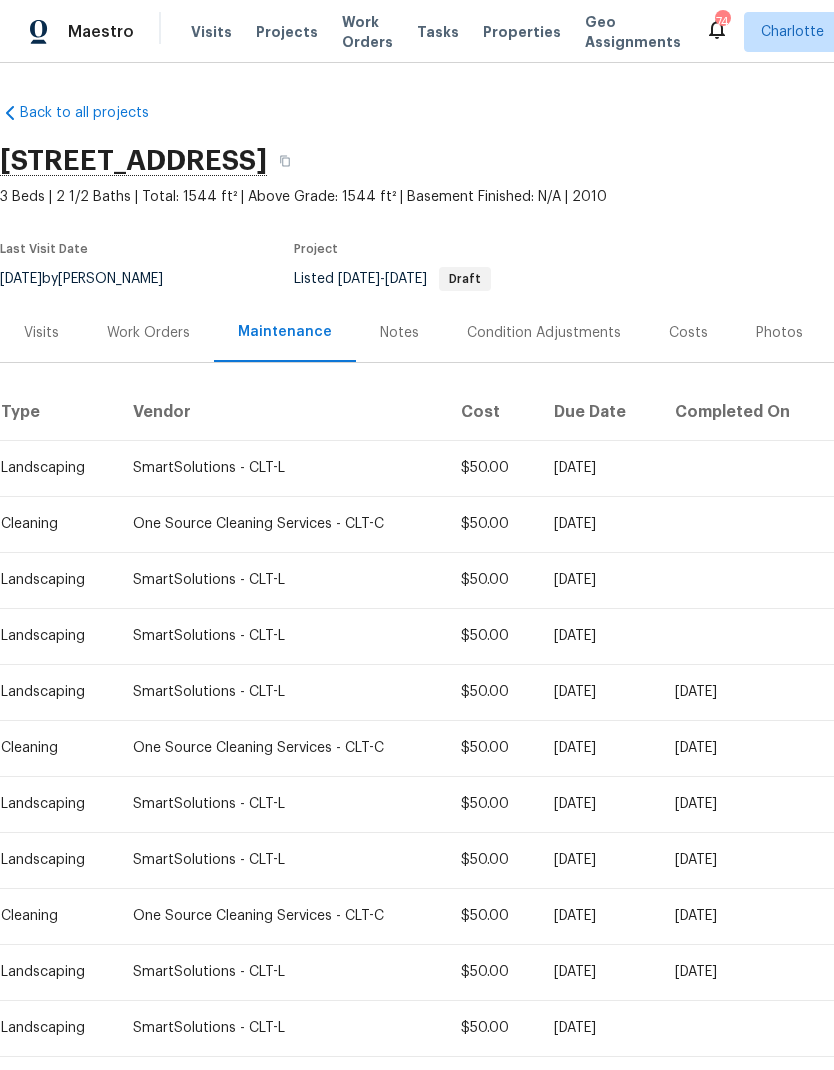 scroll, scrollTop: 0, scrollLeft: 0, axis: both 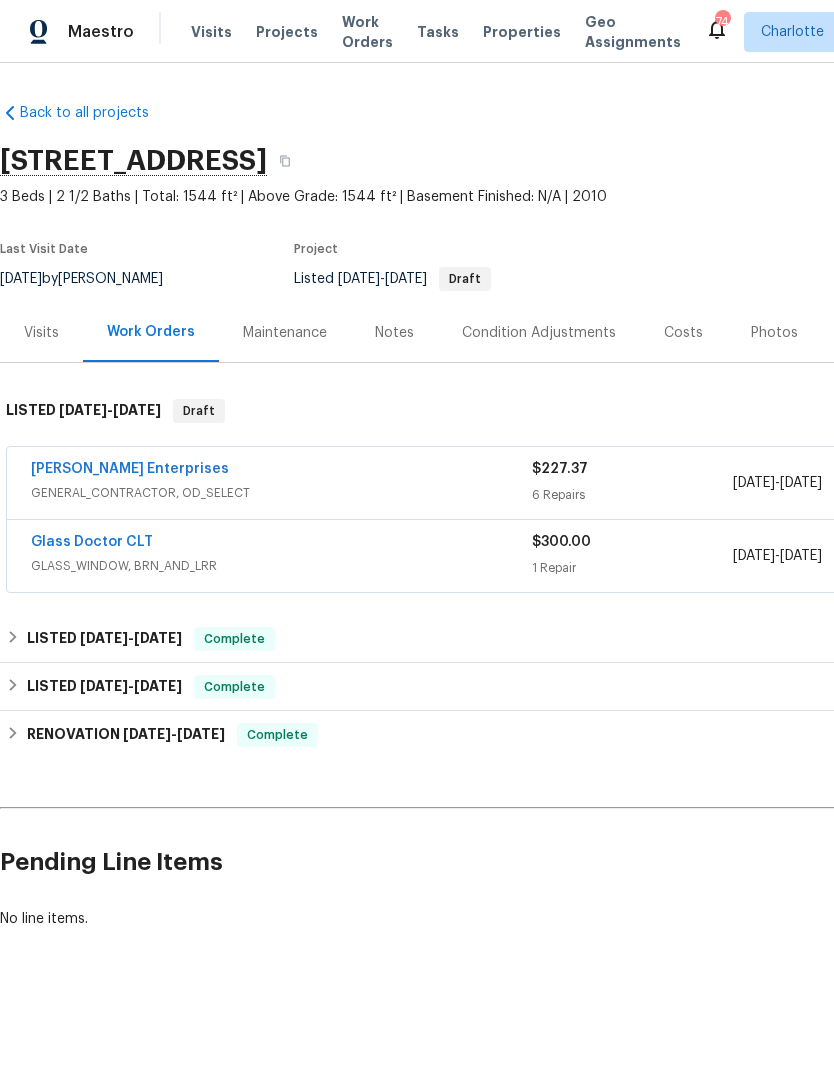 click on "Visits" at bounding box center (41, 333) 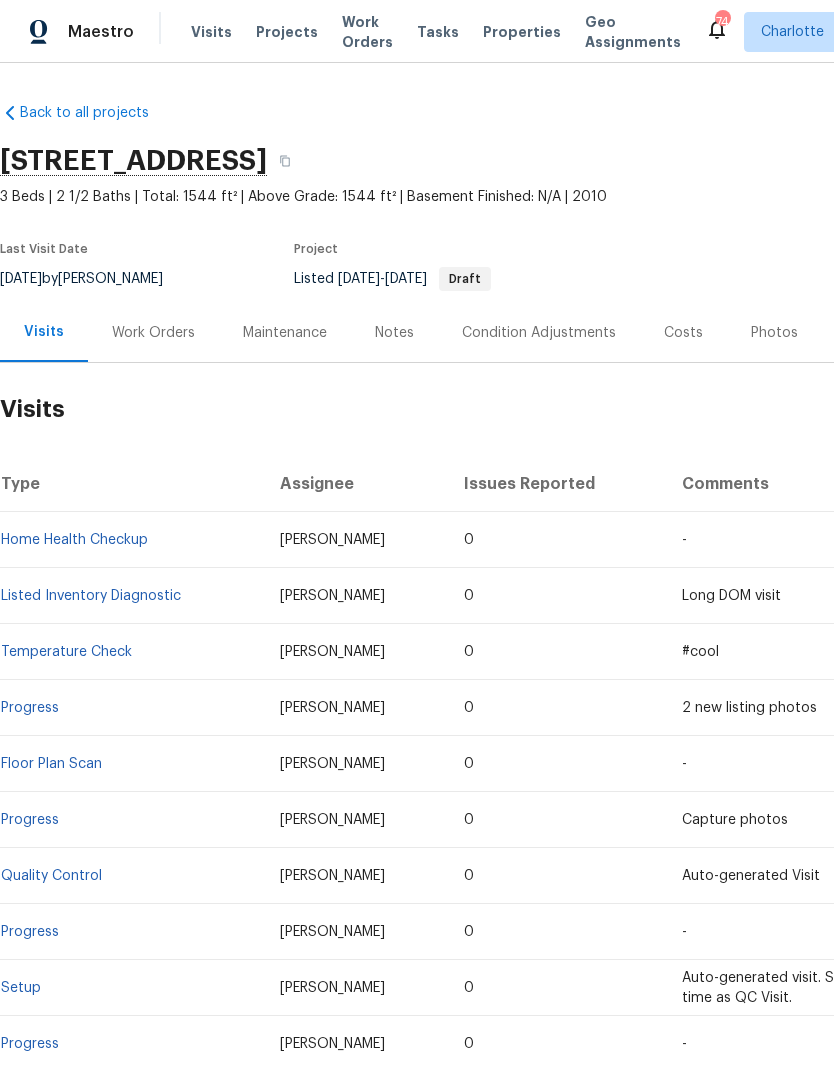 scroll, scrollTop: 0, scrollLeft: 0, axis: both 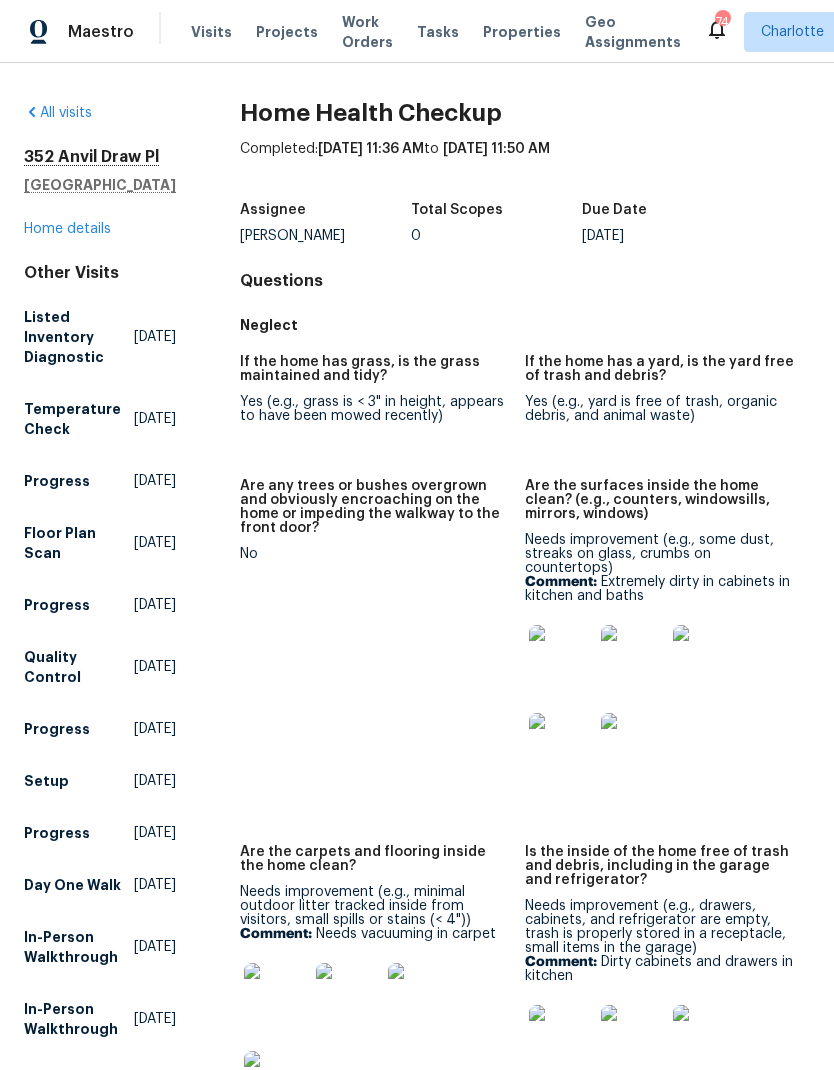 click on "Home details" at bounding box center [67, 229] 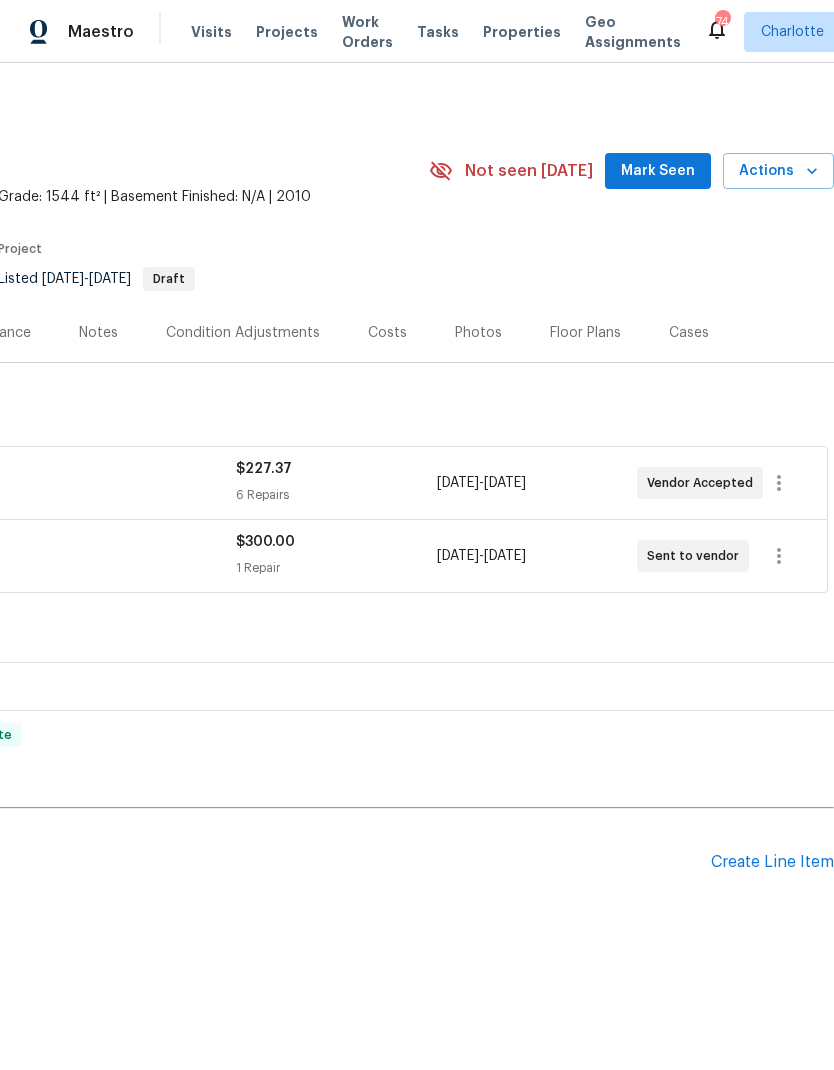 click on "Mark Seen" at bounding box center (658, 171) 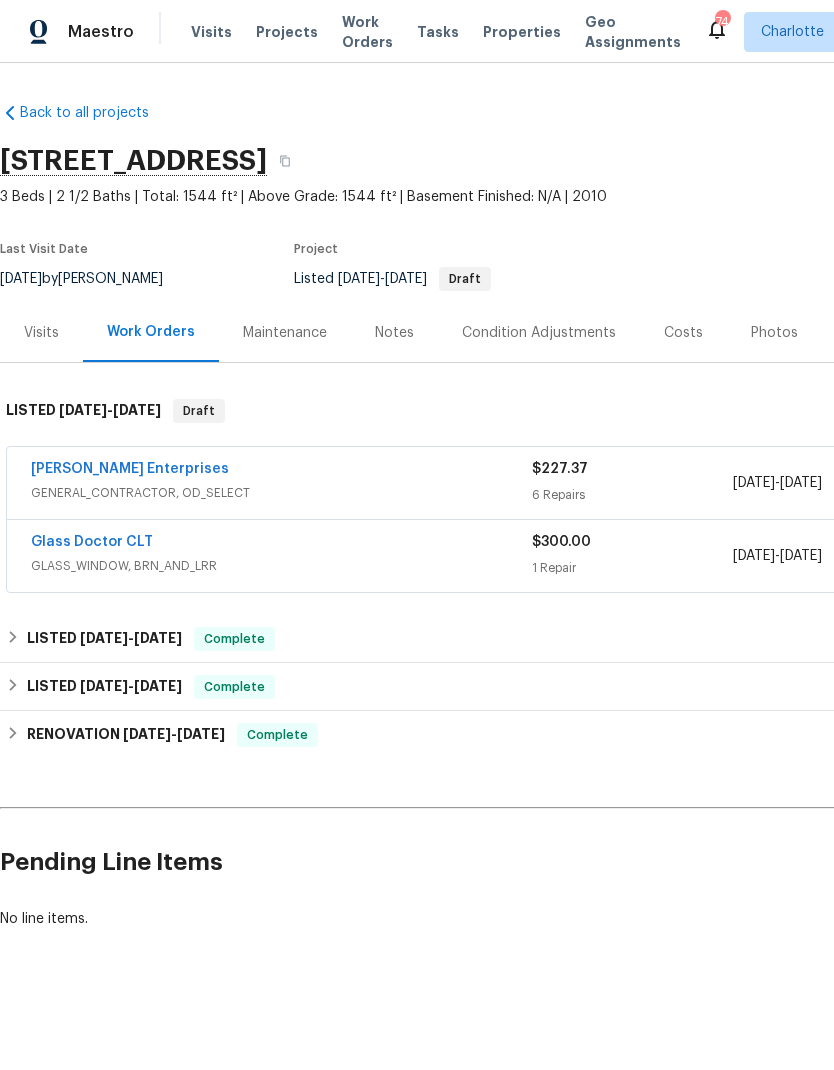 scroll, scrollTop: 0, scrollLeft: 0, axis: both 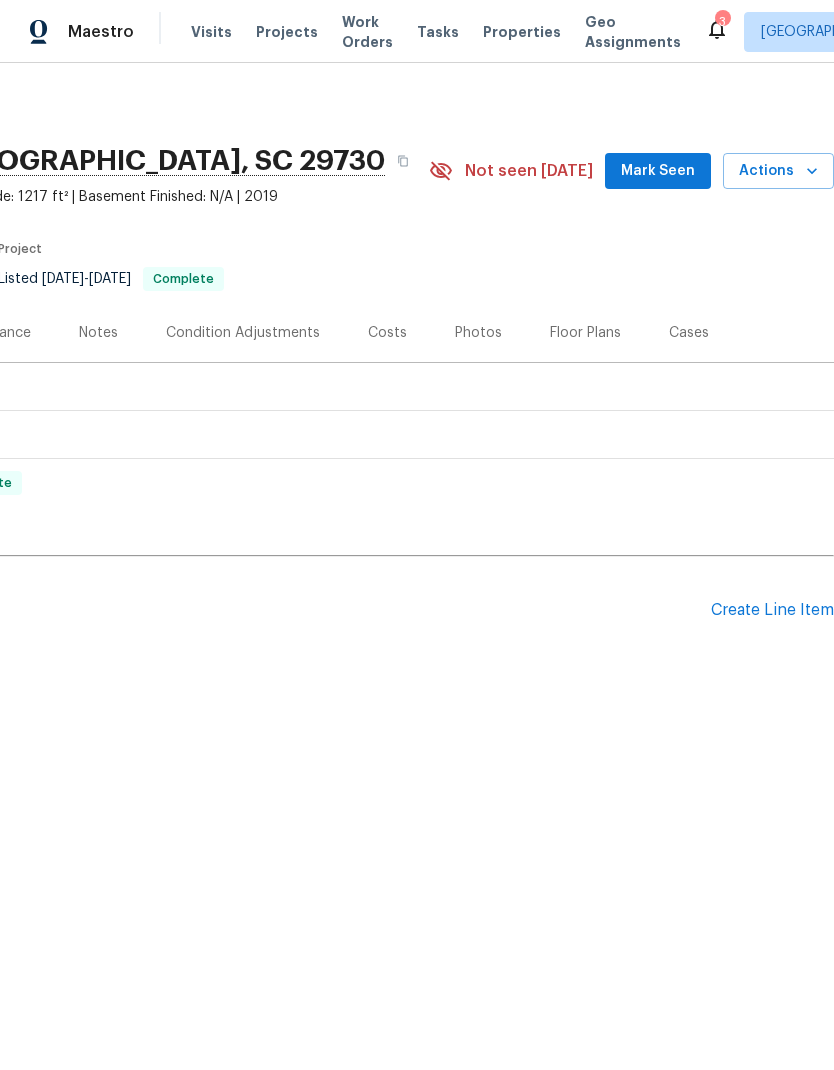 click on "Create Line Item" at bounding box center [772, 610] 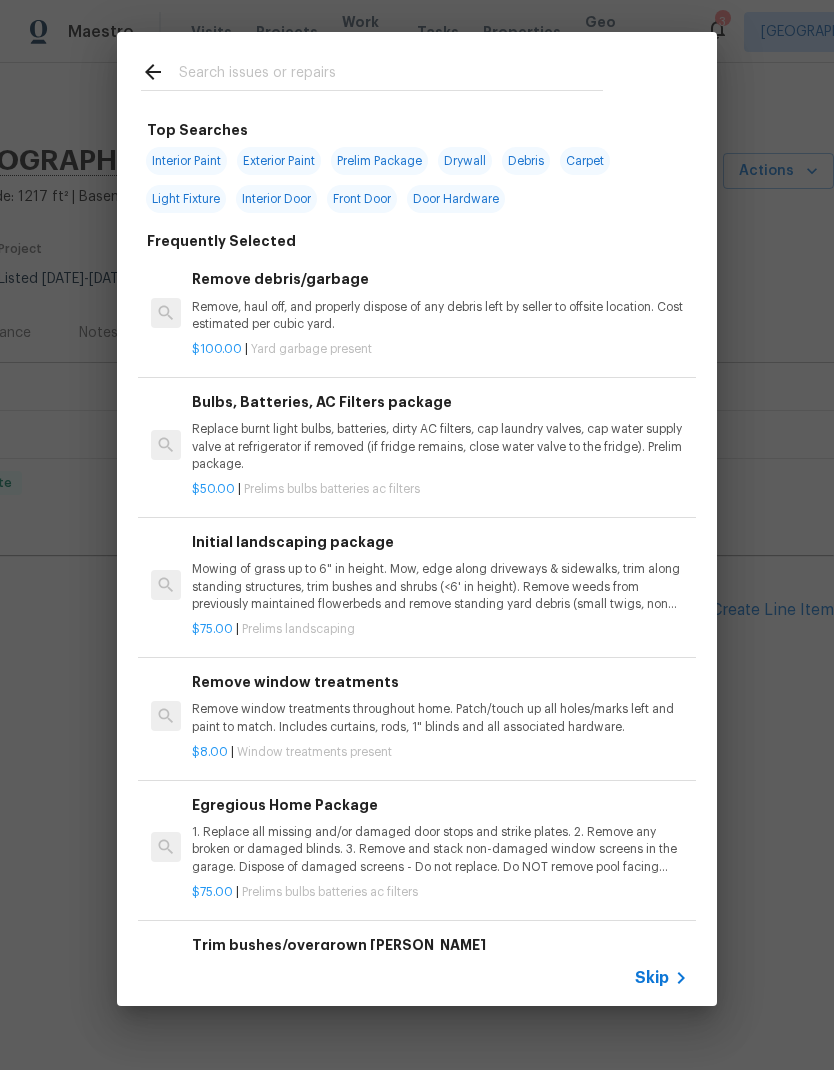 click at bounding box center (391, 75) 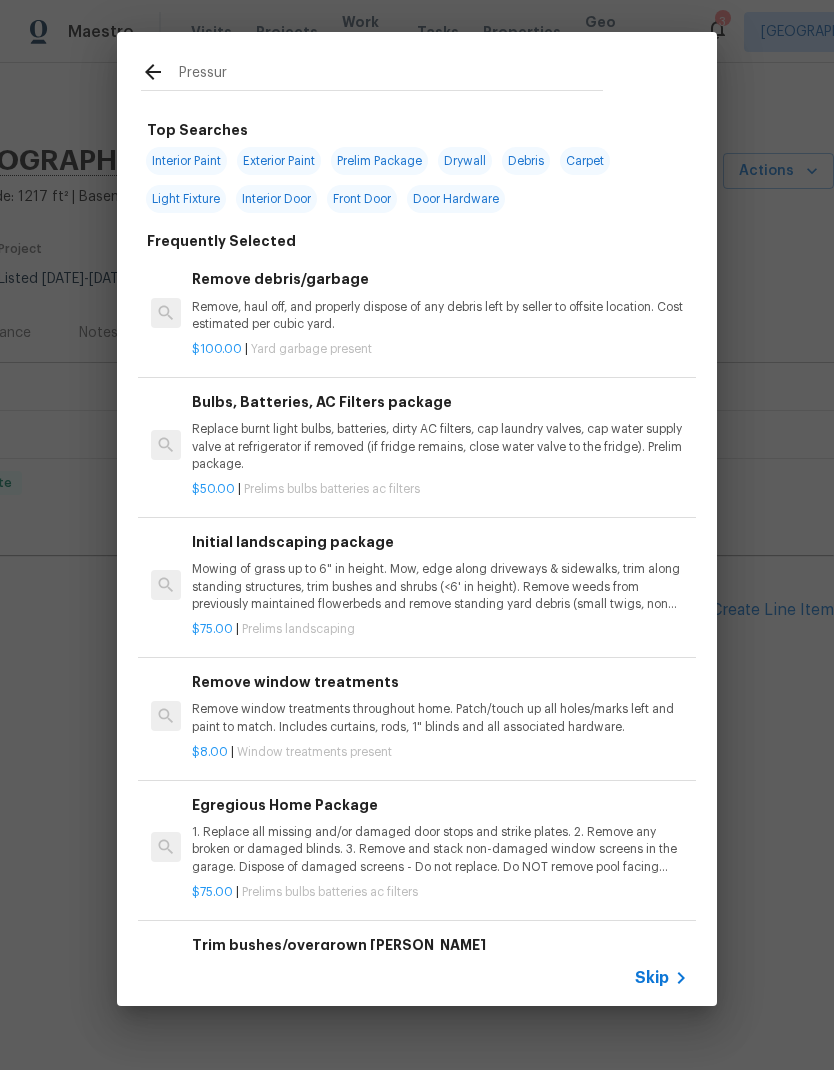 type on "Pressure" 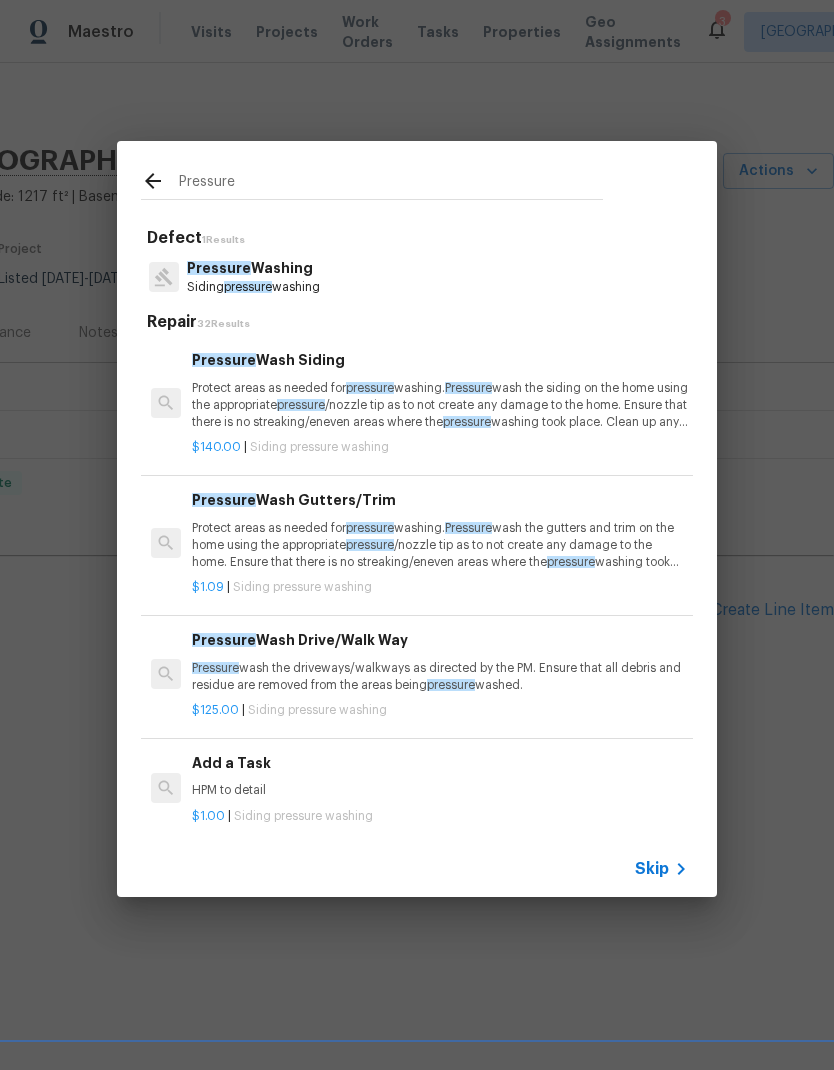 click on "Pressure  Washing" at bounding box center [253, 268] 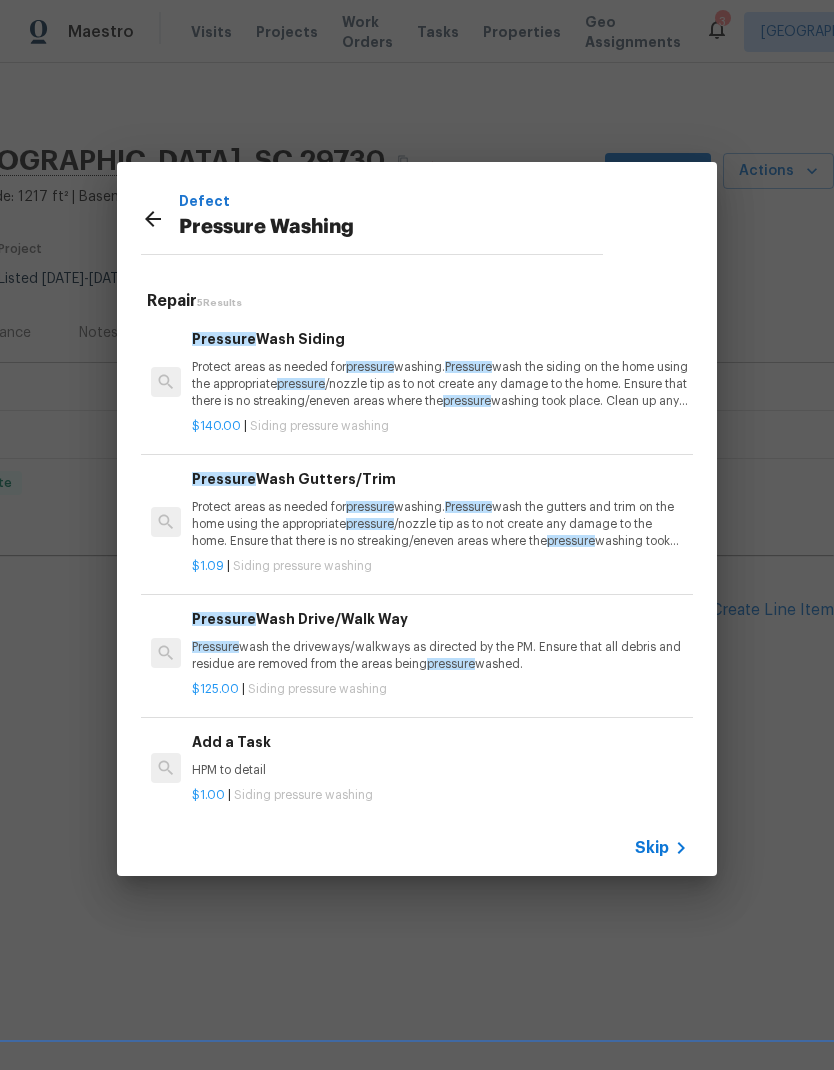 click on "Protect areas as needed for  pressure  washing.  Pressure  wash the siding on the home using the appropriate  pressure /nozzle tip as to not create any damage to the home. Ensure that there is no streaking/eneven areas where the  pressure  washing took place. Clean up any debris created from  pressure  washing." at bounding box center [440, 384] 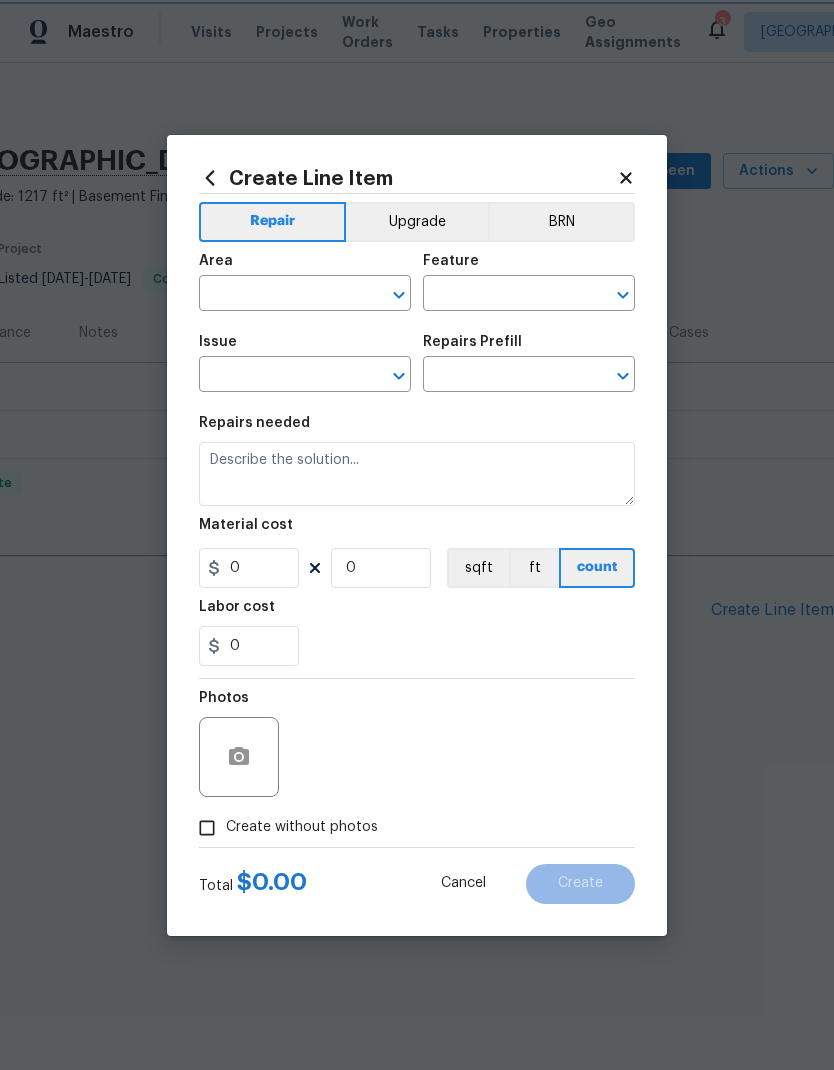 type on "Siding" 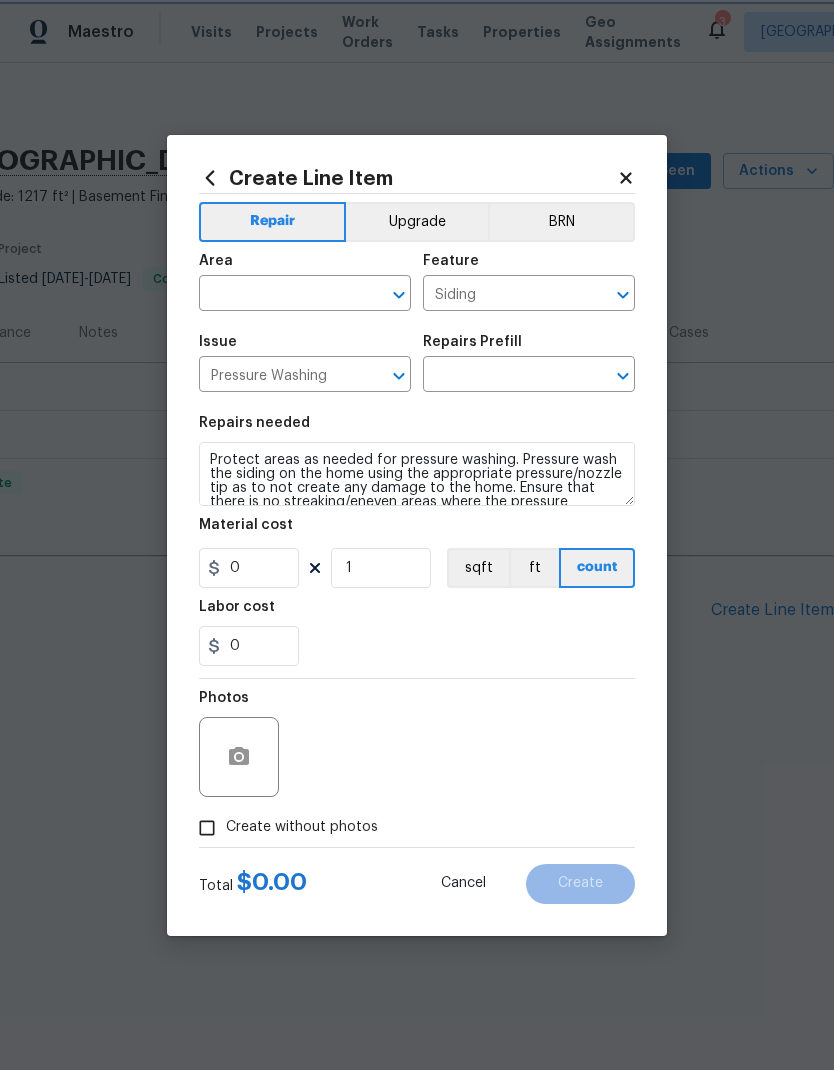 type on "Pressure Wash Siding $140.00" 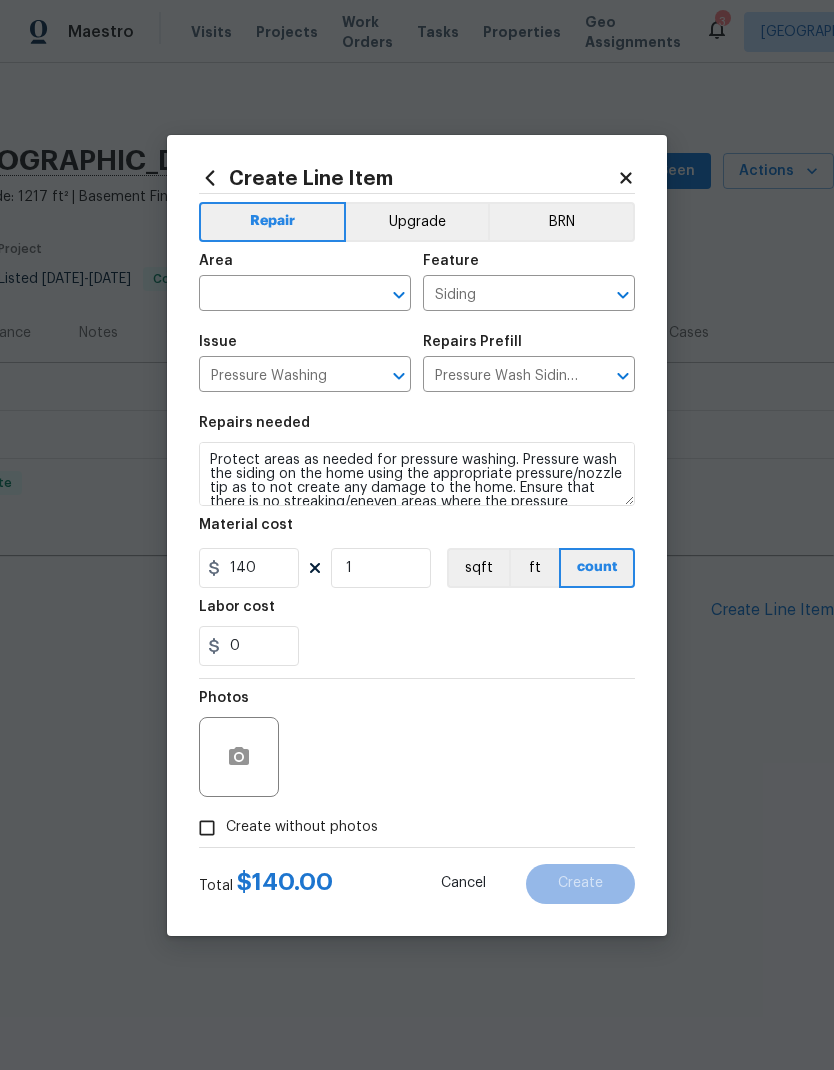 click at bounding box center (277, 295) 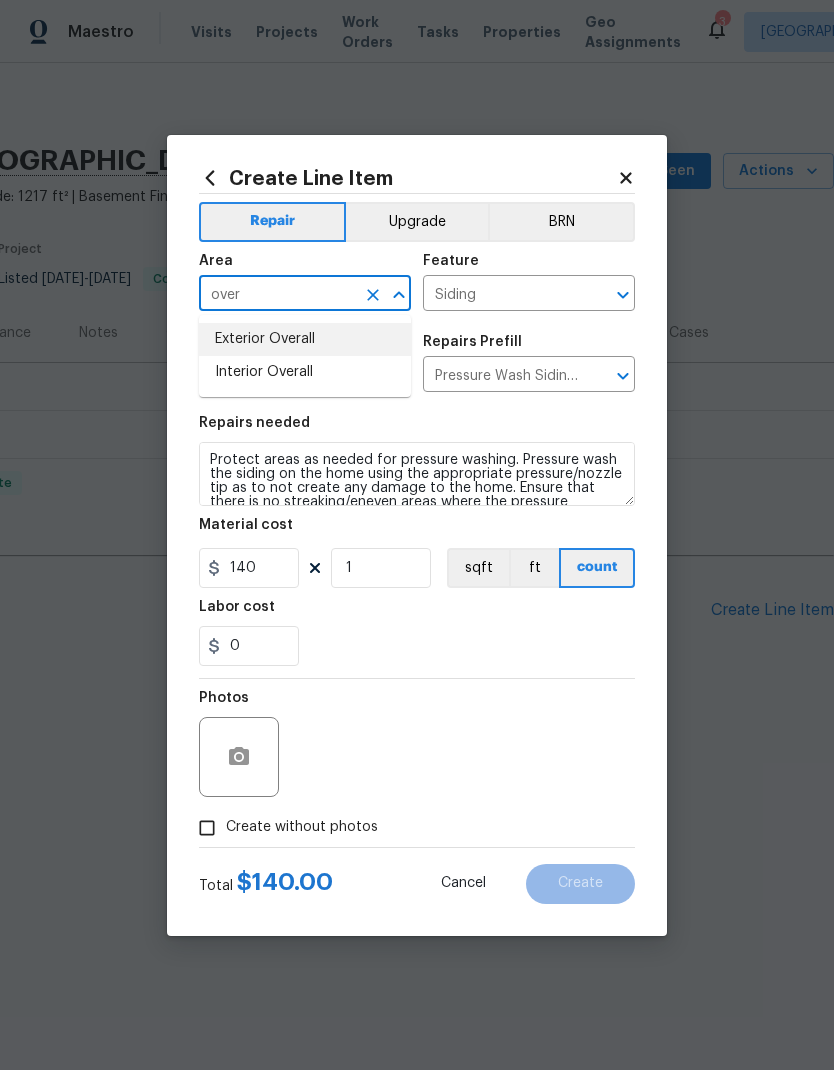click on "Exterior Overall" at bounding box center (305, 339) 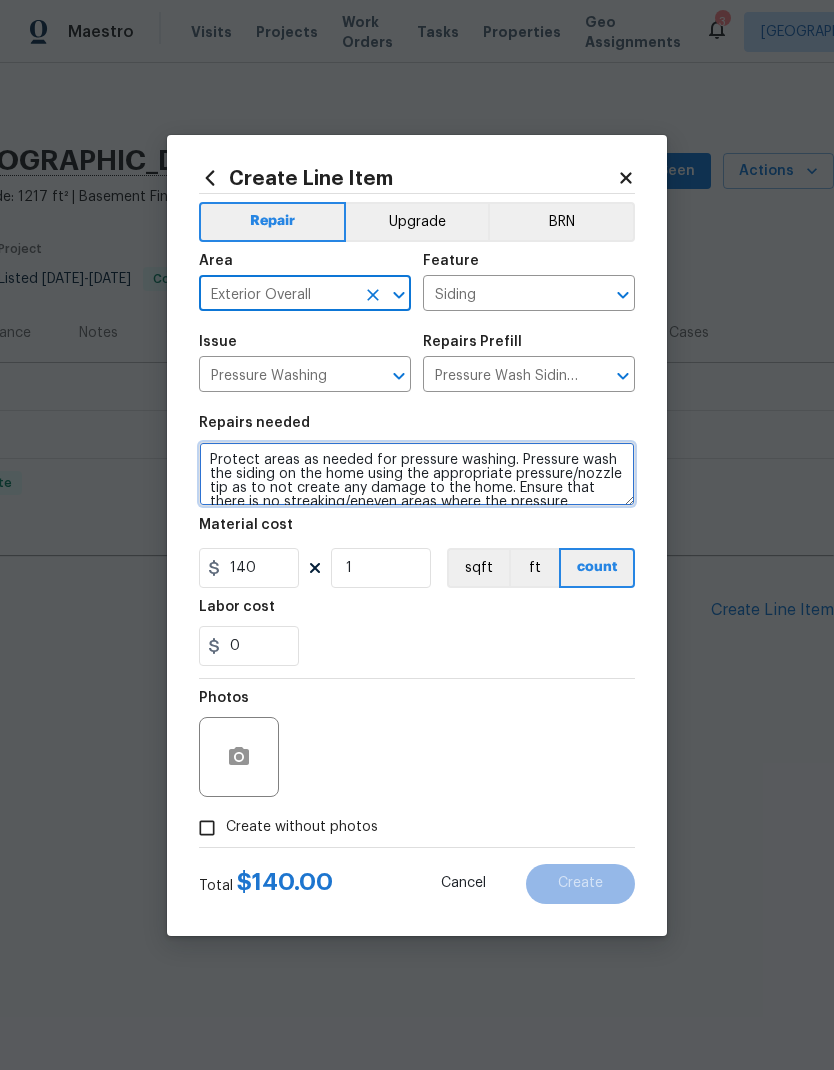 click on "Protect areas as needed for pressure washing. Pressure wash the siding on the home using the appropriate pressure/nozzle tip as to not create any damage to the home. Ensure that there is no streaking/eneven areas where the pressure washing took place. Clean up any debris created from pressure washing." at bounding box center (417, 474) 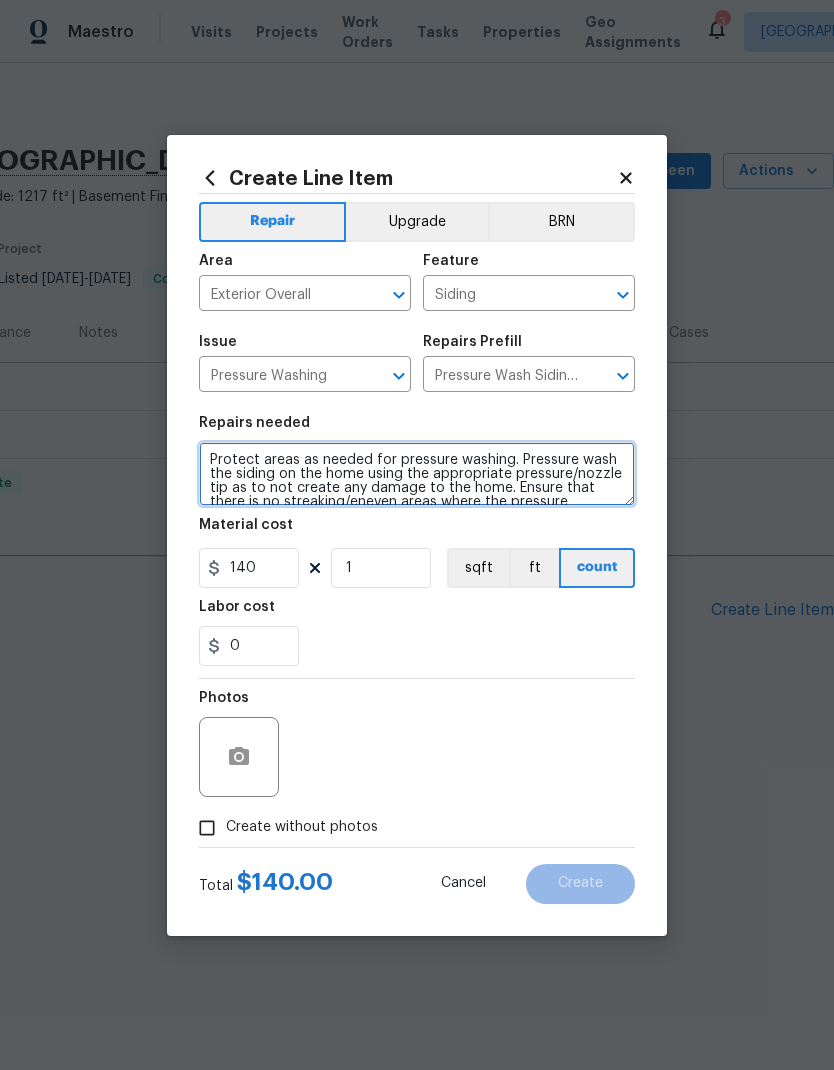 scroll, scrollTop: 0, scrollLeft: 0, axis: both 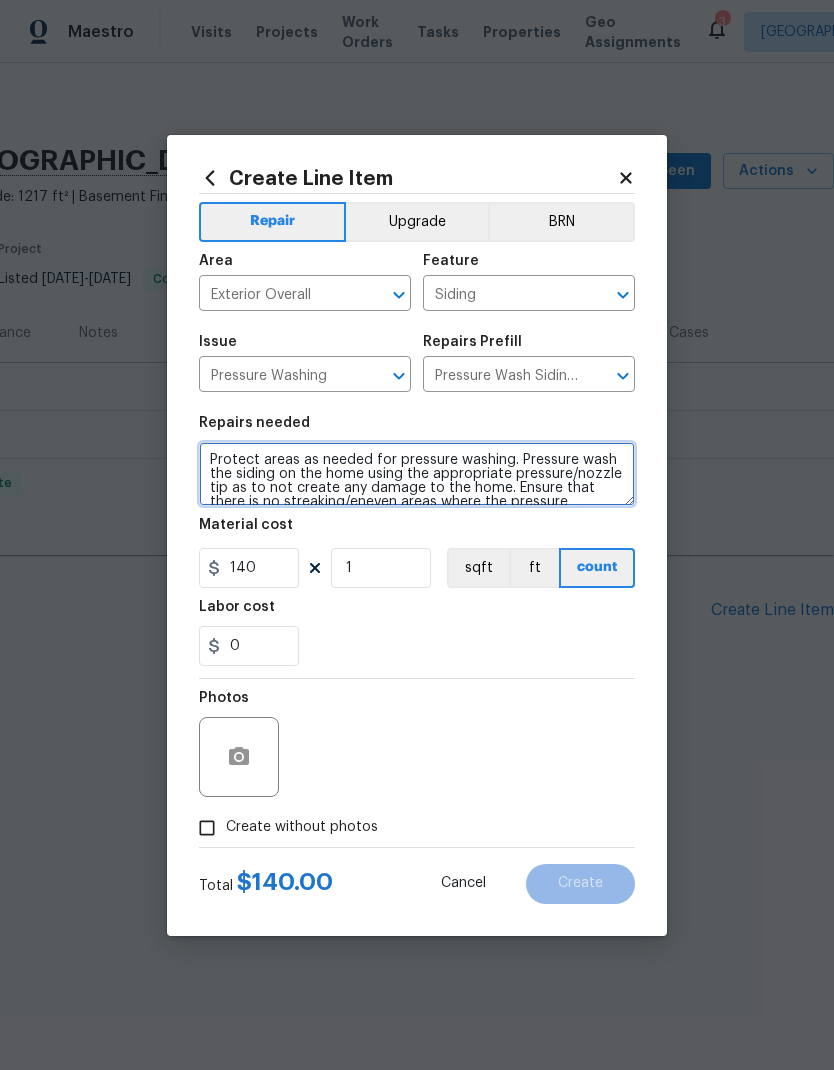 click on "Protect areas as needed for pressure washing. Pressure wash the siding on the home using the appropriate pressure/nozzle tip as to not create any damage to the home. Ensure that there is no streaking/eneven areas where the pressure washing took place. Clean up any debris created from pressure washing." at bounding box center (417, 474) 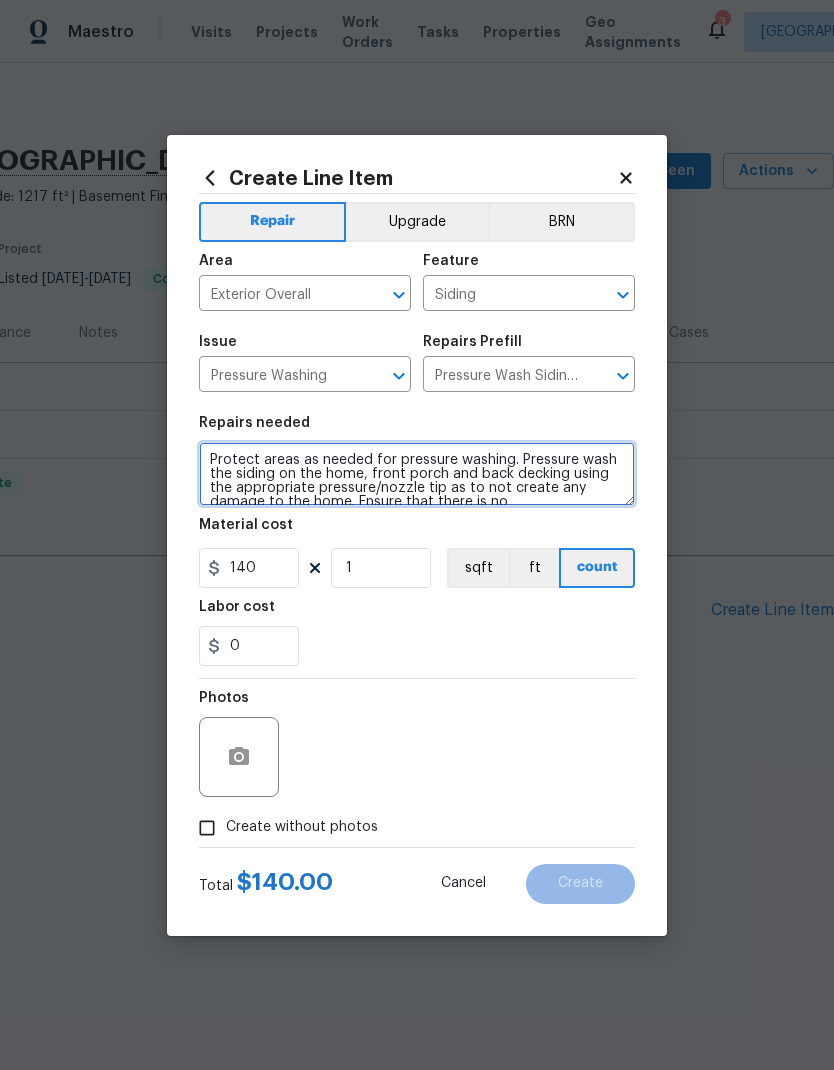 type on "Protect areas as needed for pressure washing. Pressure wash the siding on the home, front porch and back decking using the appropriate pressure/nozzle tip as to not create any damage to the home. Ensure that there is no streaking/eneven areas where the pressure washing took place. Clean up any debris created from pressure washing." 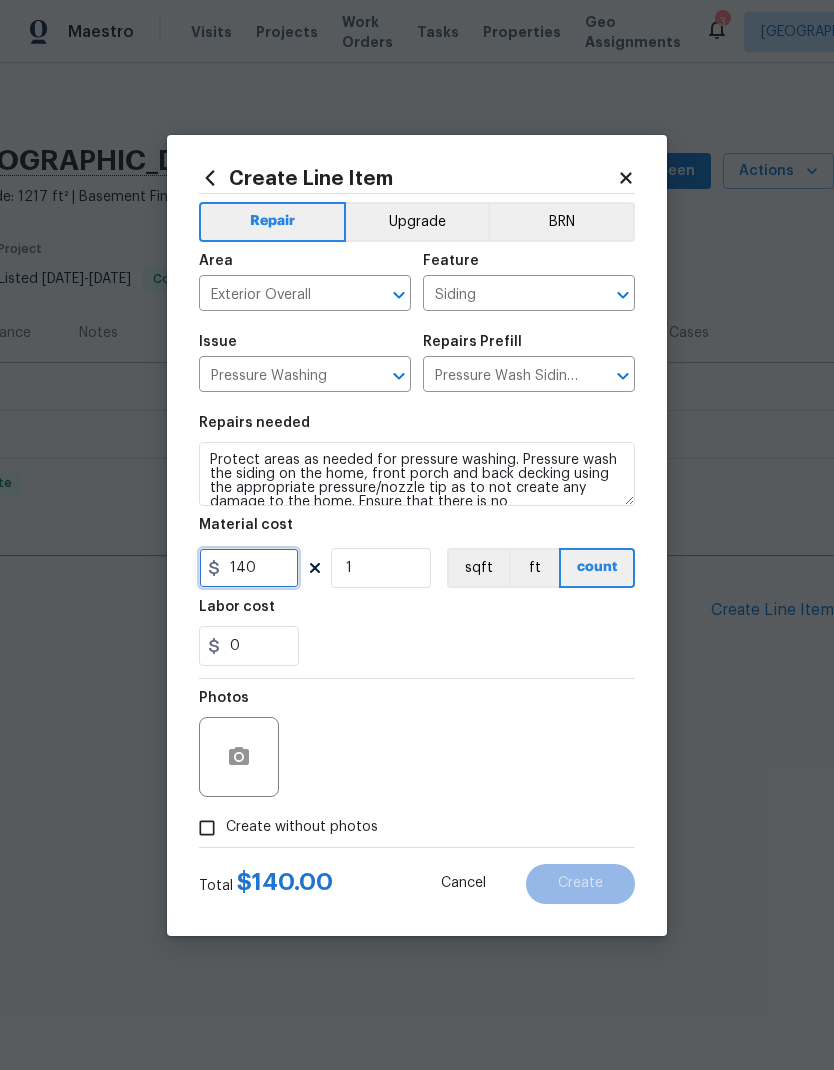 click on "140" at bounding box center [249, 568] 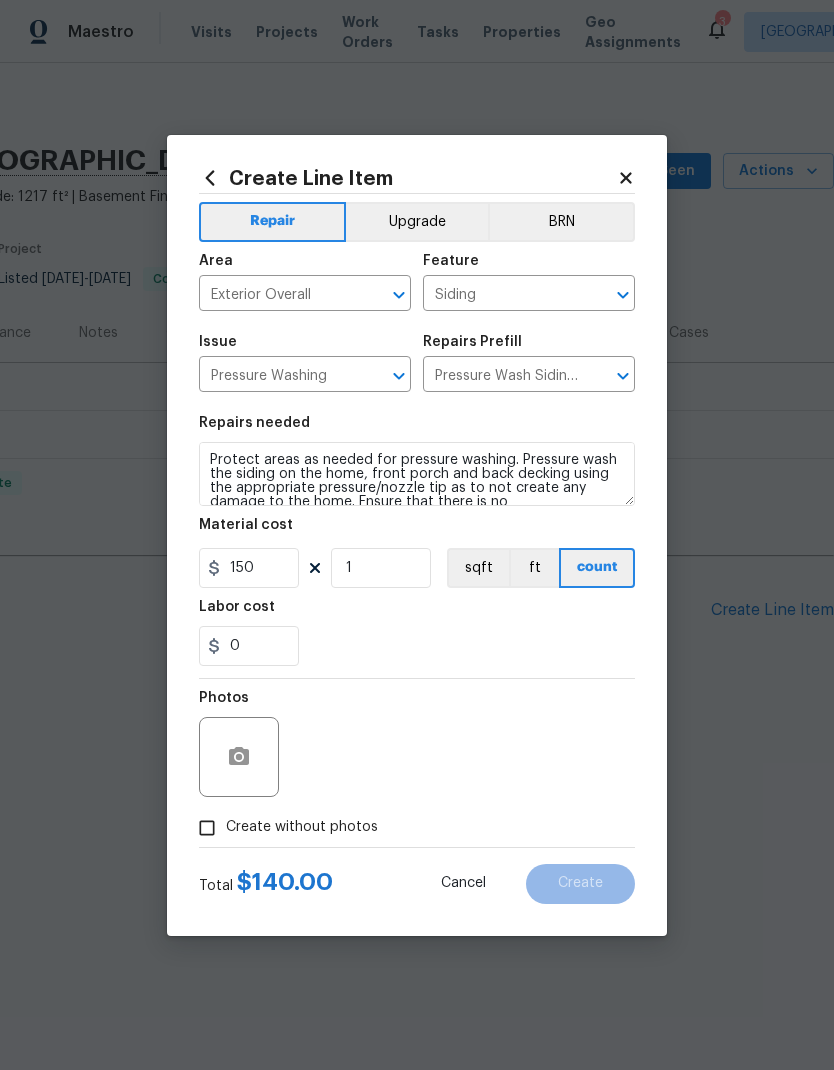 click on "0" at bounding box center [417, 646] 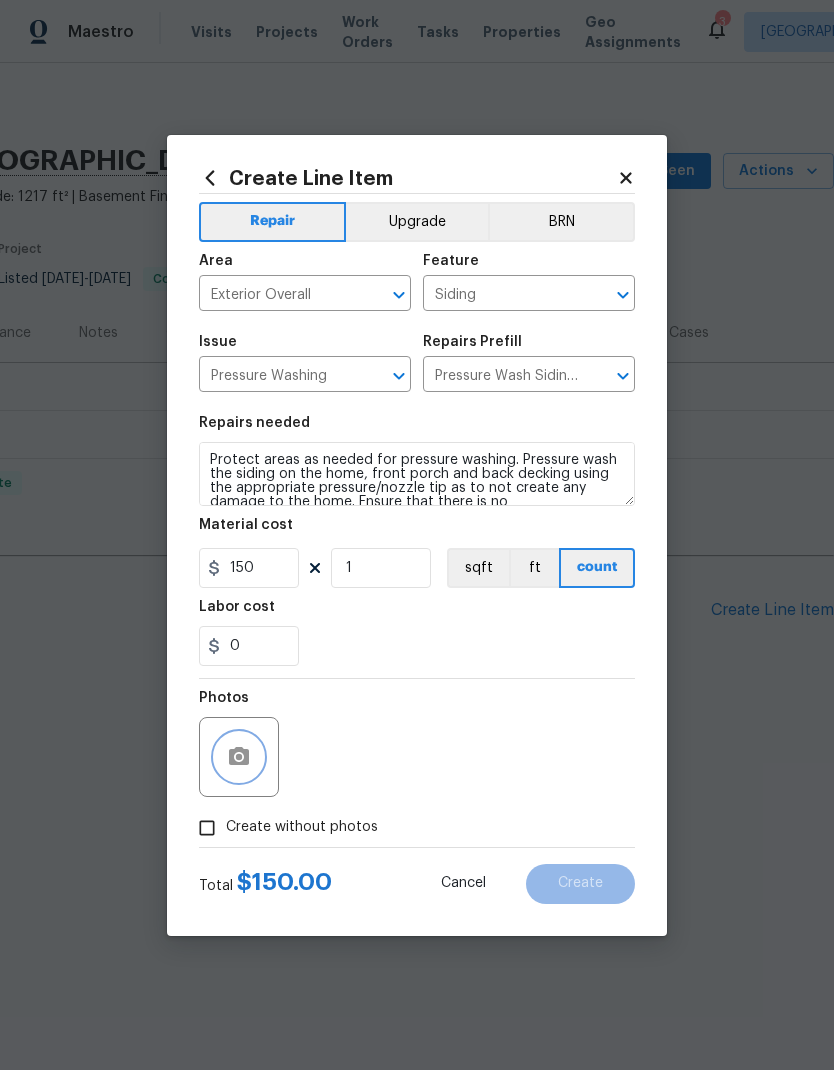 click 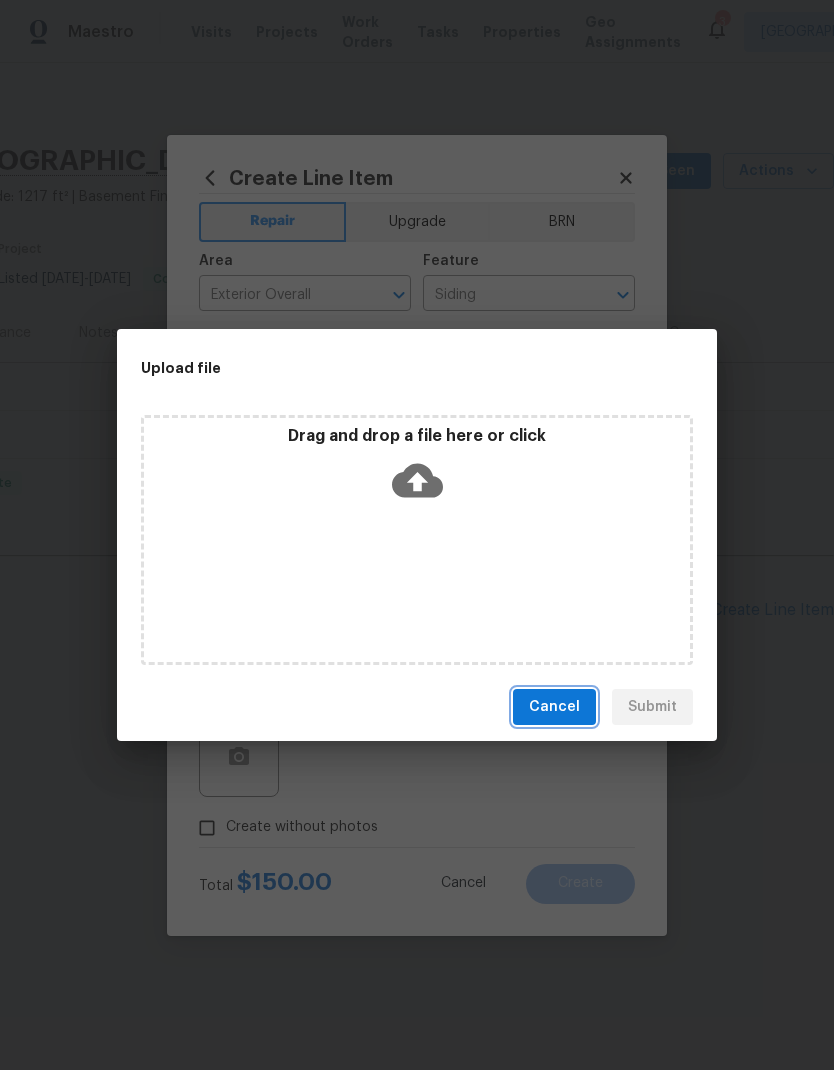 click on "Cancel" at bounding box center (554, 707) 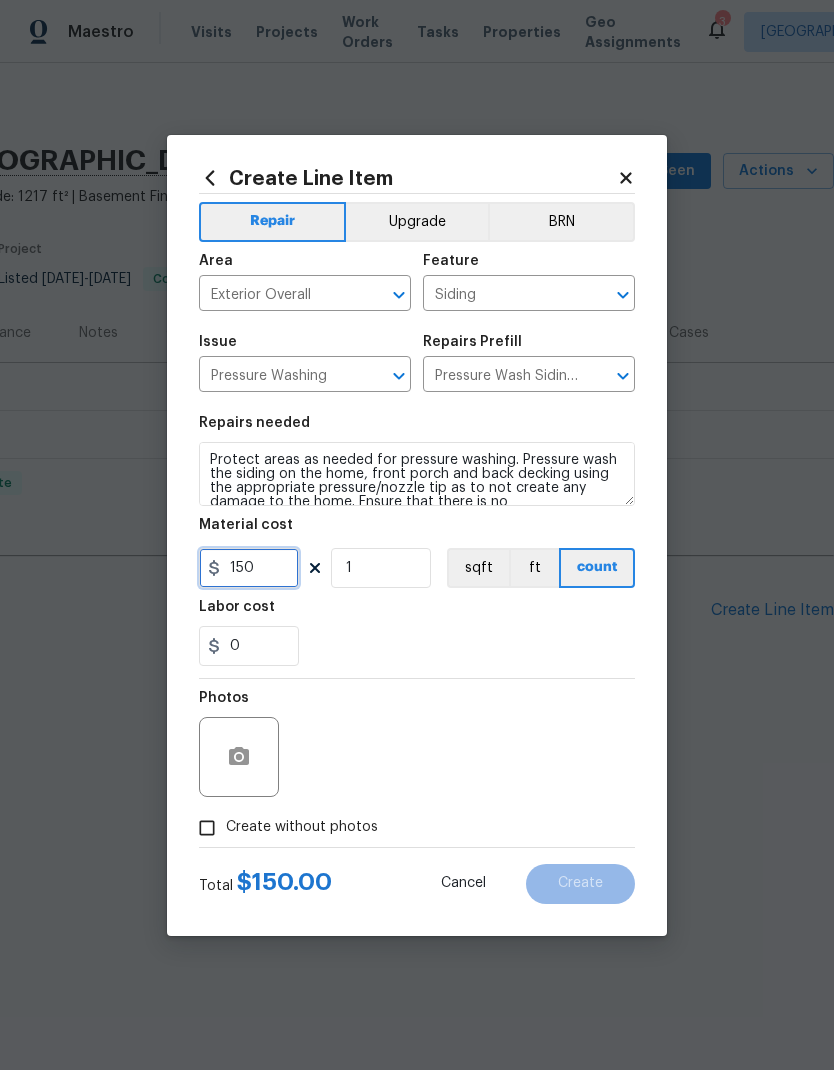 click on "150" at bounding box center [249, 568] 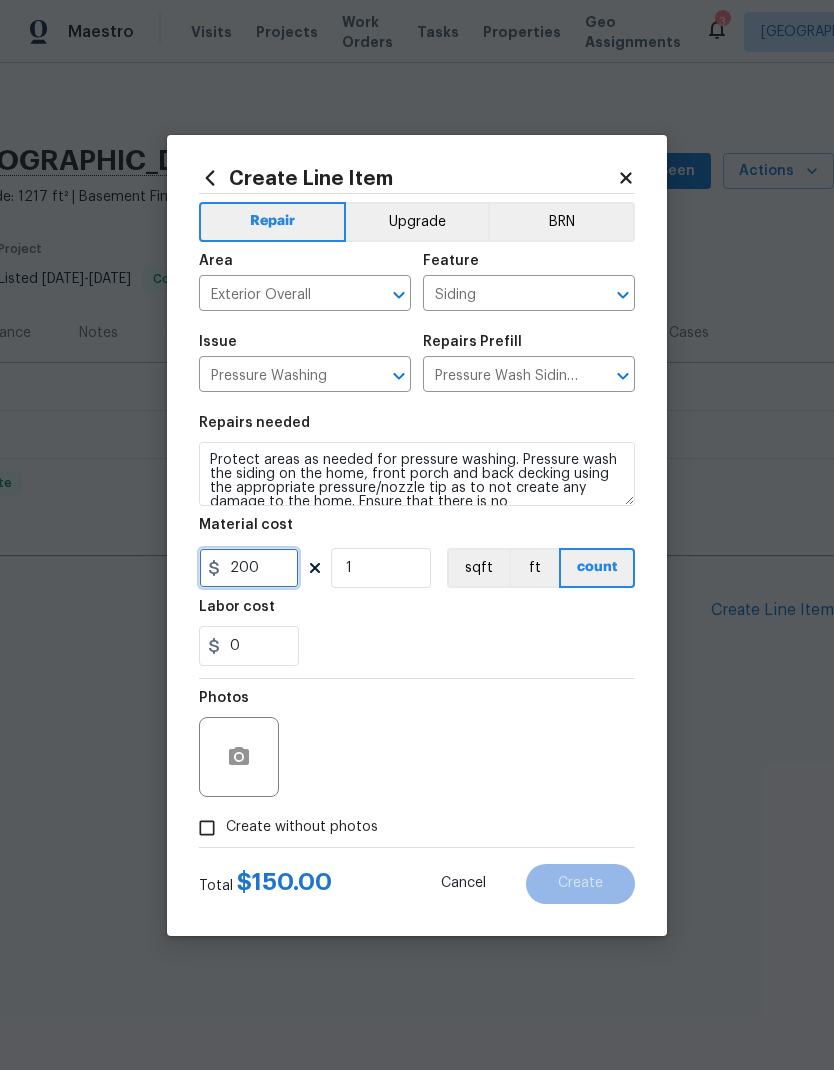 type on "200" 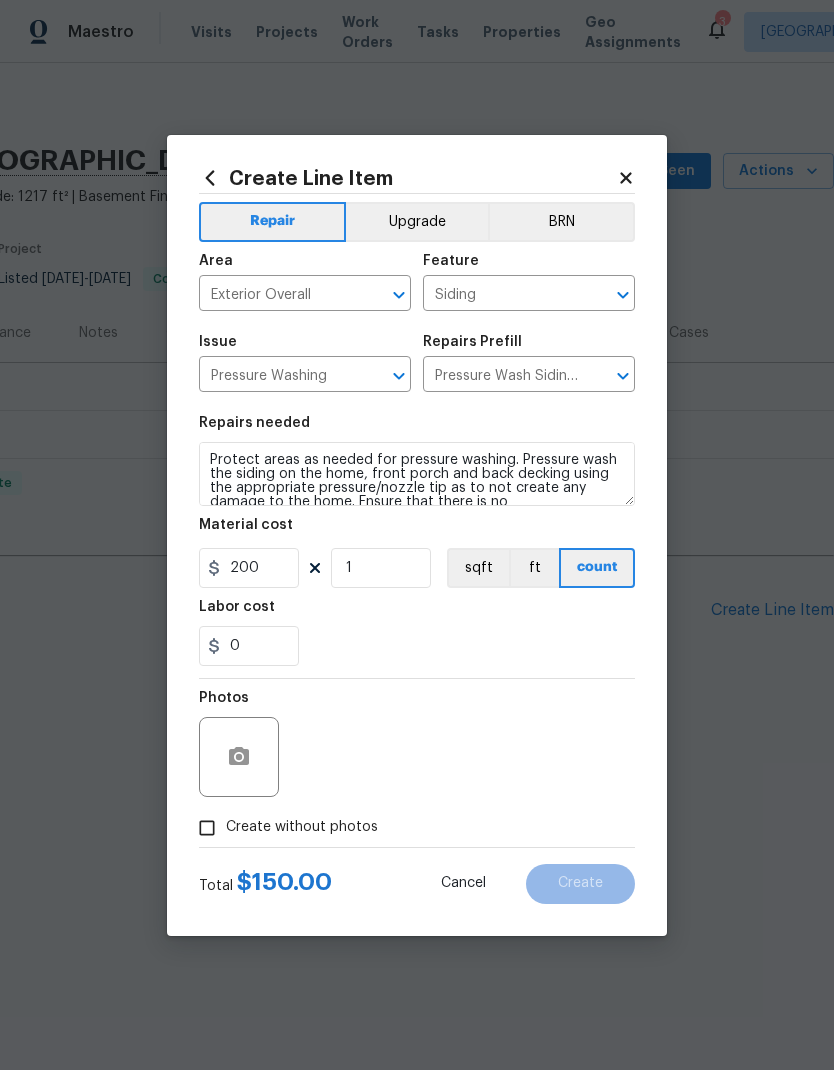 click on "0" at bounding box center [417, 646] 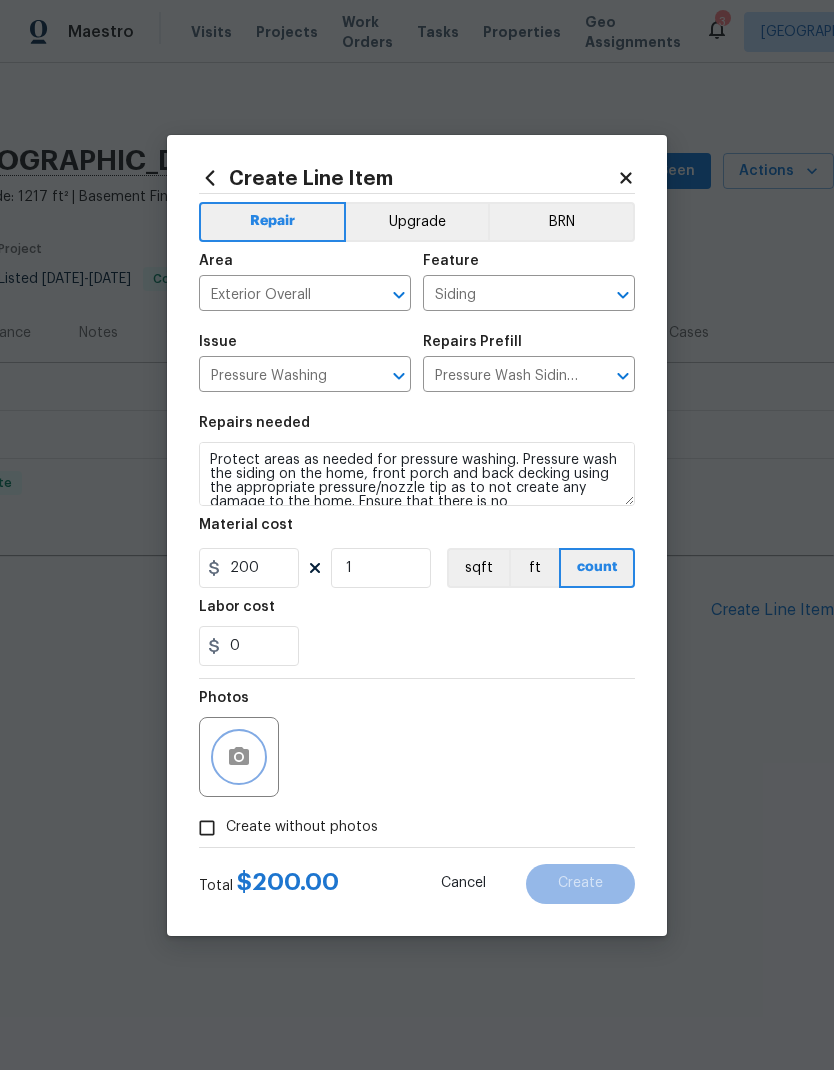click 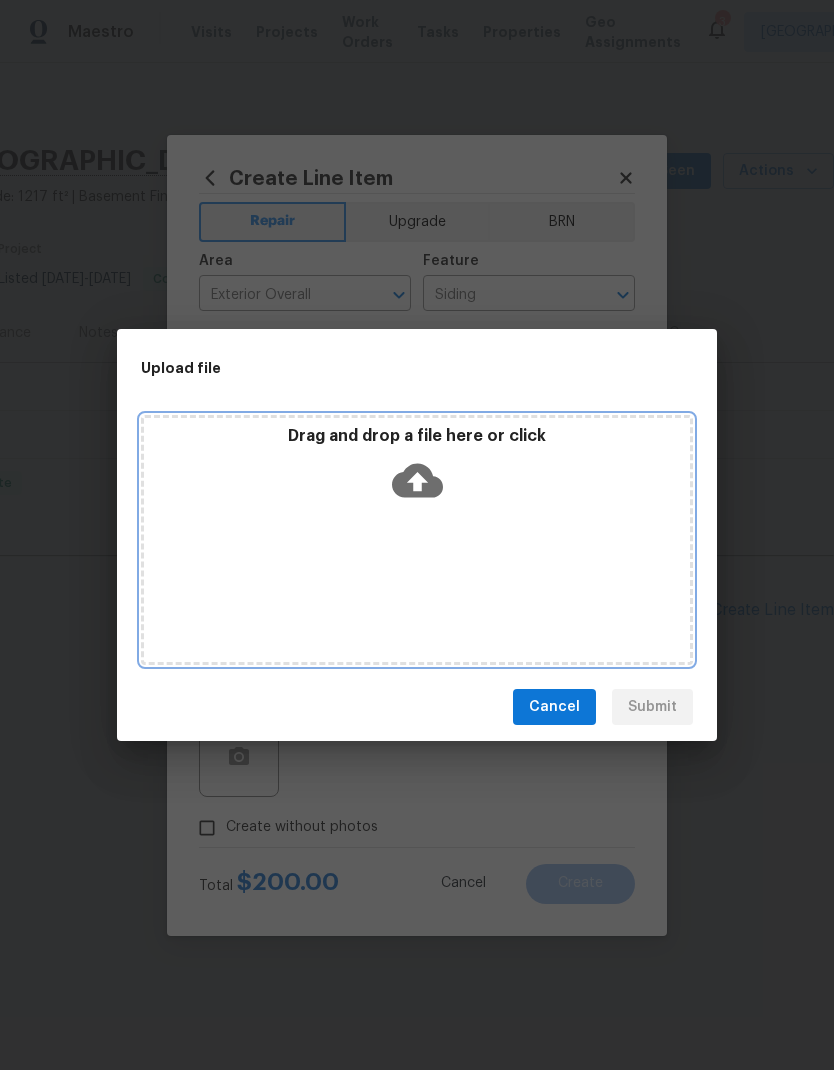 click on "Drag and drop a file here or click" at bounding box center [417, 540] 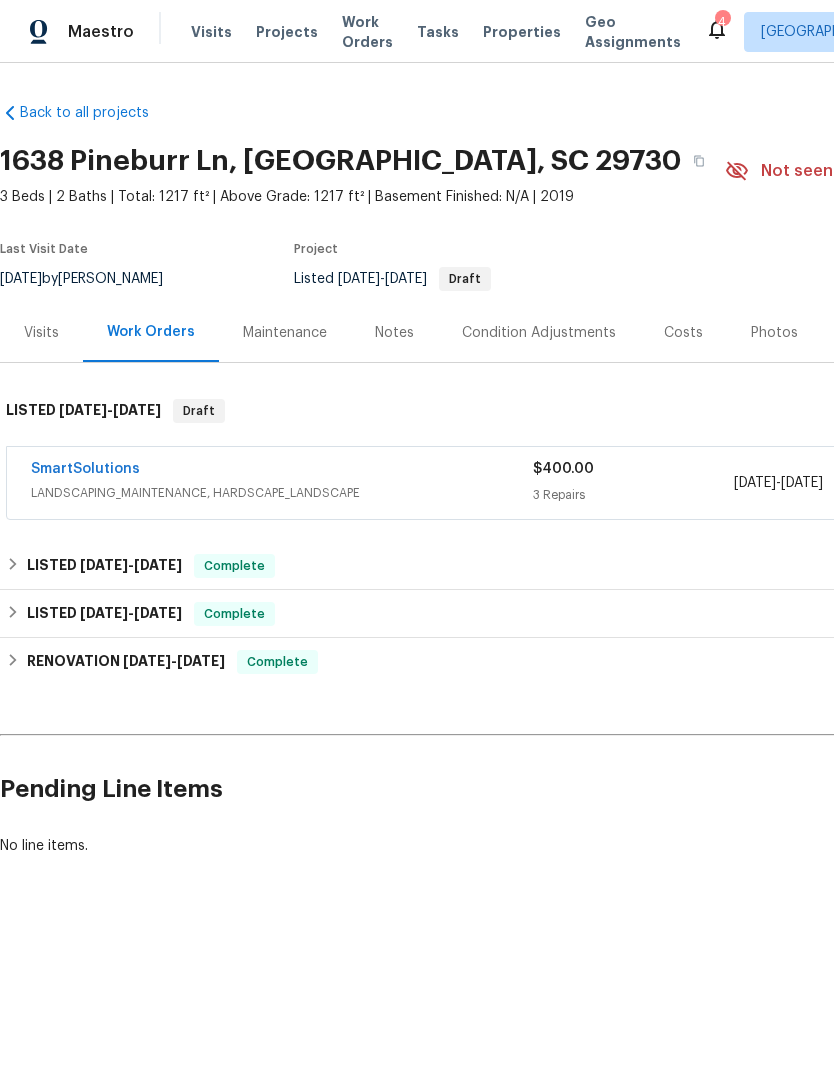 scroll, scrollTop: 0, scrollLeft: 0, axis: both 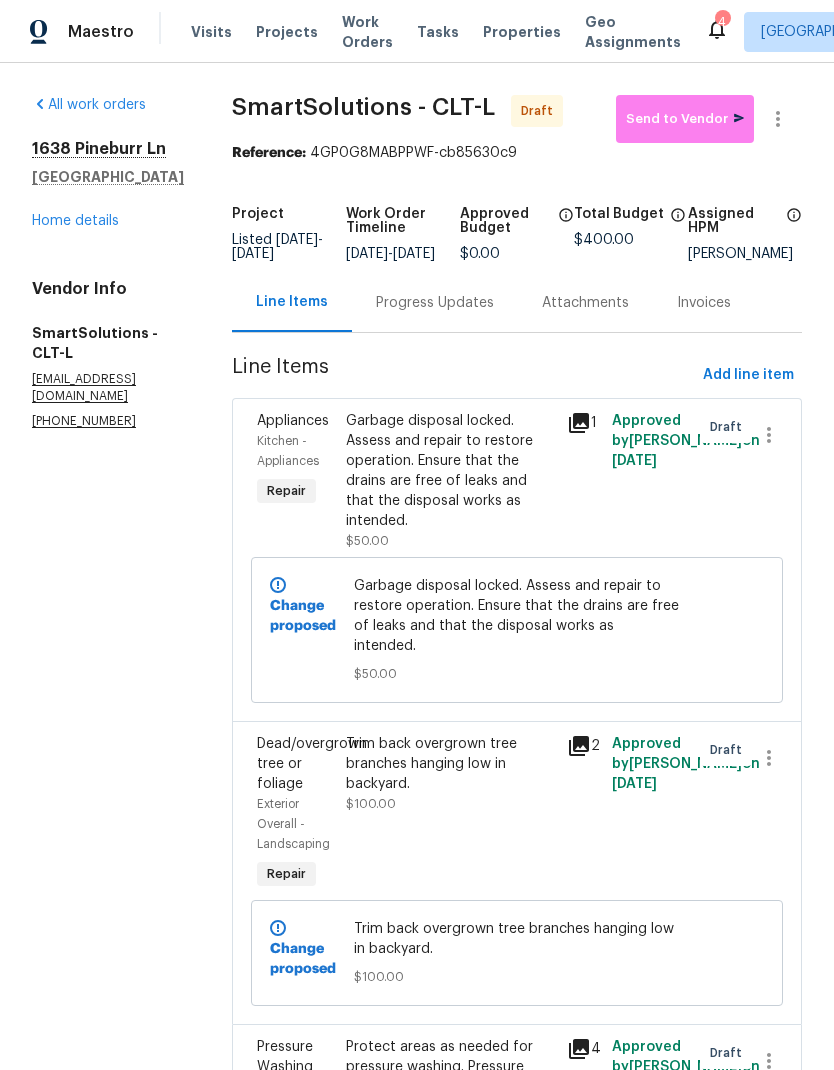 click on "Home details" at bounding box center [75, 221] 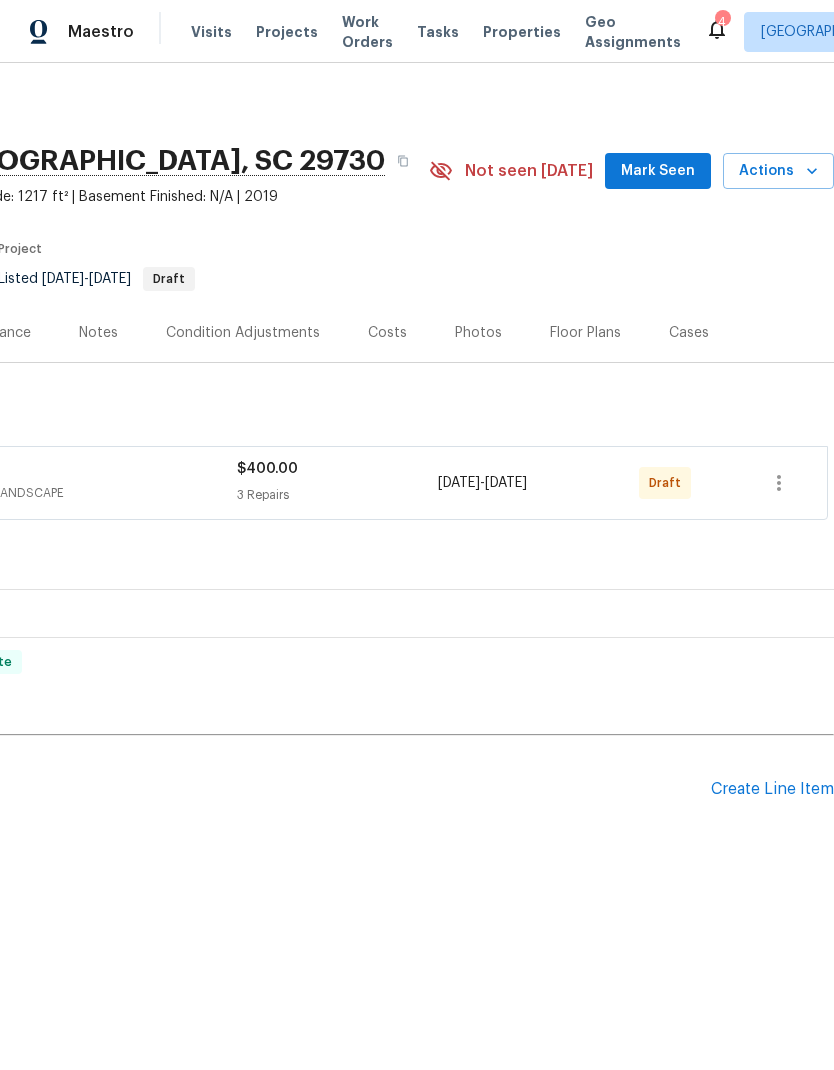 scroll, scrollTop: 0, scrollLeft: 296, axis: horizontal 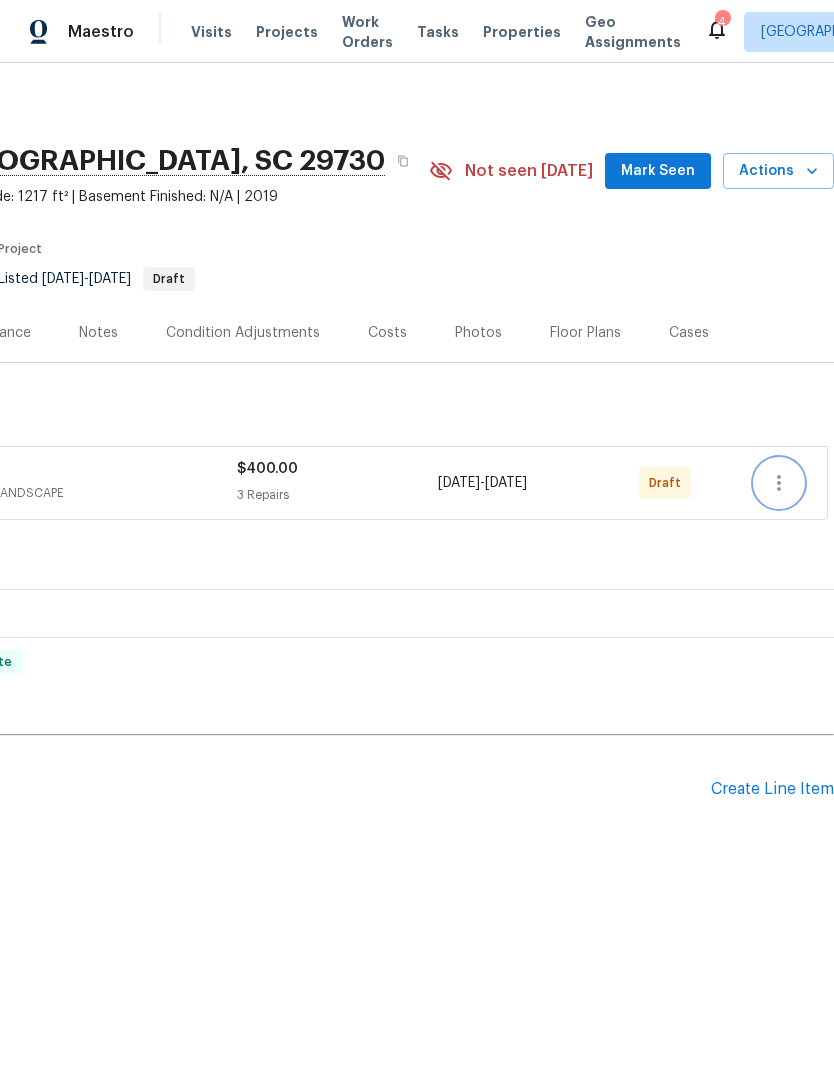click 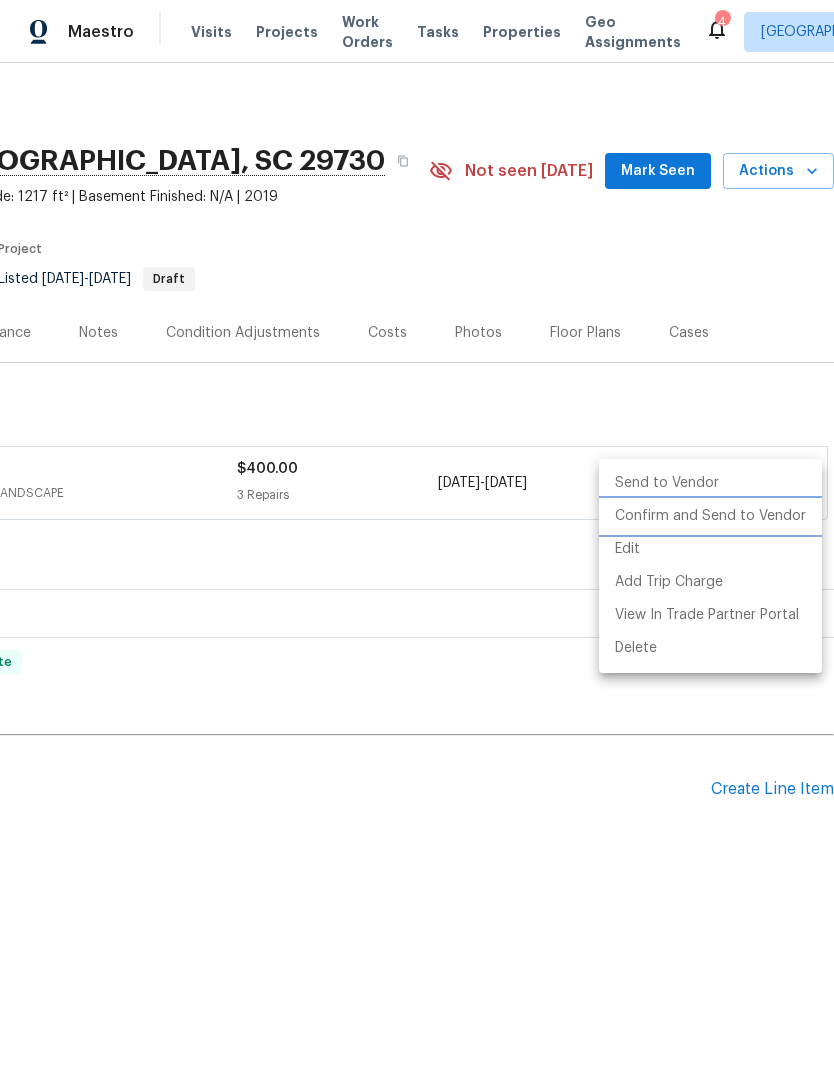 click on "Confirm and Send to Vendor" at bounding box center [710, 516] 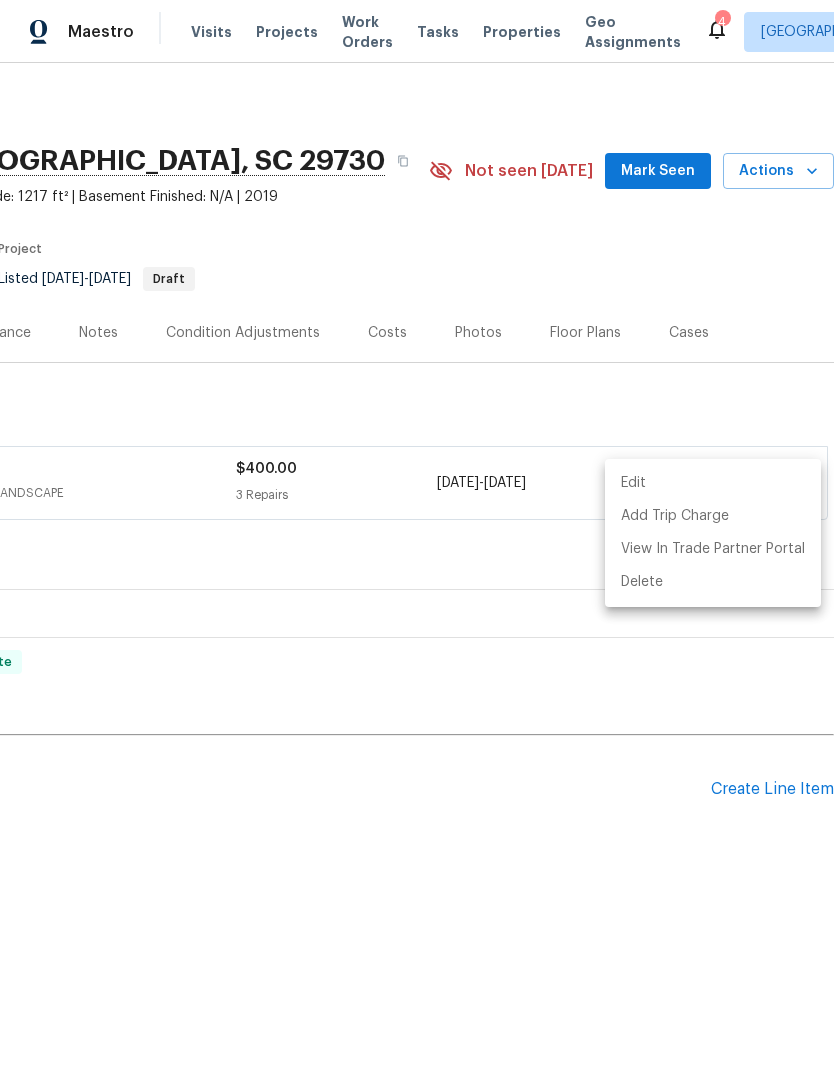 click at bounding box center (417, 535) 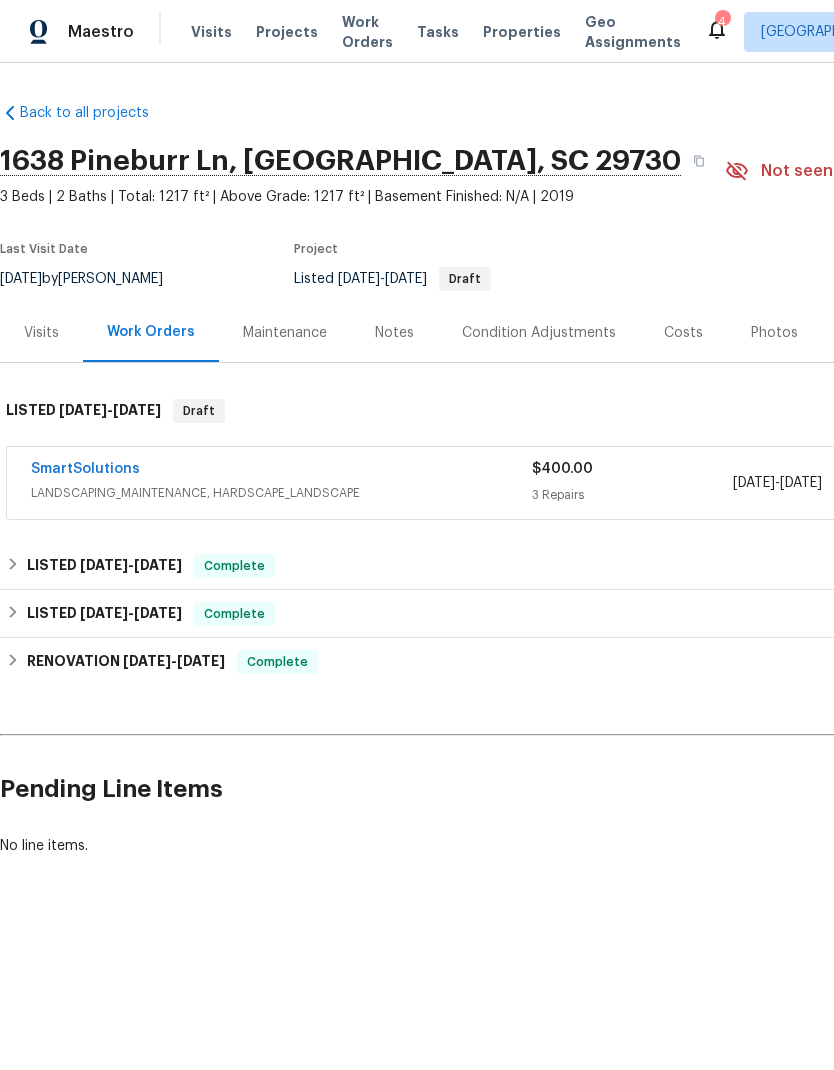 scroll, scrollTop: 0, scrollLeft: 0, axis: both 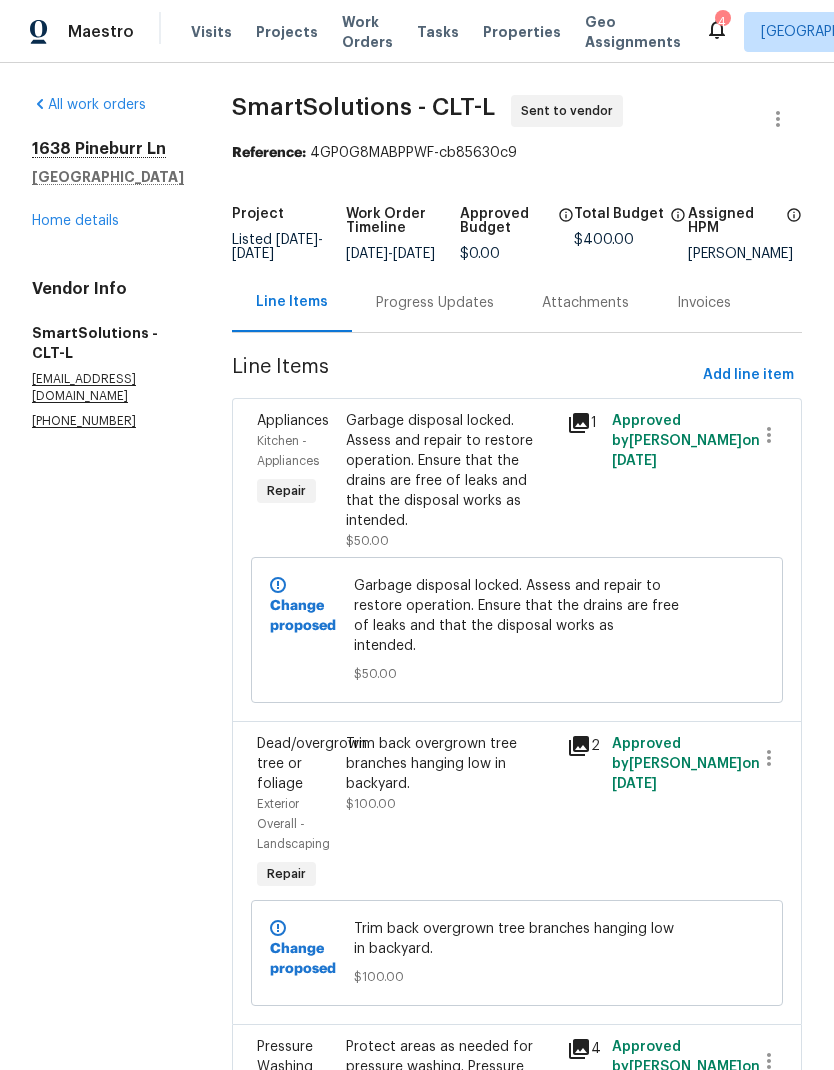 click on "Progress Updates" at bounding box center (435, 303) 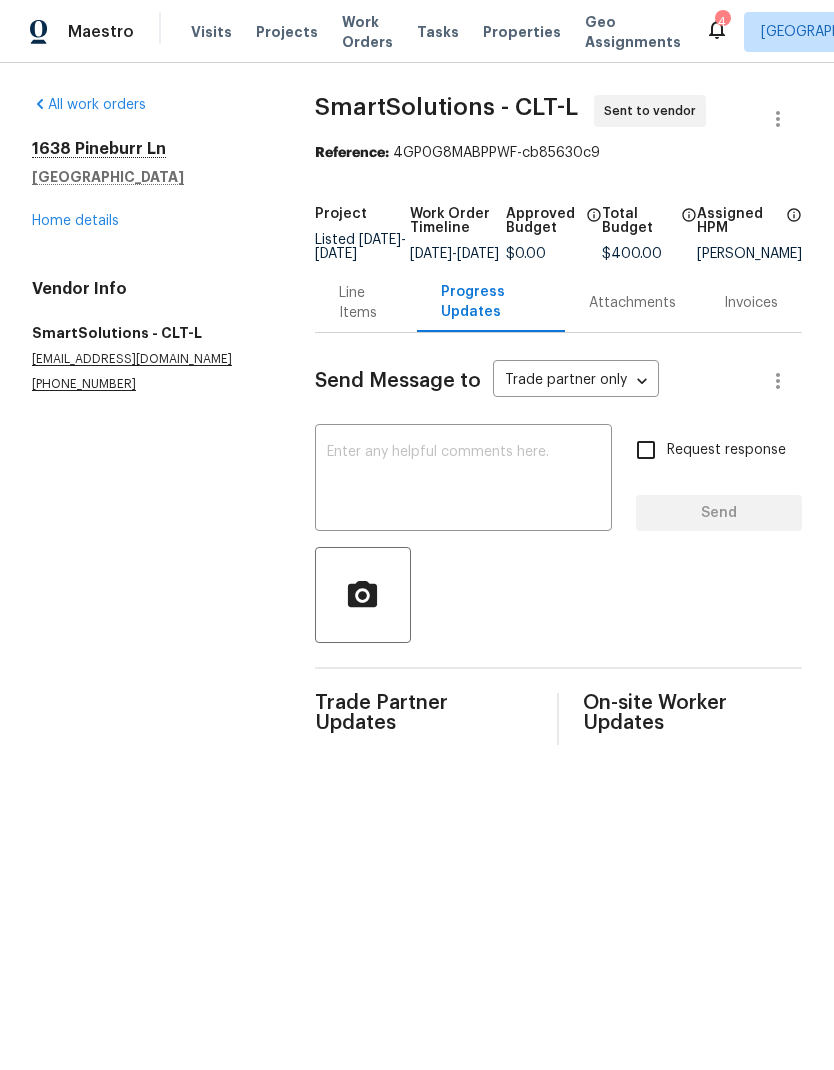 click at bounding box center (463, 480) 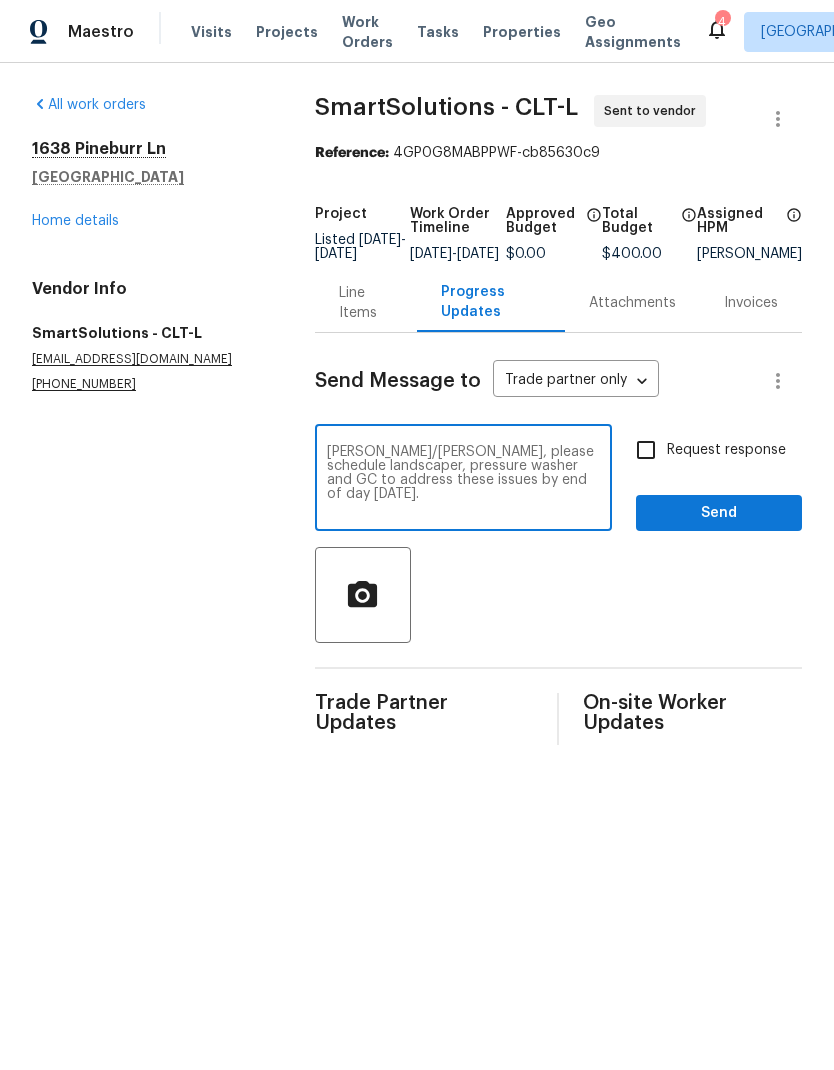 type on "Manuel/Monica, please schedule landscaper, pressure washer and GC to address these issues by end of day Thursday." 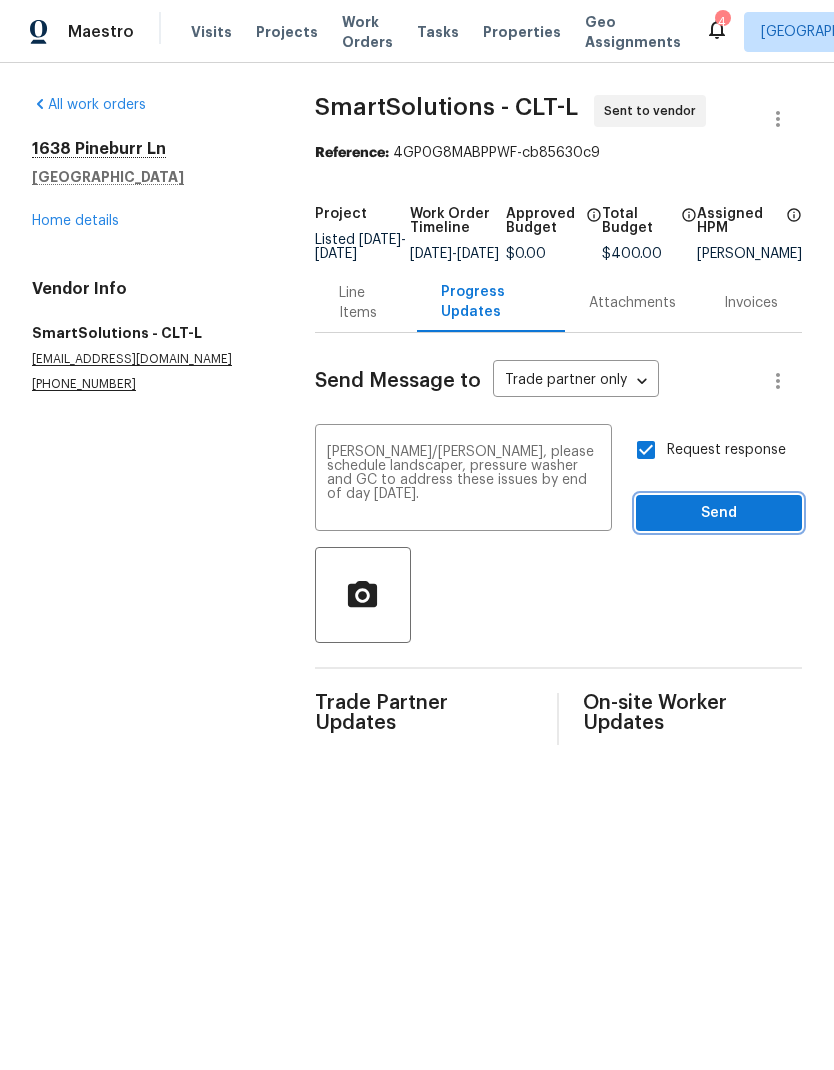 click on "Send" at bounding box center (719, 513) 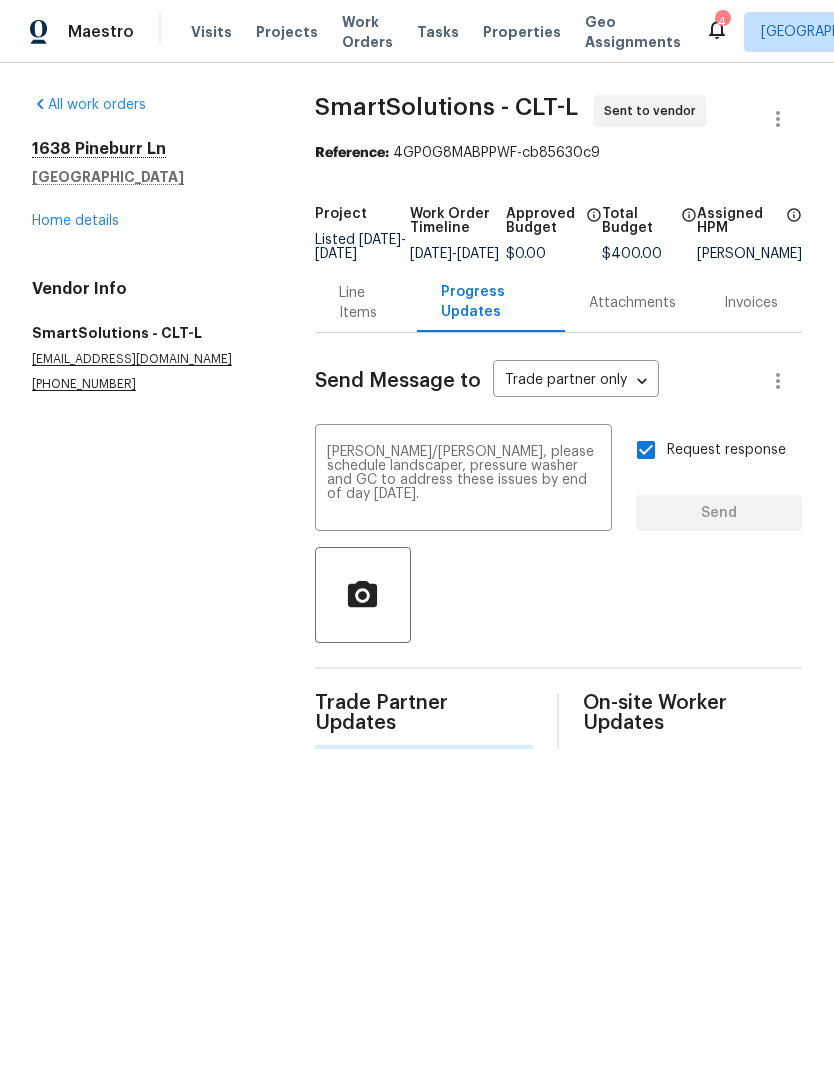 type 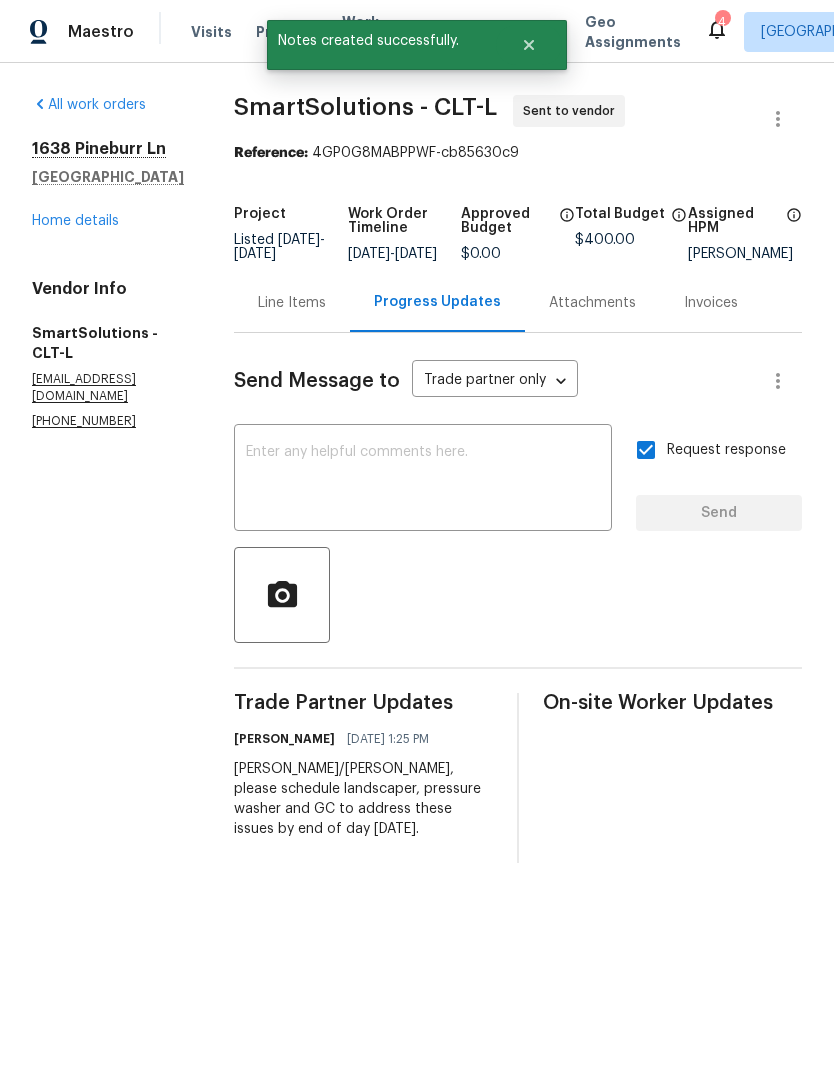 click on "Line Items" at bounding box center (292, 303) 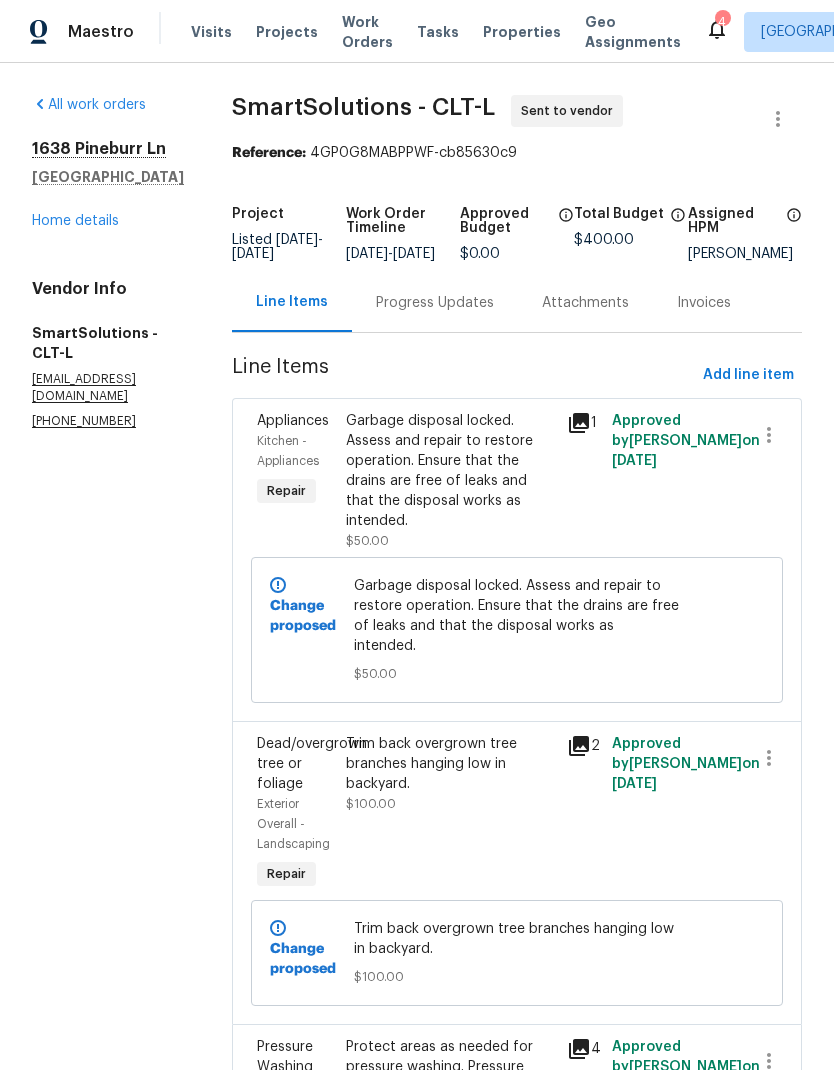click on "Home details" at bounding box center [75, 221] 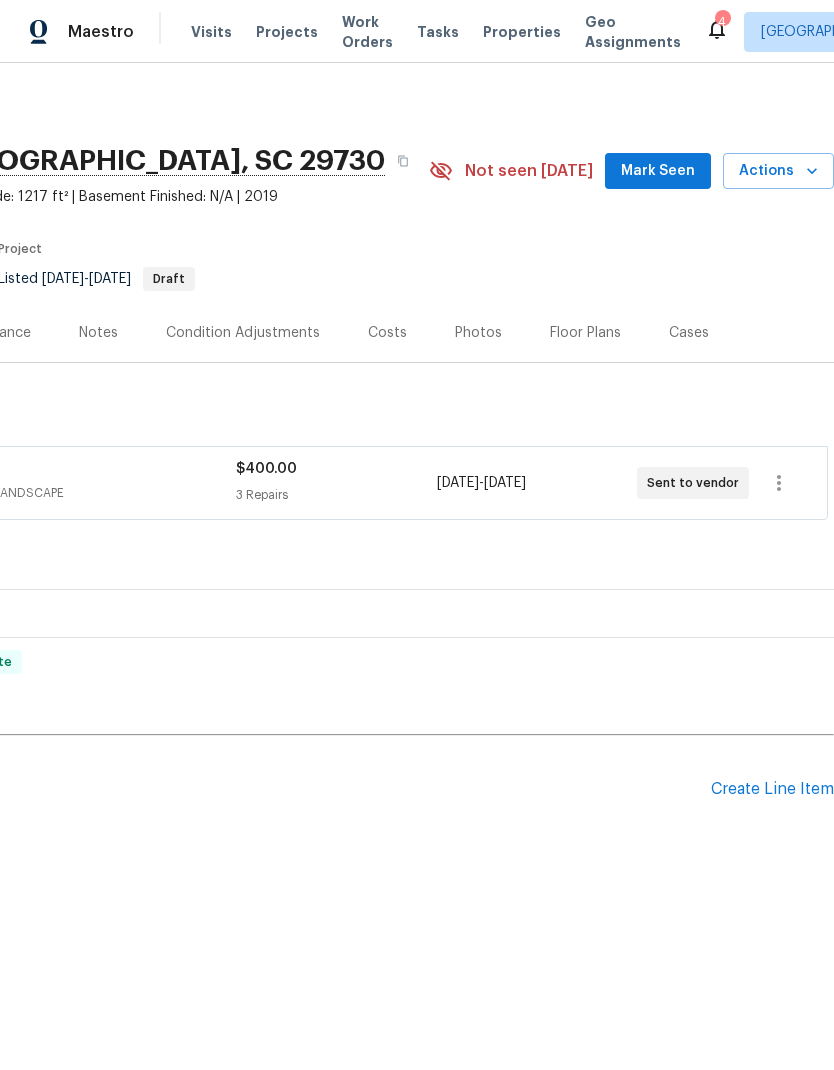 scroll, scrollTop: 0, scrollLeft: 296, axis: horizontal 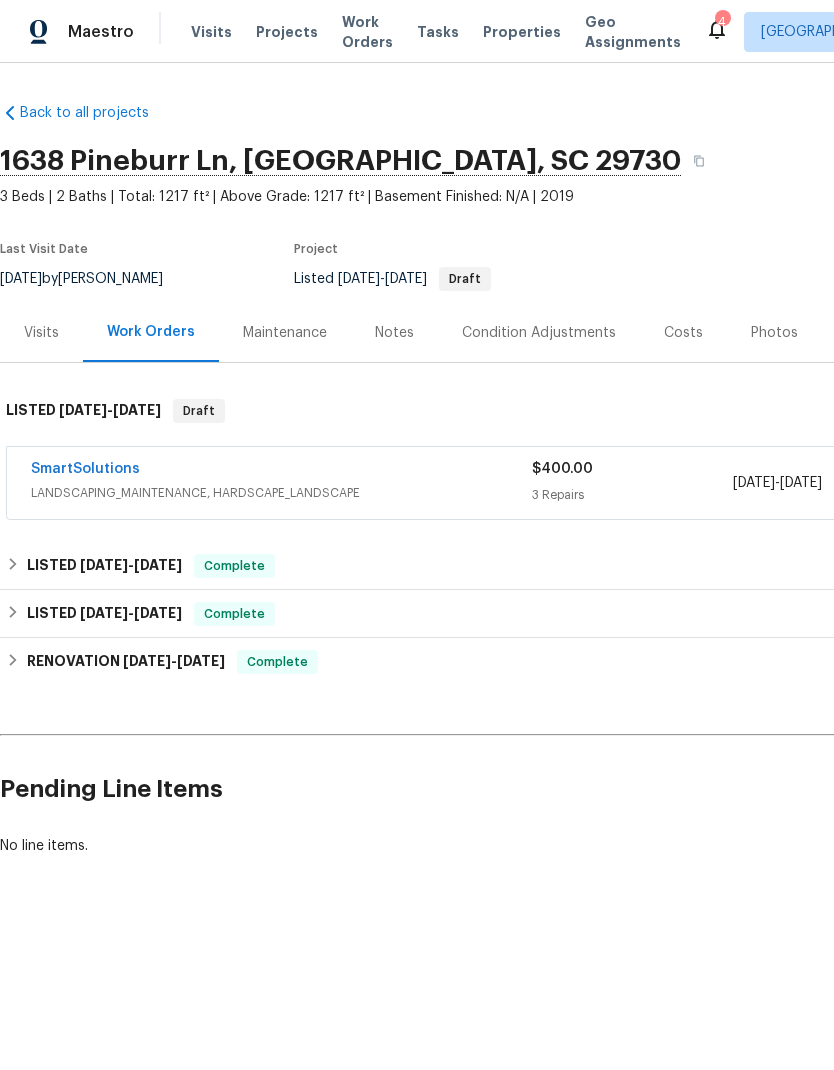 click on "Notes" at bounding box center (394, 333) 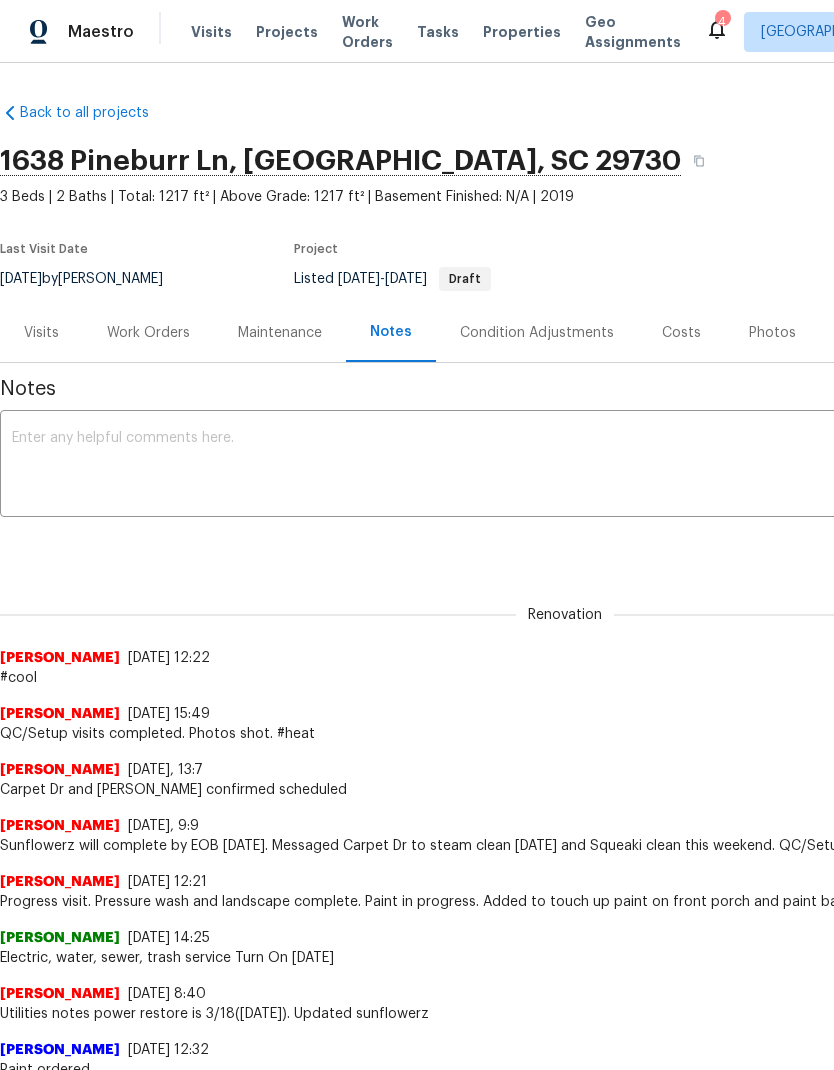 click at bounding box center (565, 466) 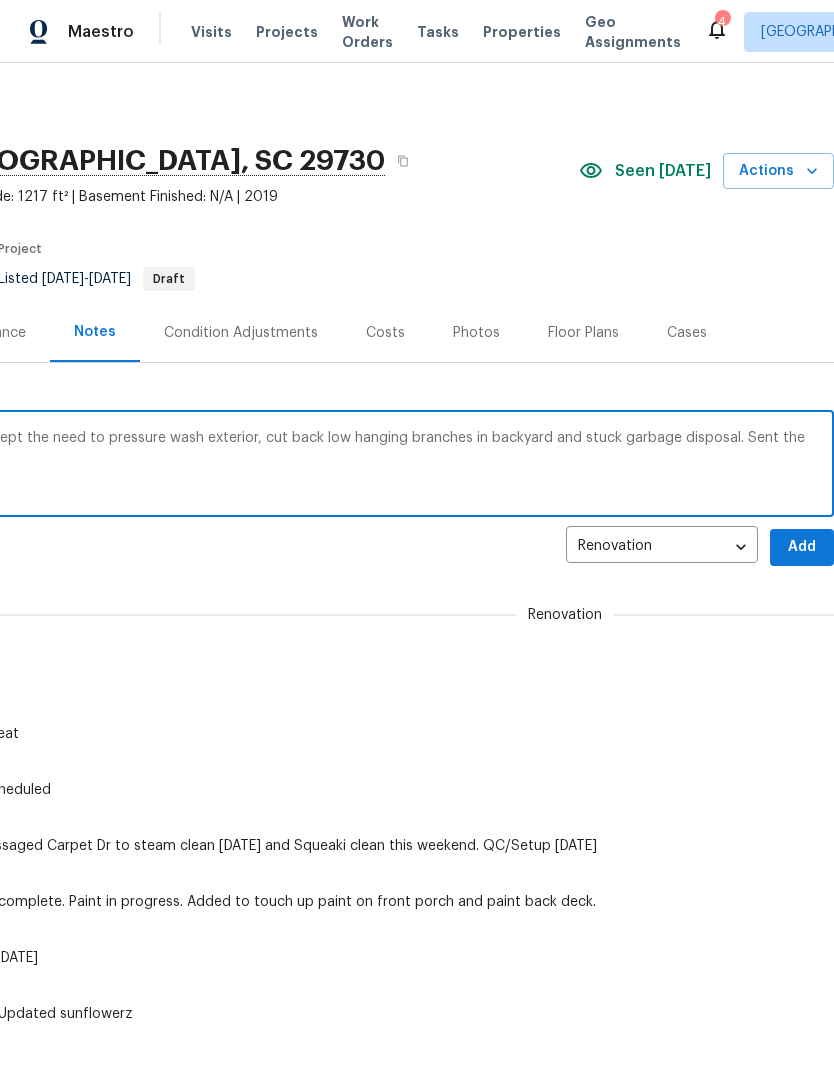 scroll, scrollTop: 0, scrollLeft: 296, axis: horizontal 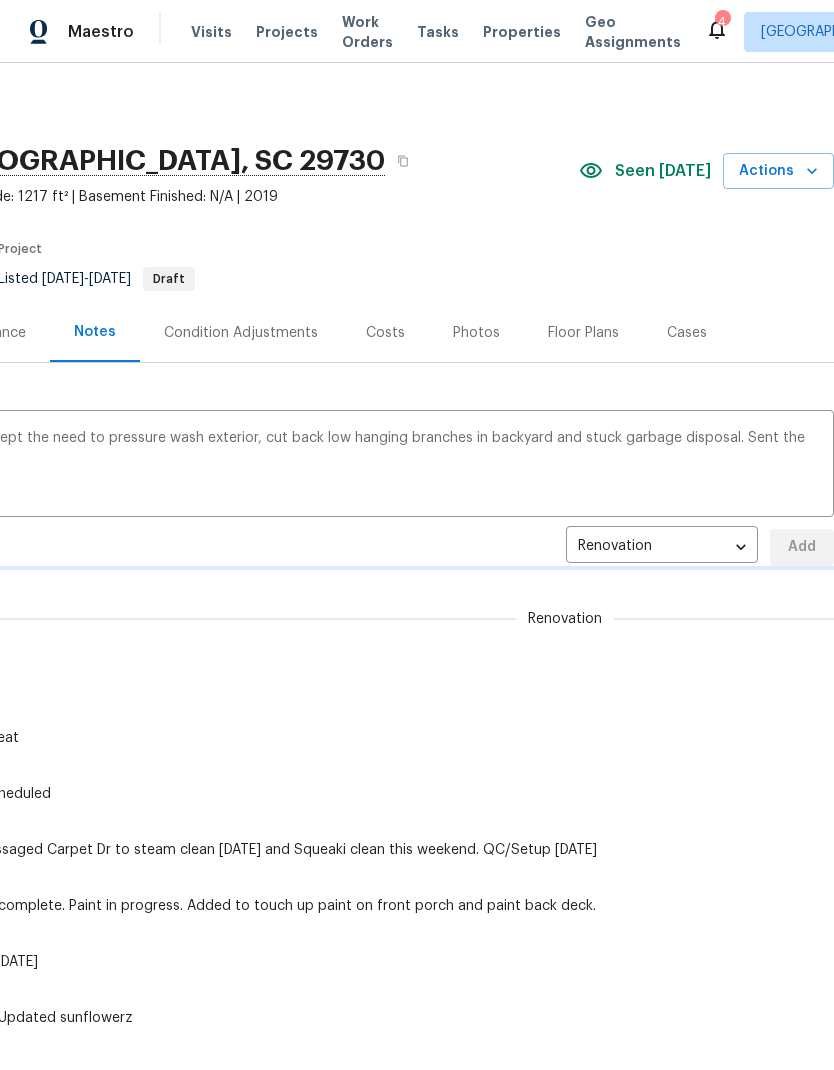 type 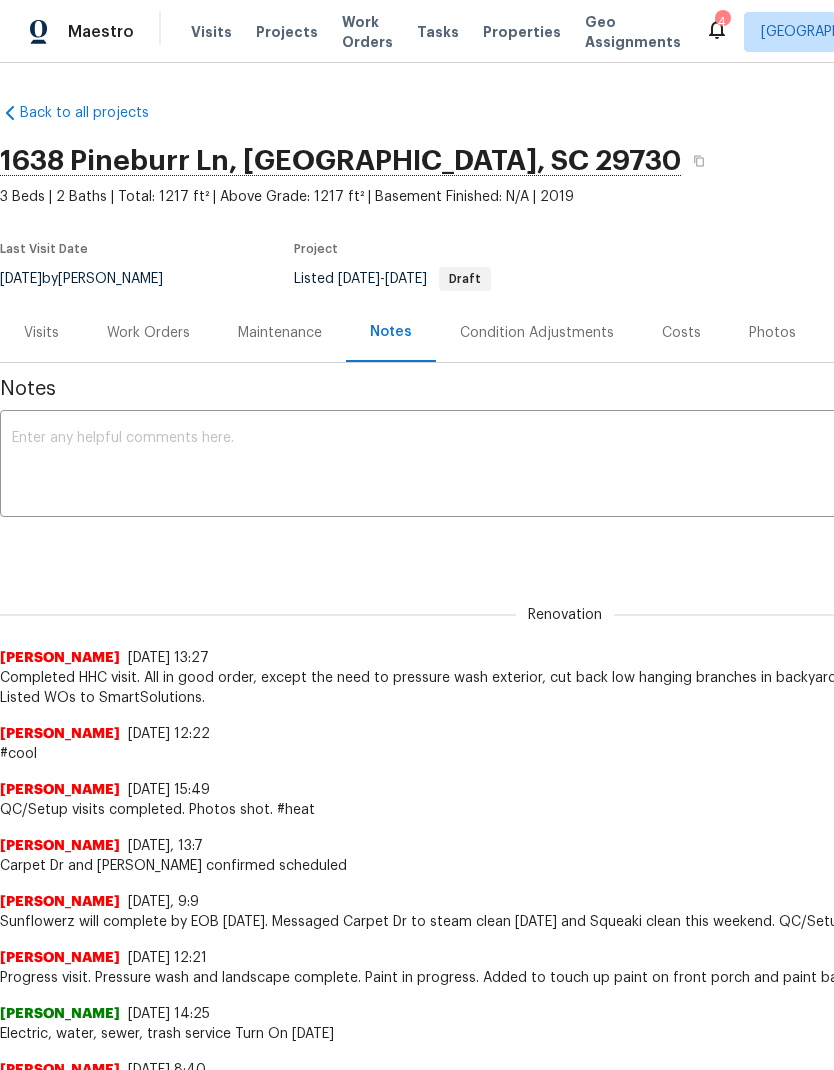 scroll, scrollTop: 0, scrollLeft: 0, axis: both 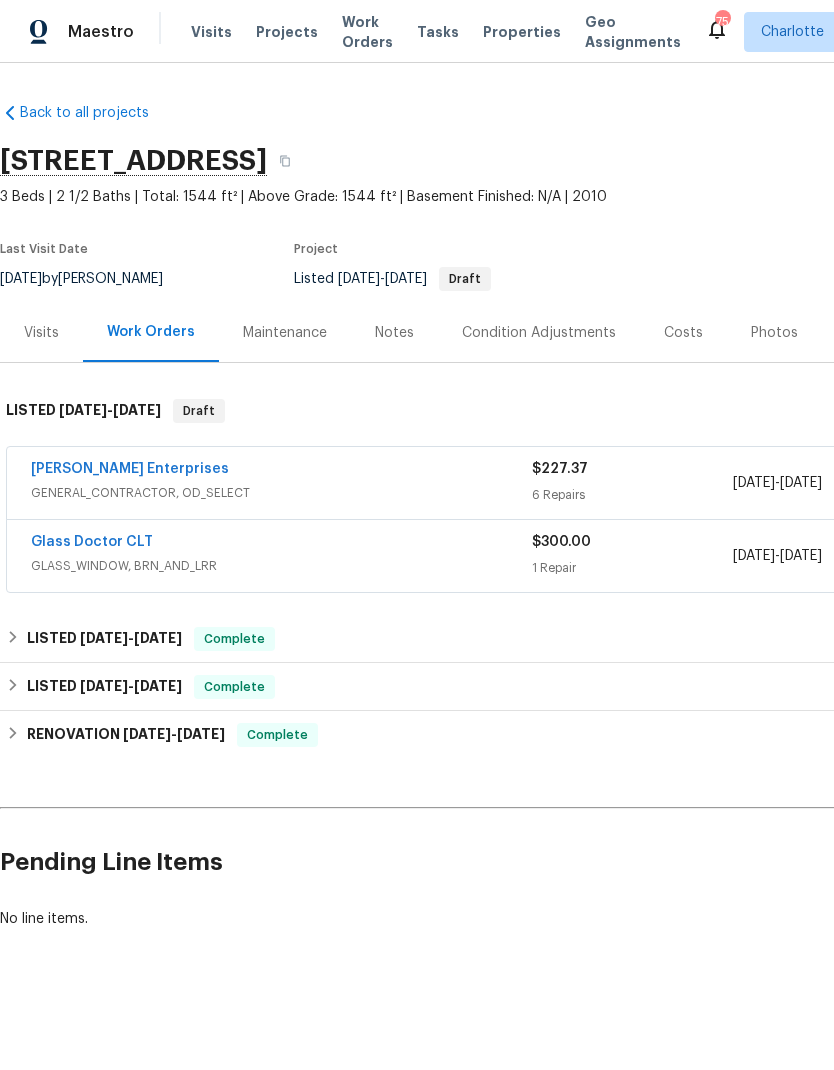 click on "Notes" at bounding box center (394, 333) 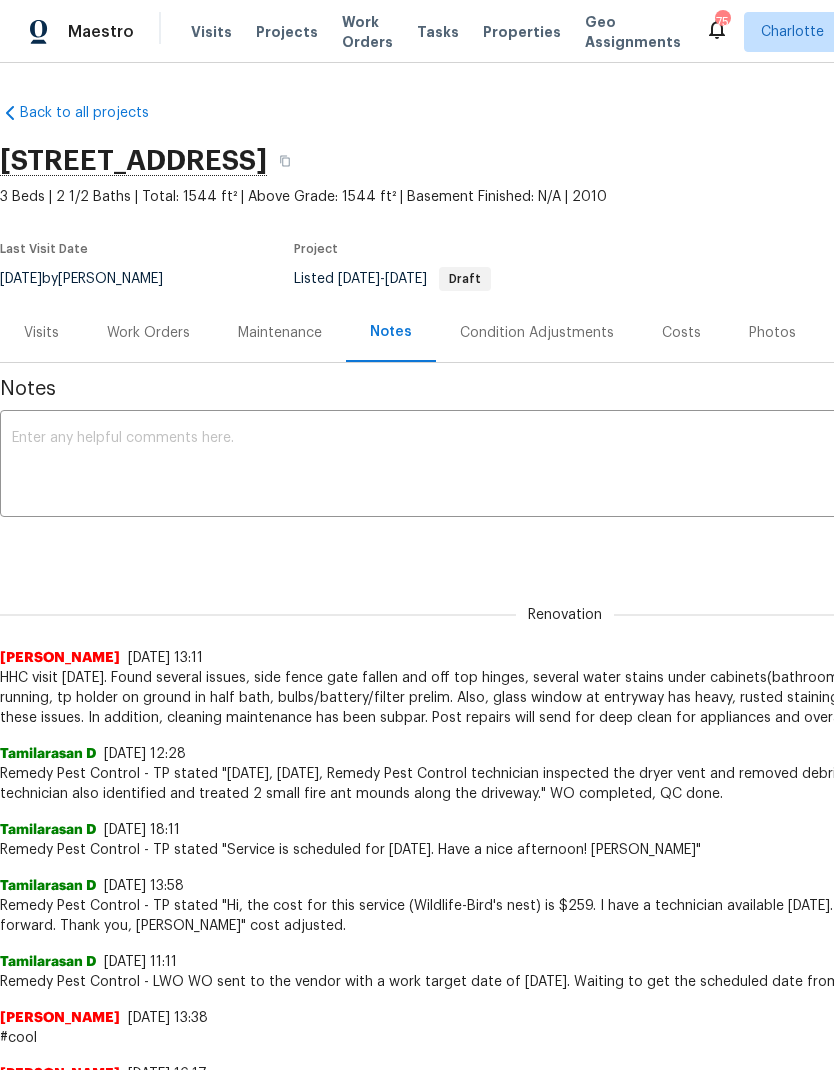 click on "Work Orders" at bounding box center (148, 332) 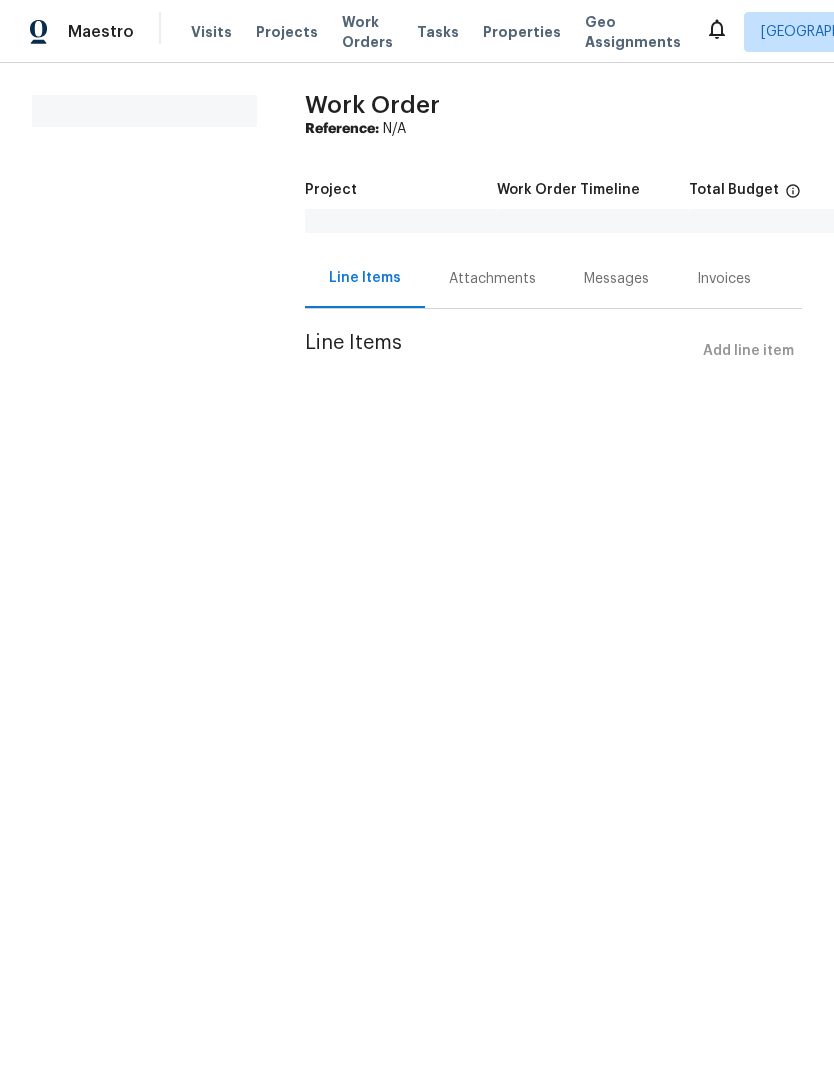 scroll, scrollTop: 0, scrollLeft: 0, axis: both 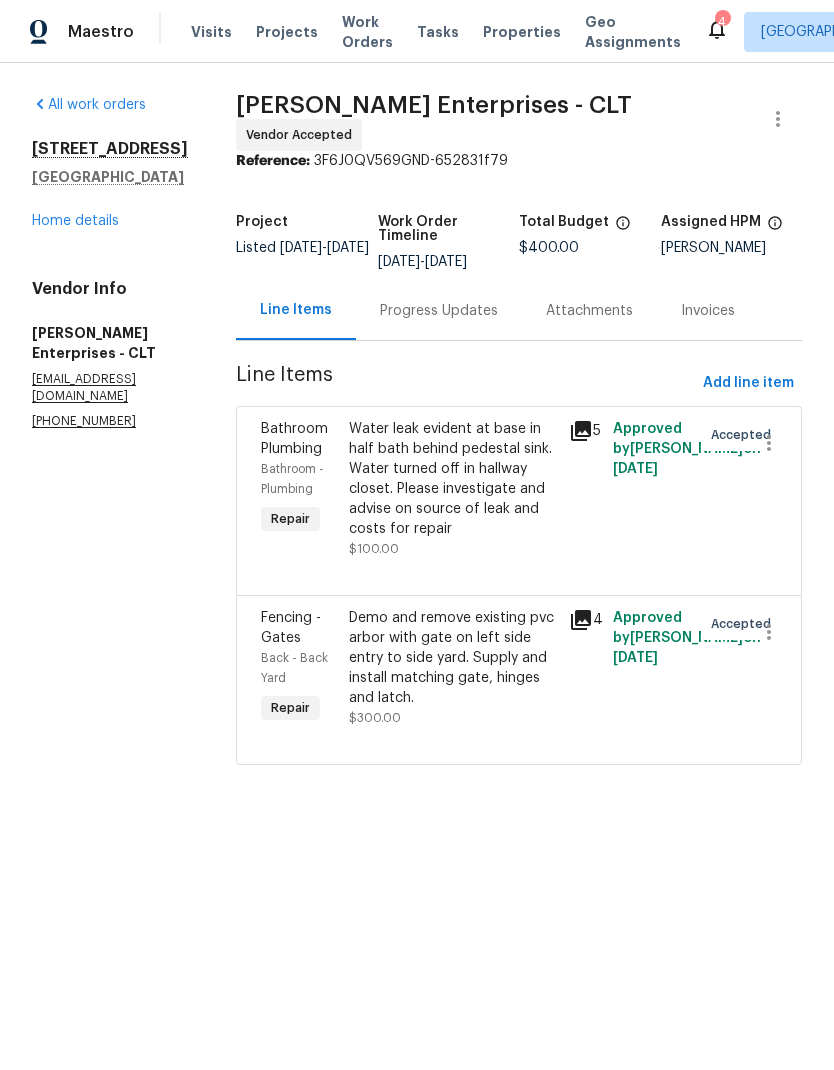 click on "Home details" at bounding box center (75, 221) 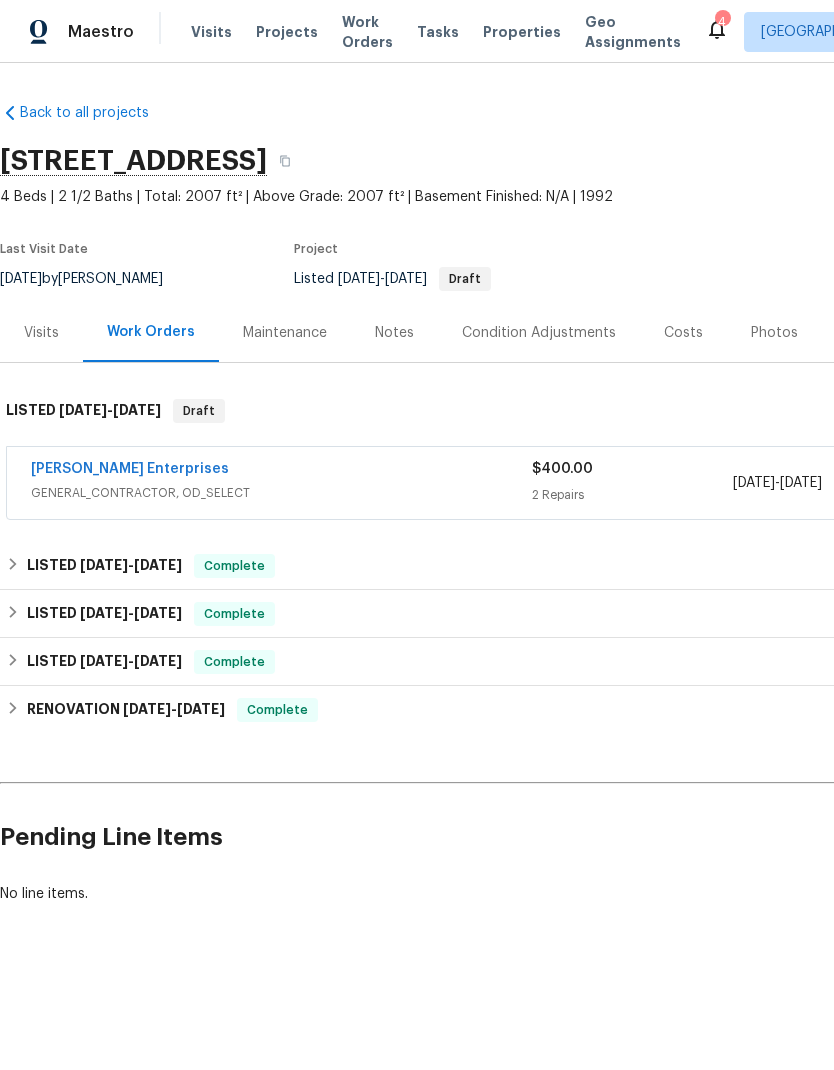 click on "Notes" at bounding box center [394, 333] 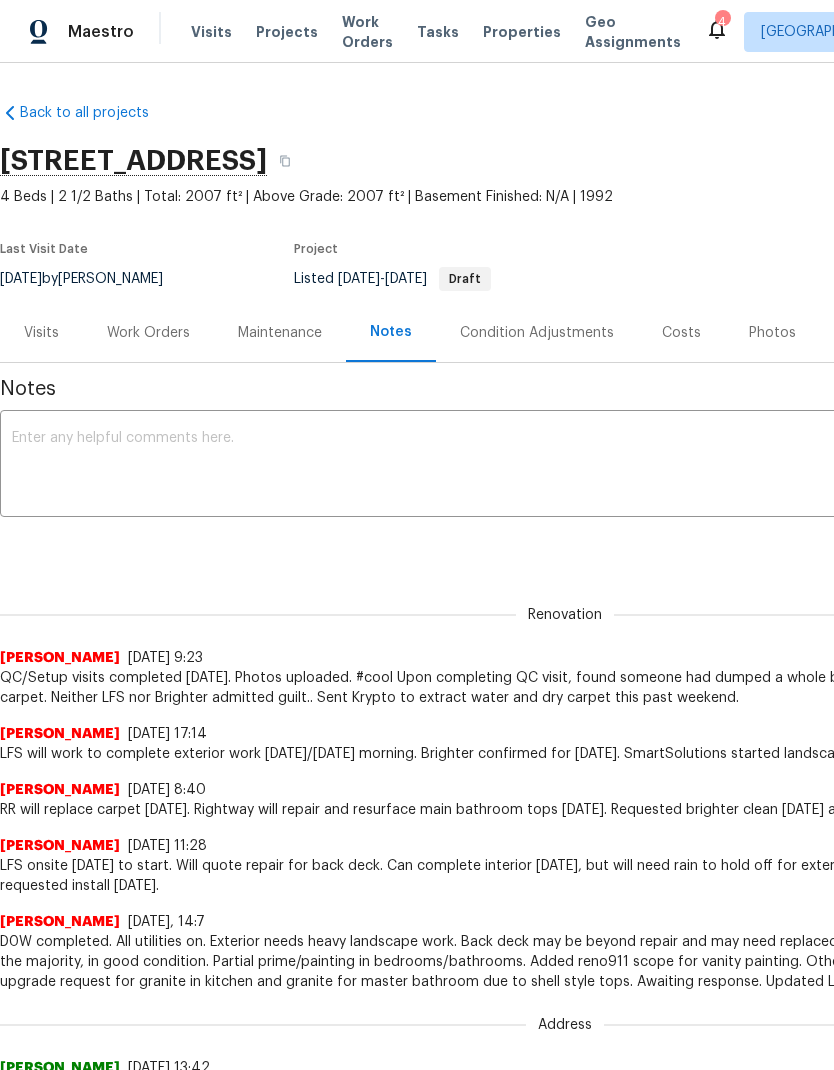 click at bounding box center [565, 466] 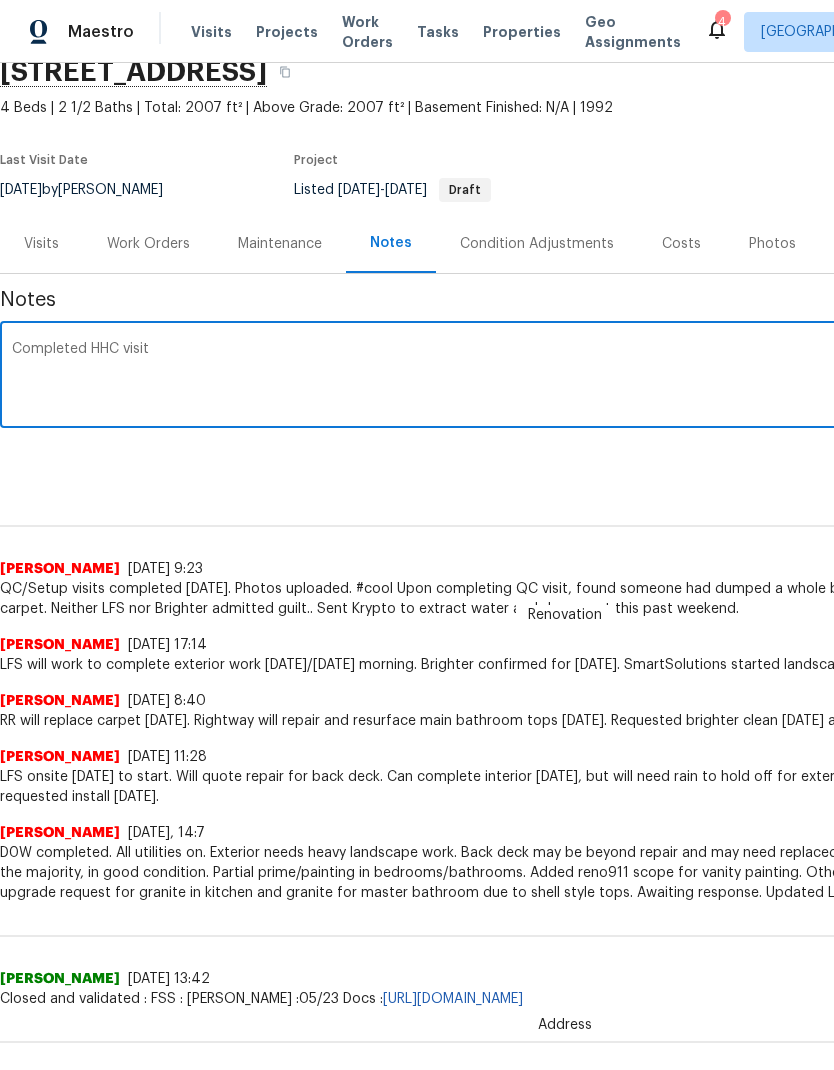 scroll, scrollTop: 90, scrollLeft: 0, axis: vertical 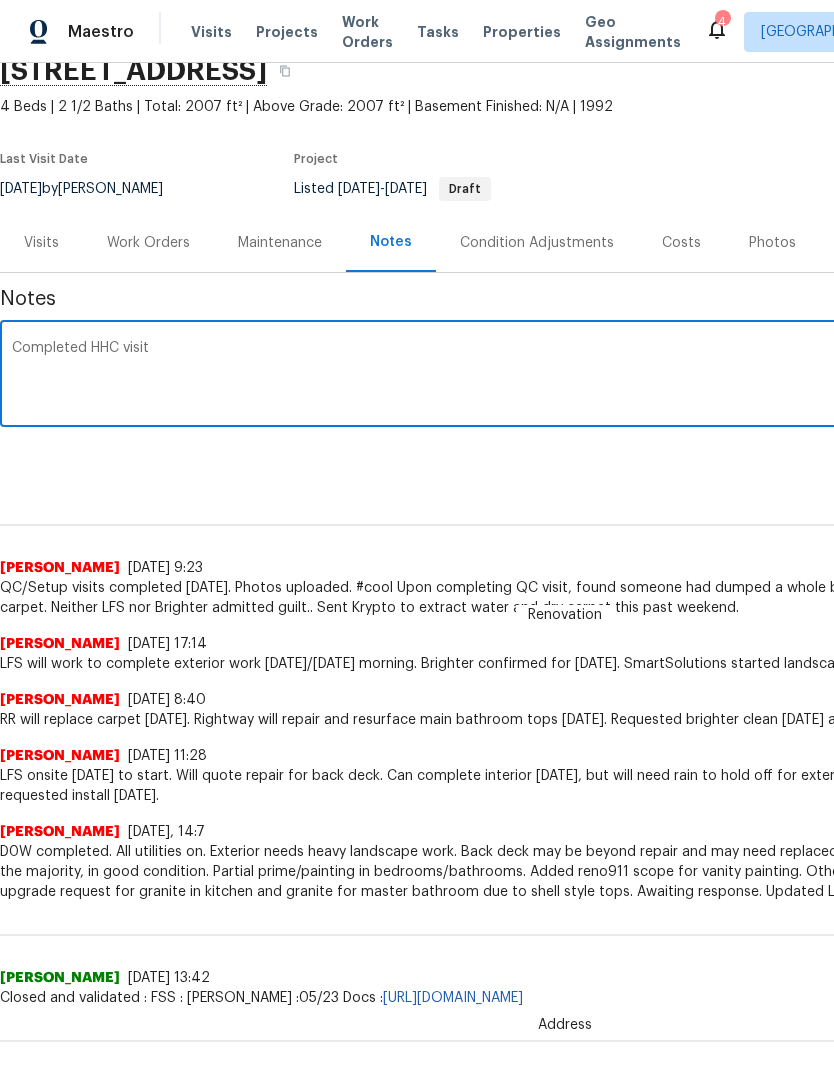 type on "Completed HHC visit" 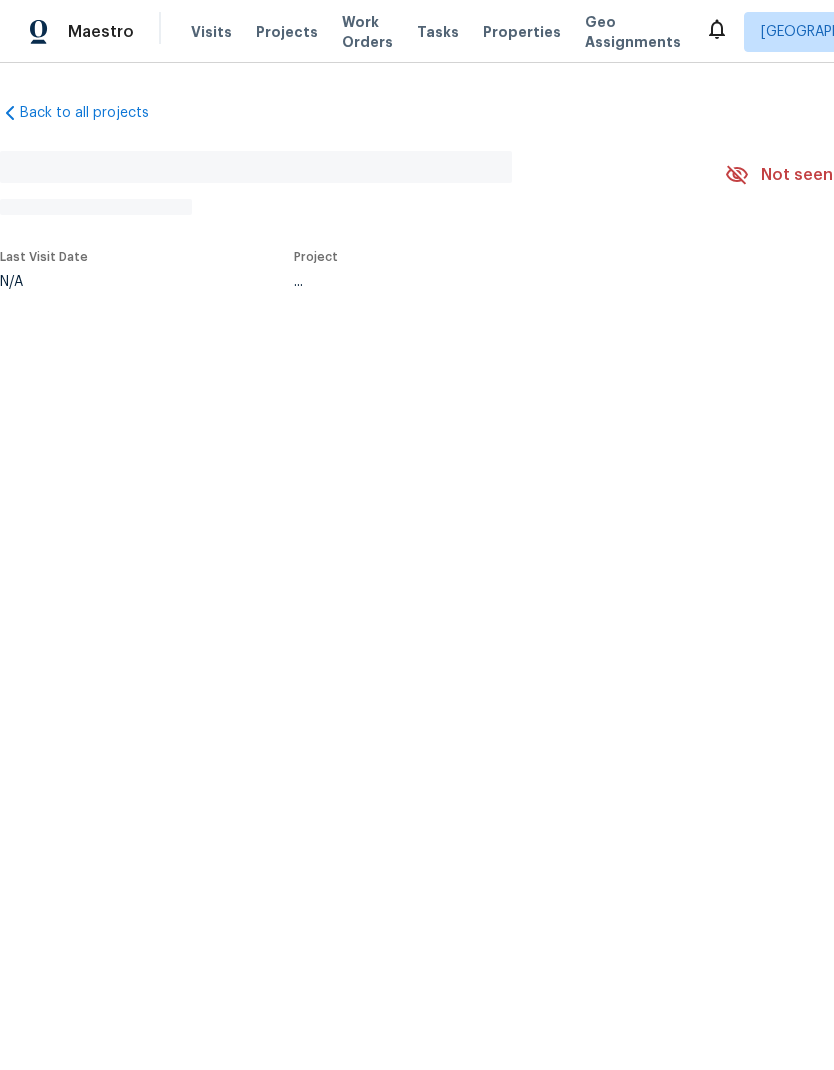 scroll, scrollTop: 0, scrollLeft: 0, axis: both 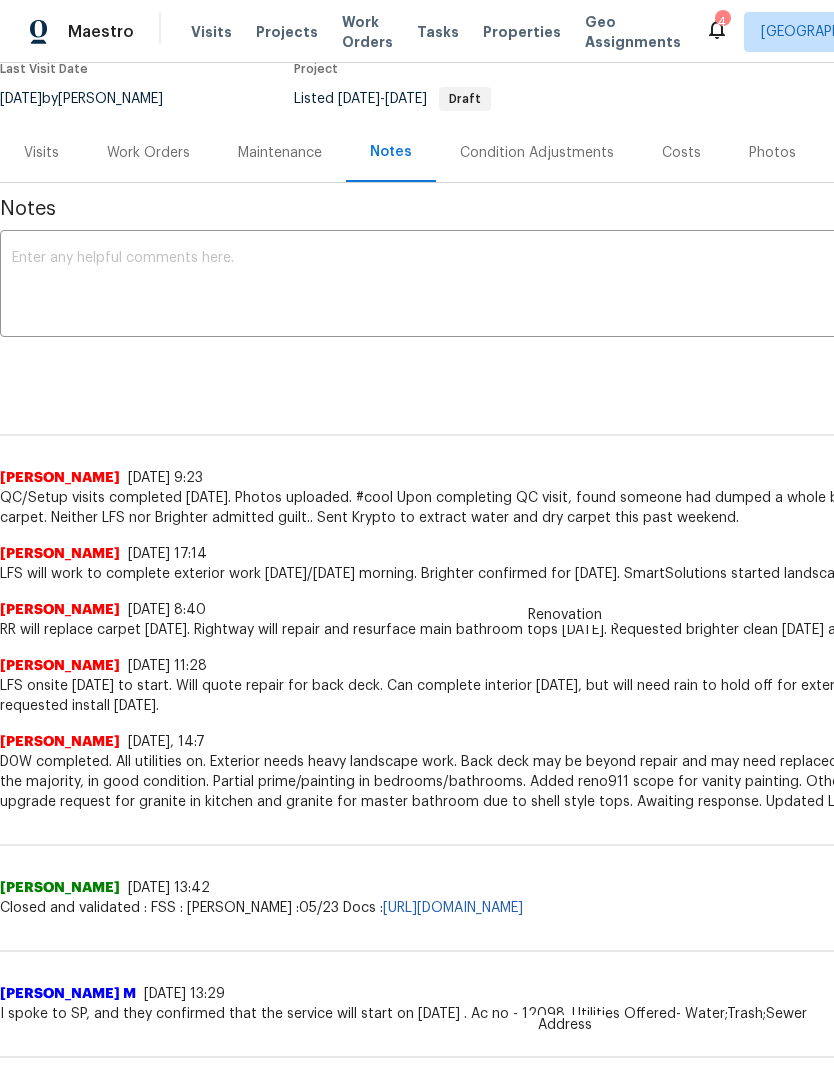 click on "x ​" at bounding box center [565, 286] 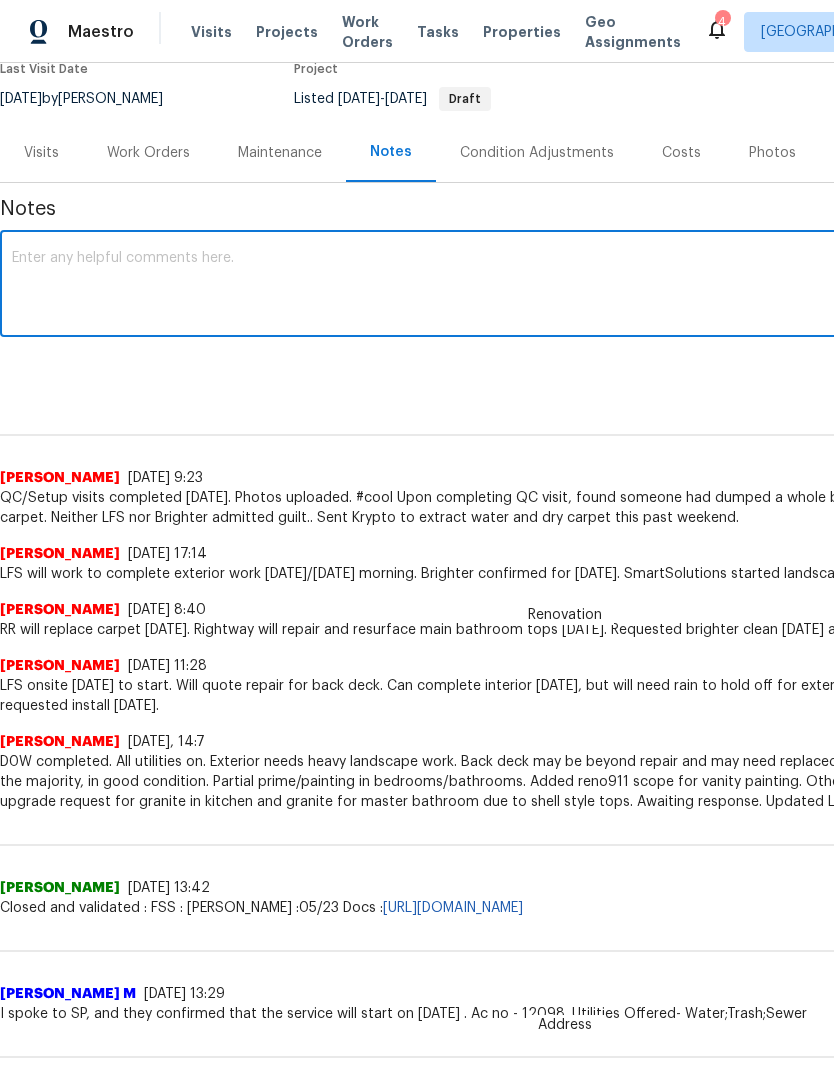 click at bounding box center [565, 286] 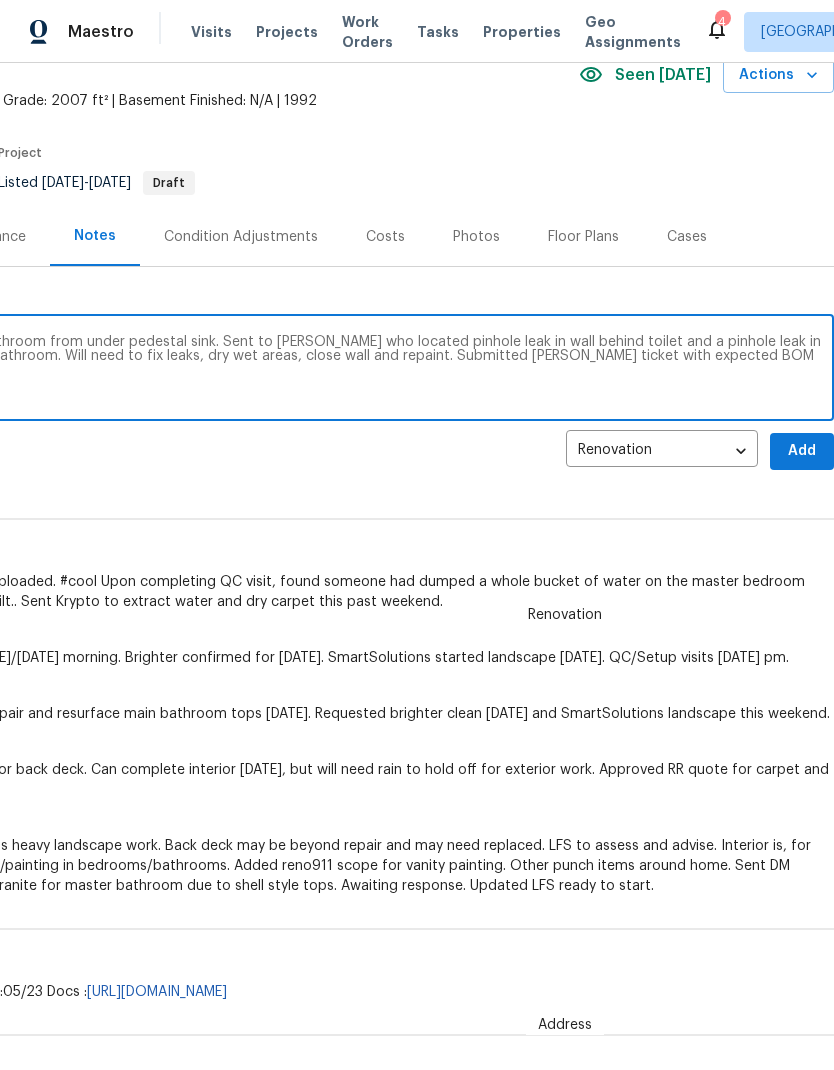 scroll, scrollTop: 96, scrollLeft: 296, axis: both 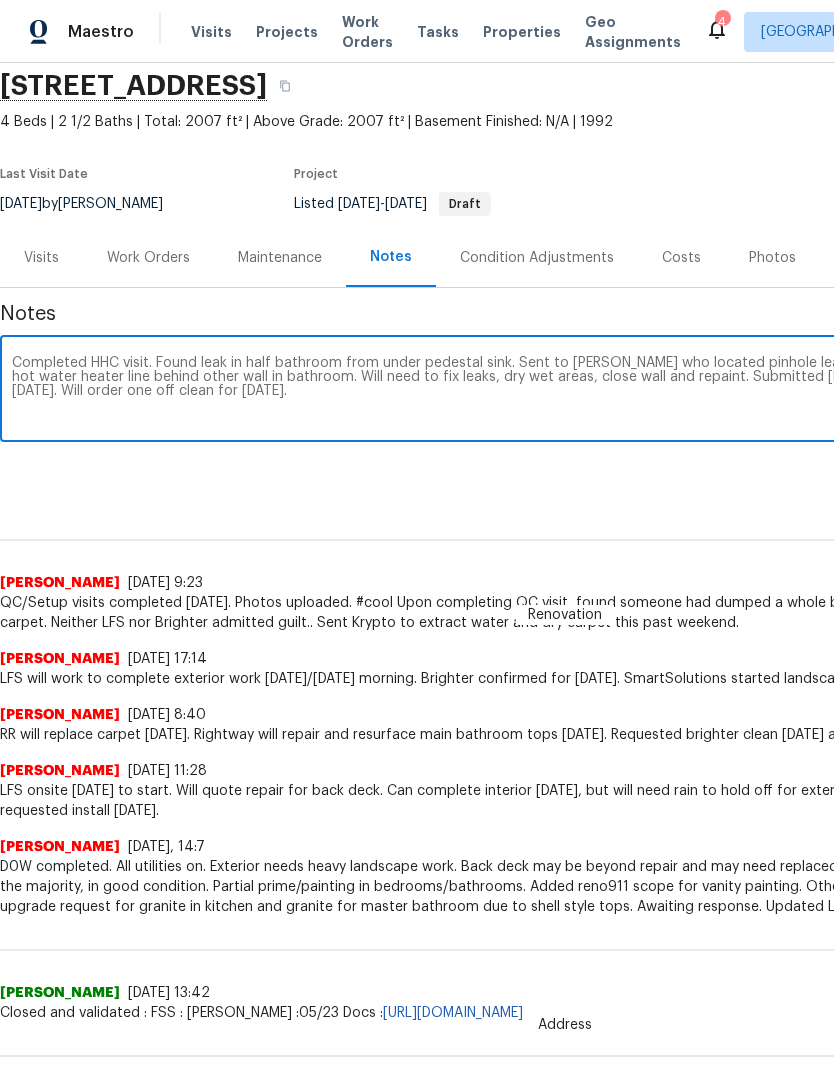 click on "Completed HHC visit. Found leak in half bathroom from under pedestal sink. Sent to [PERSON_NAME] who located pinhole leak in wall behind toilet, a pinhole leak in hot water heater line behind other wall in bathroom. Will need to fix leaks, dry wet areas, close wall and repaint. Submitted [PERSON_NAME] ticket with expected BOM [DATE]. Will order one off clean for [DATE]." at bounding box center [565, 391] 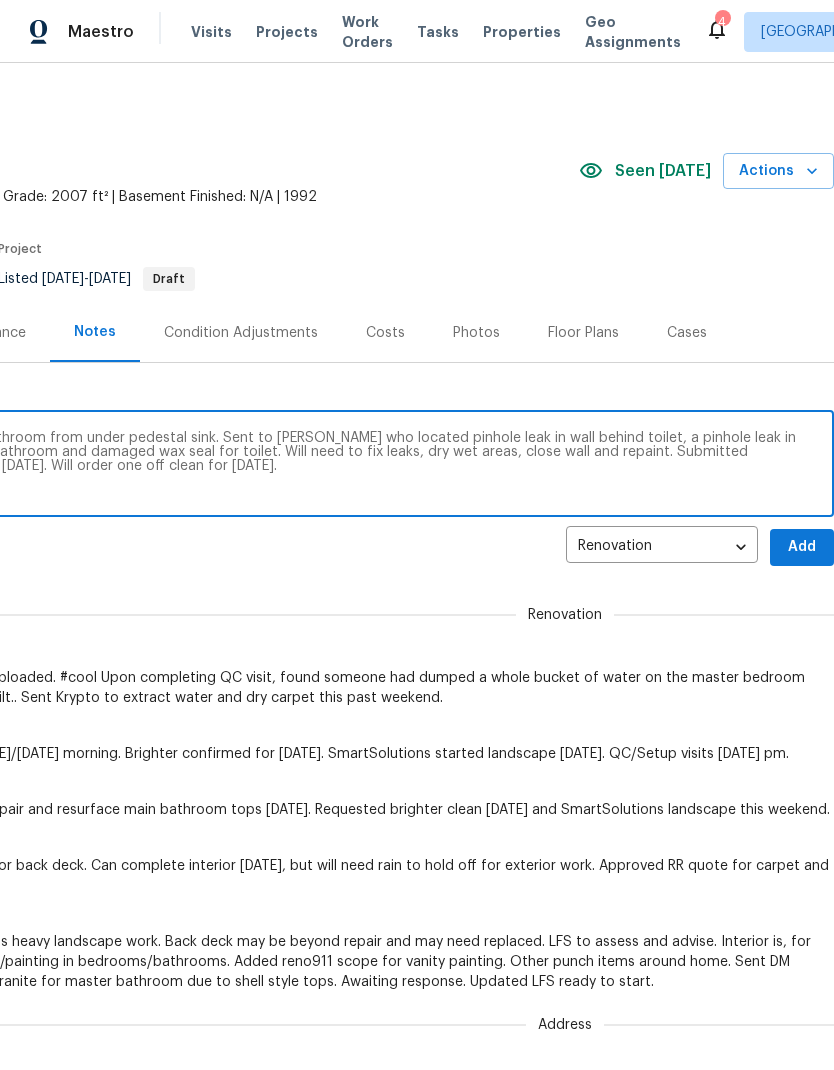 scroll, scrollTop: 0, scrollLeft: 296, axis: horizontal 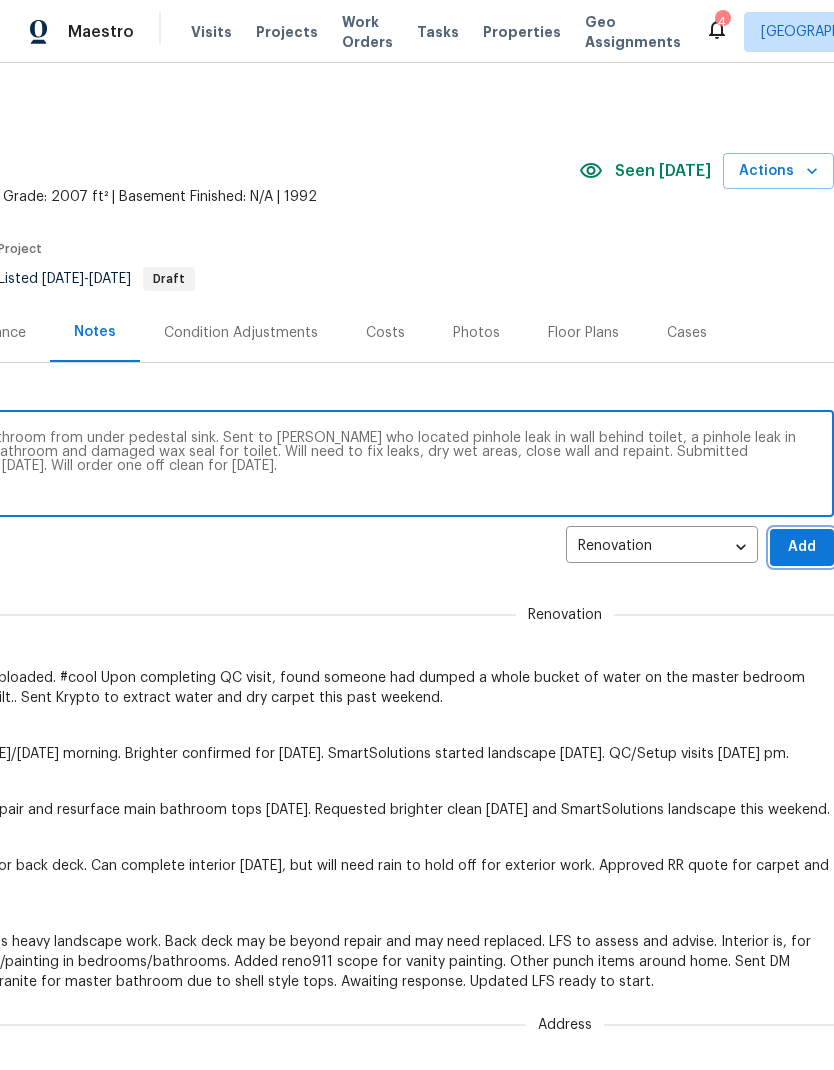 click on "Add" at bounding box center [802, 547] 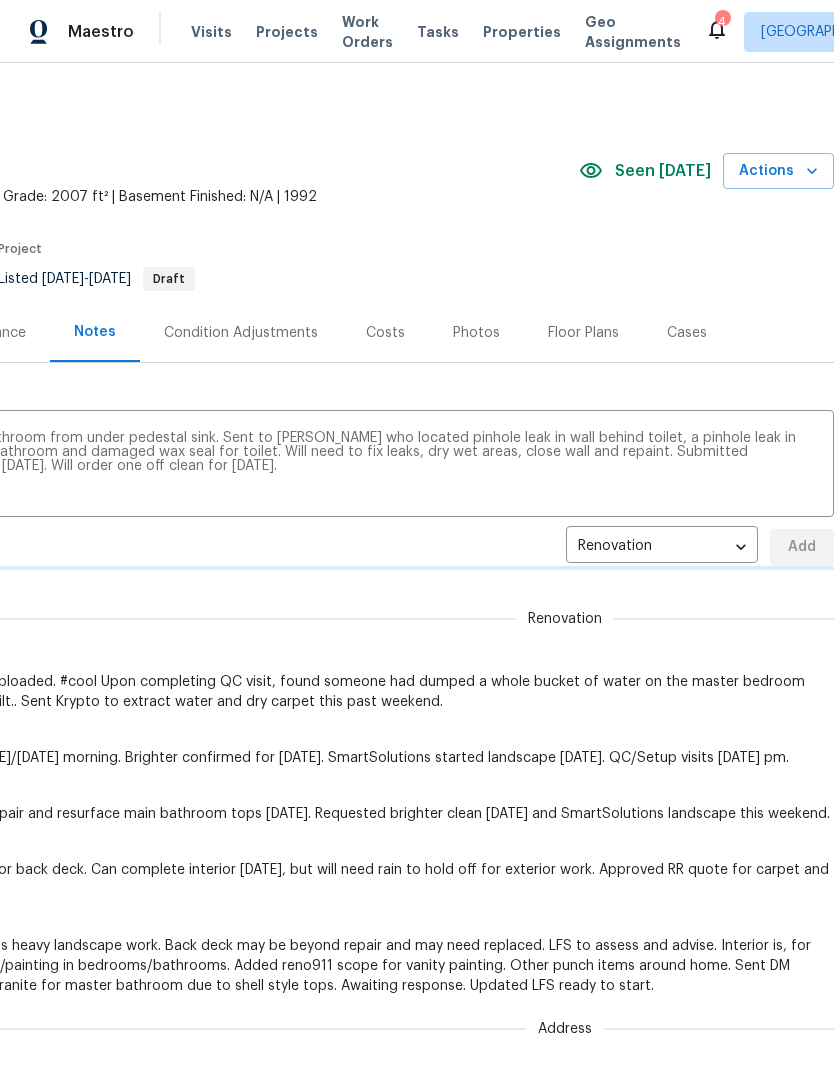type 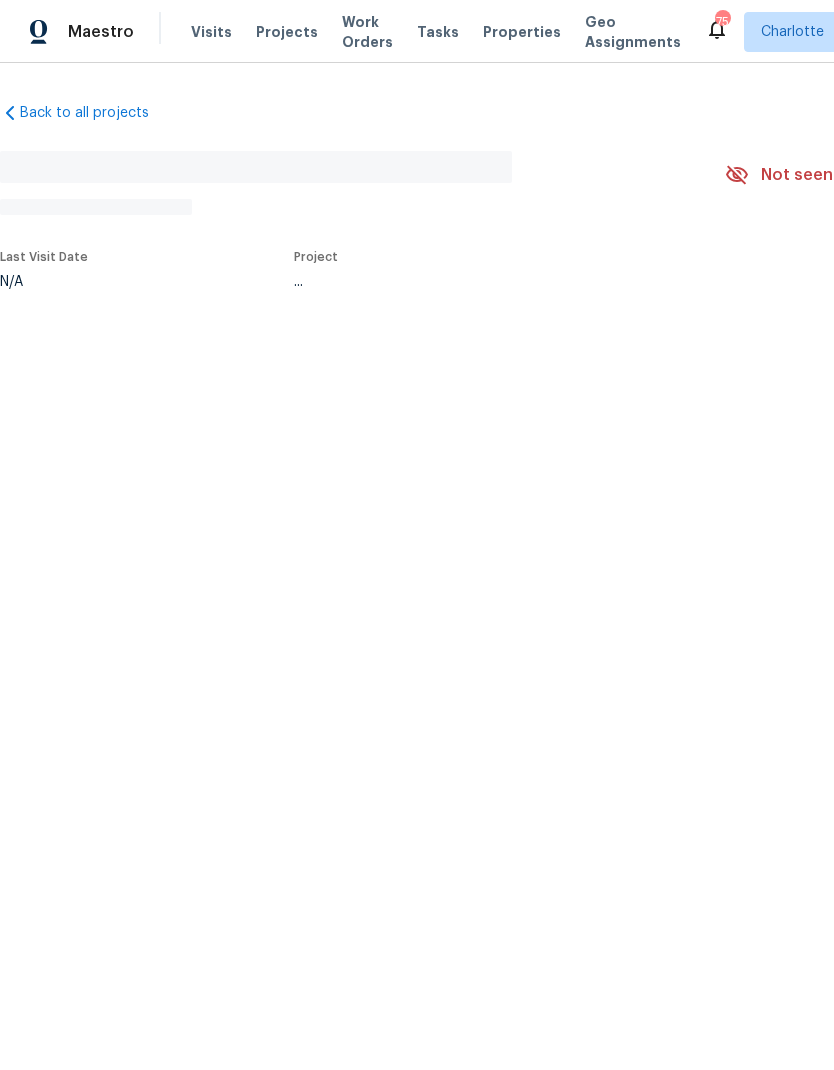 scroll, scrollTop: 0, scrollLeft: 0, axis: both 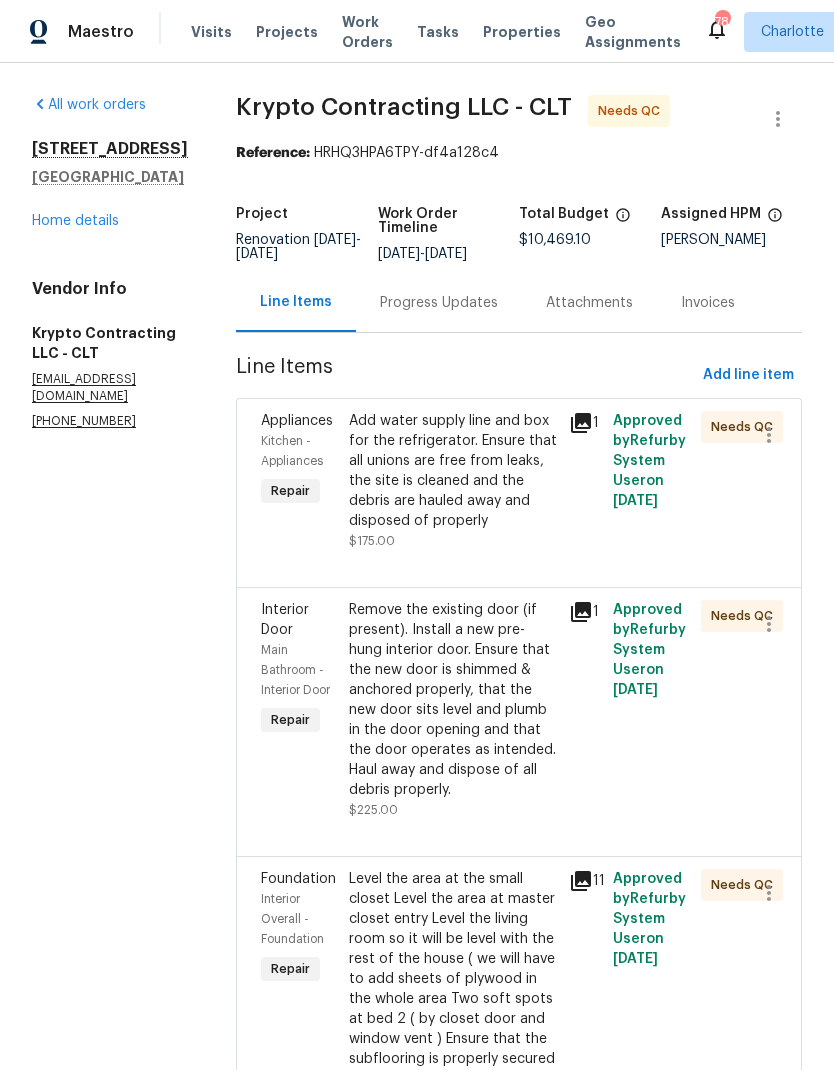 click on "Kitchen - Appliances" at bounding box center [292, 451] 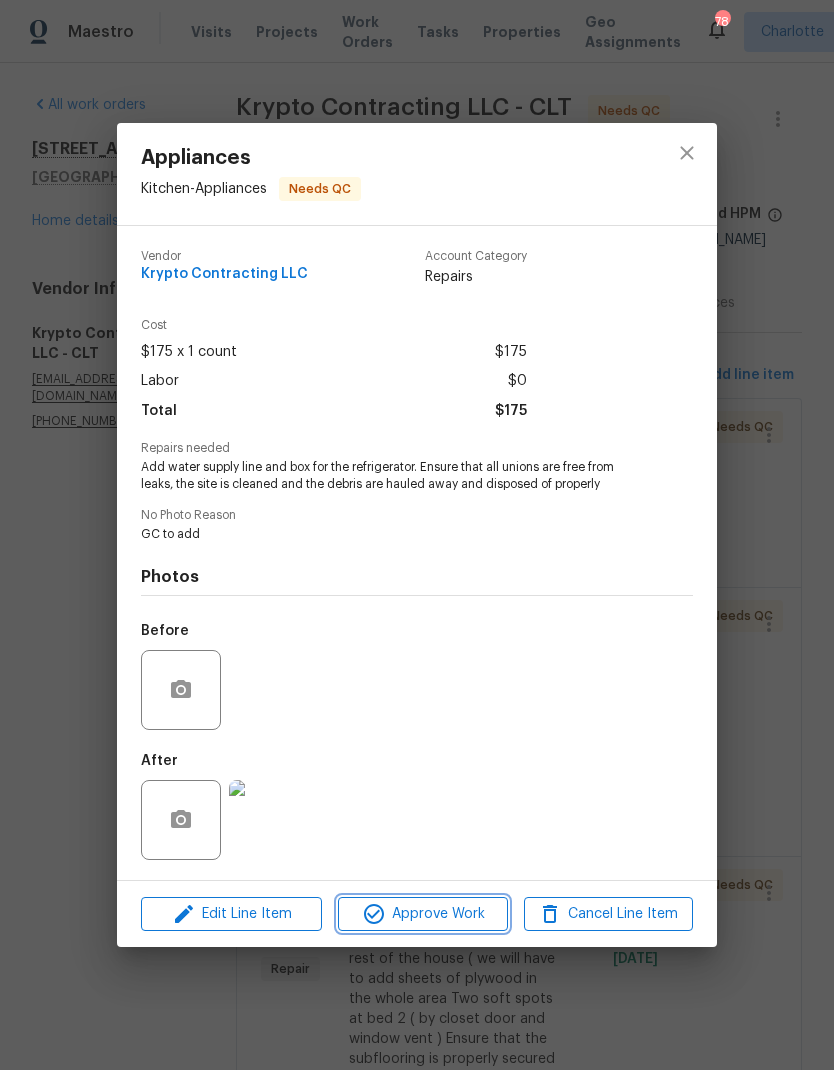 click on "Approve Work" at bounding box center [422, 914] 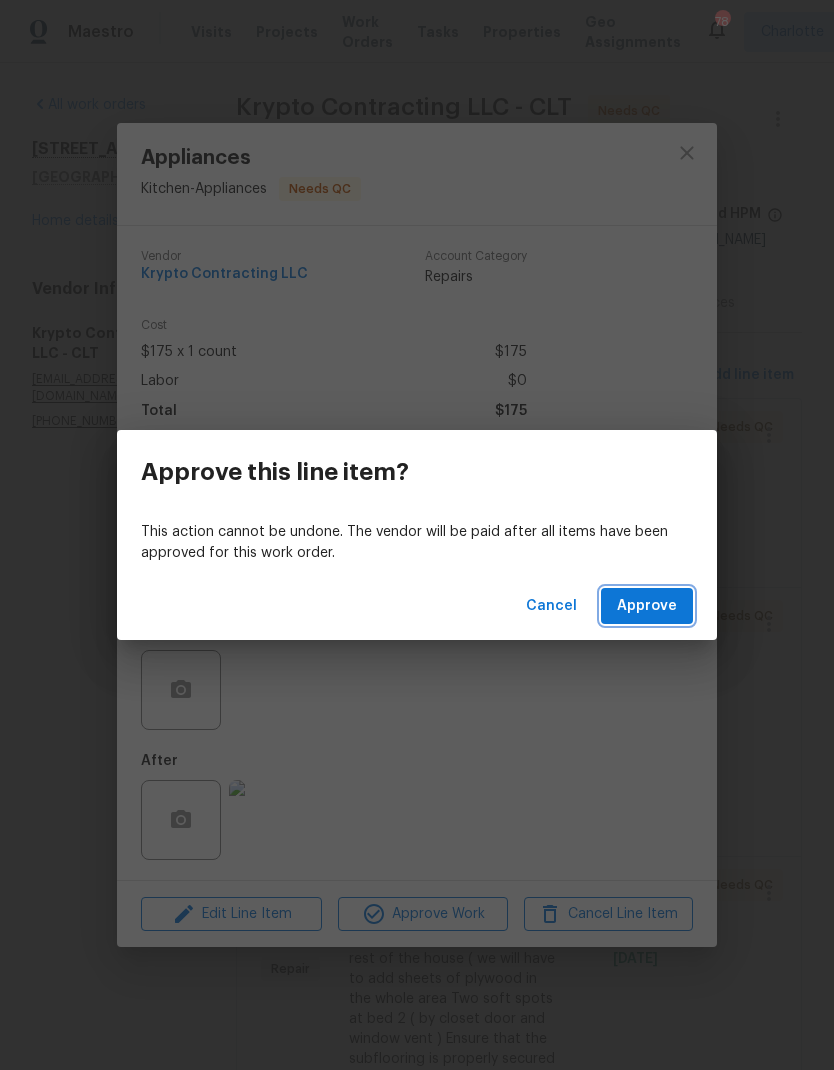 click on "Approve" at bounding box center (647, 606) 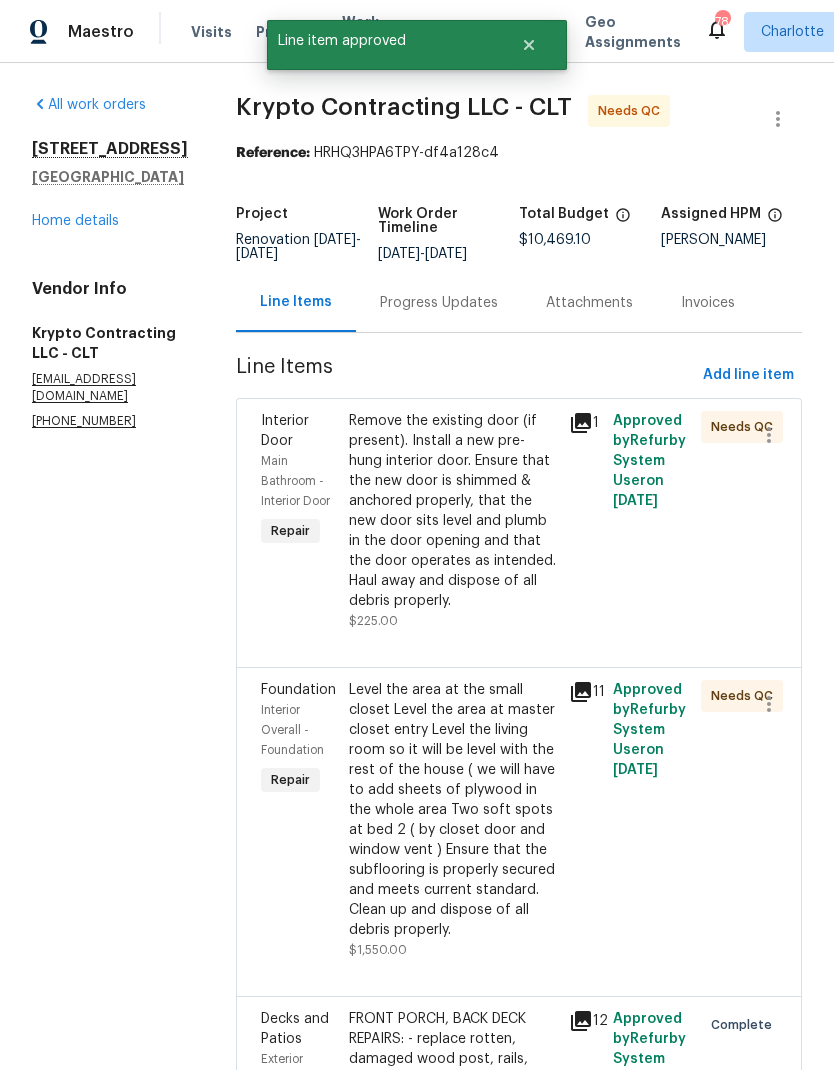 click on "Main Bathroom - Interior Door" at bounding box center [299, 481] 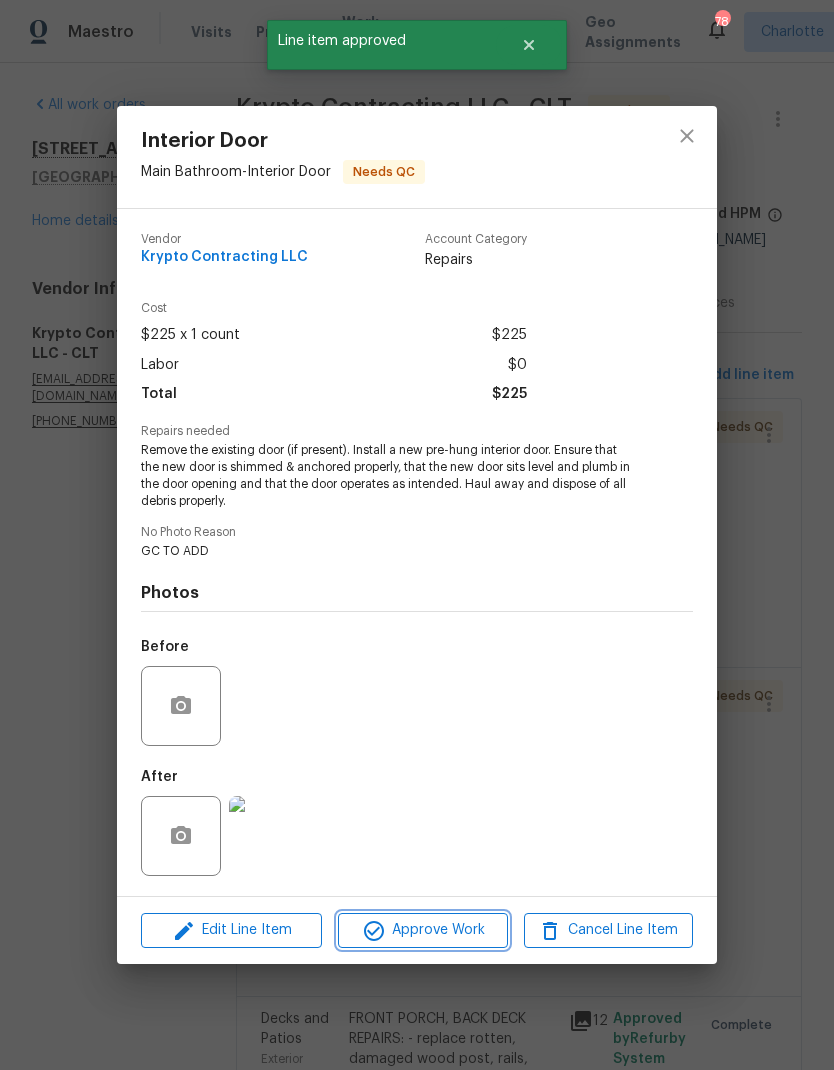 click on "Approve Work" at bounding box center [422, 930] 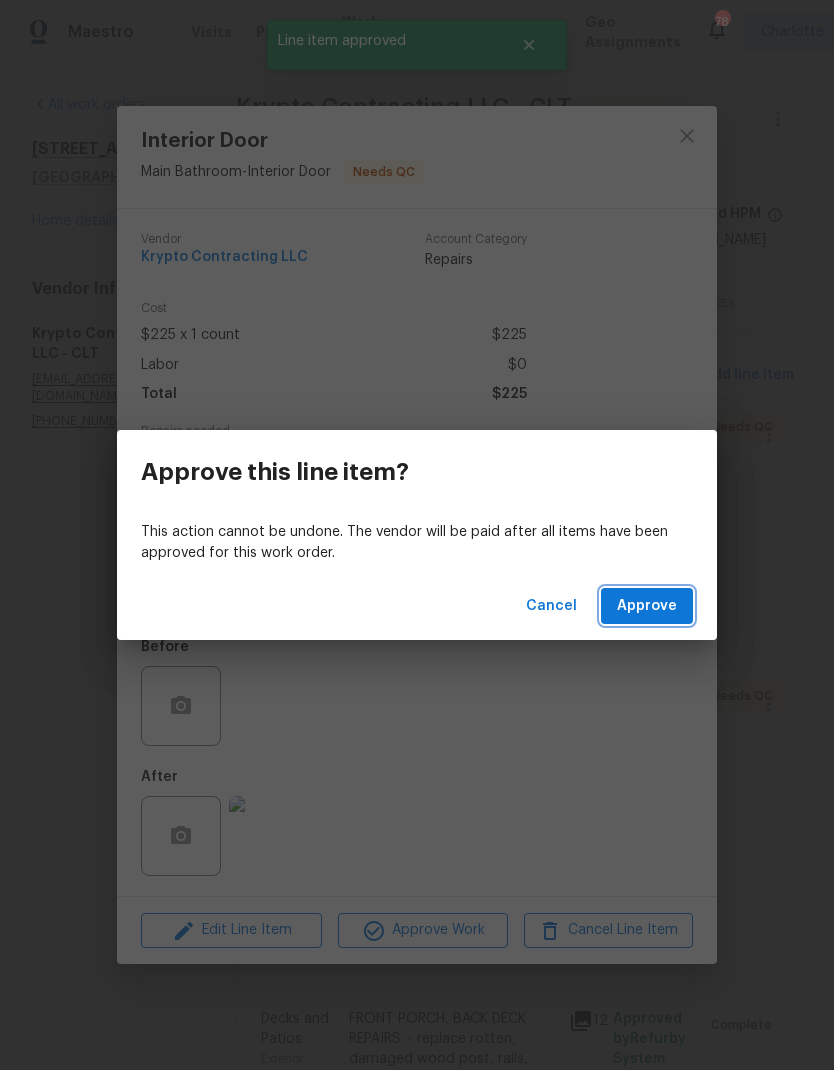 click on "Approve" at bounding box center [647, 606] 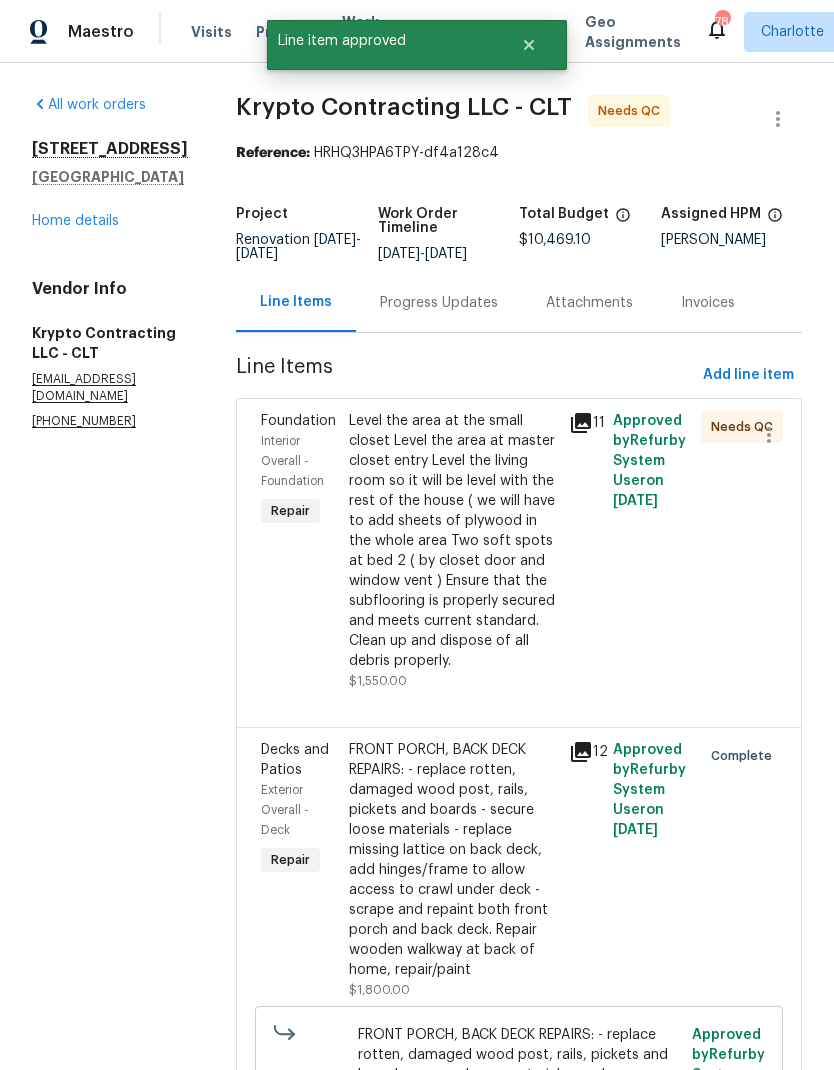 click on "Interior Overall - Foundation" at bounding box center (292, 461) 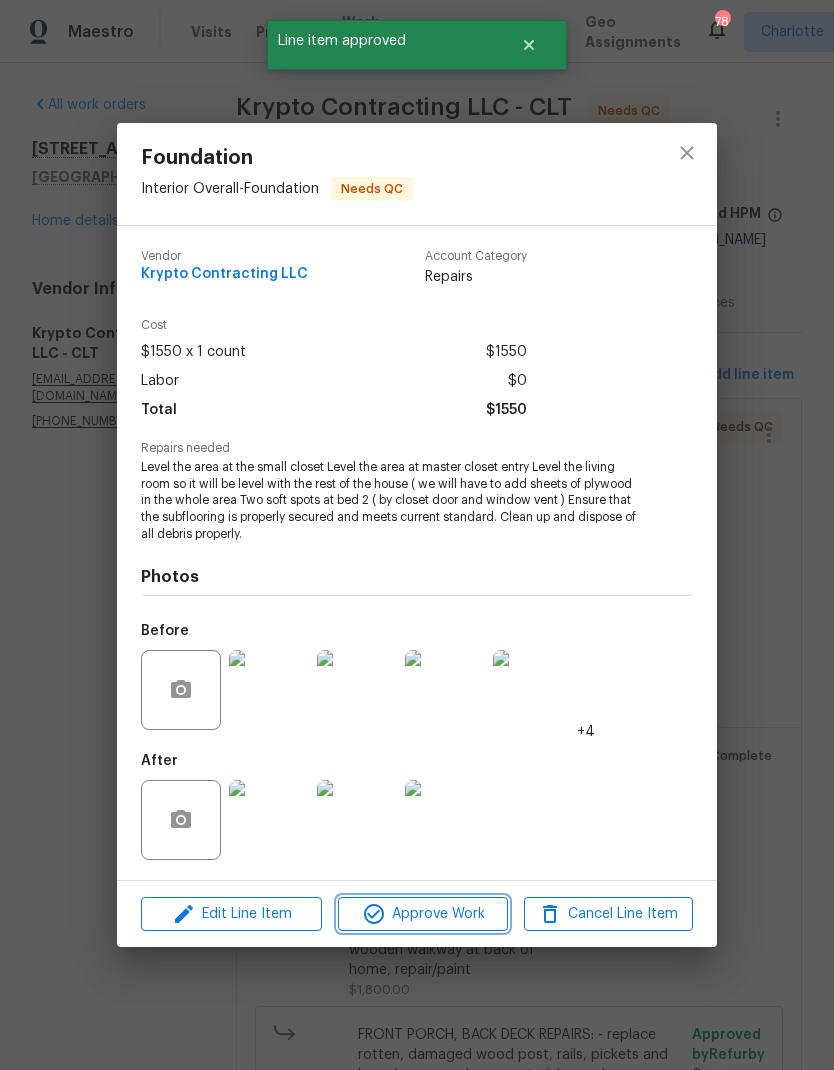 click on "Approve Work" at bounding box center (422, 914) 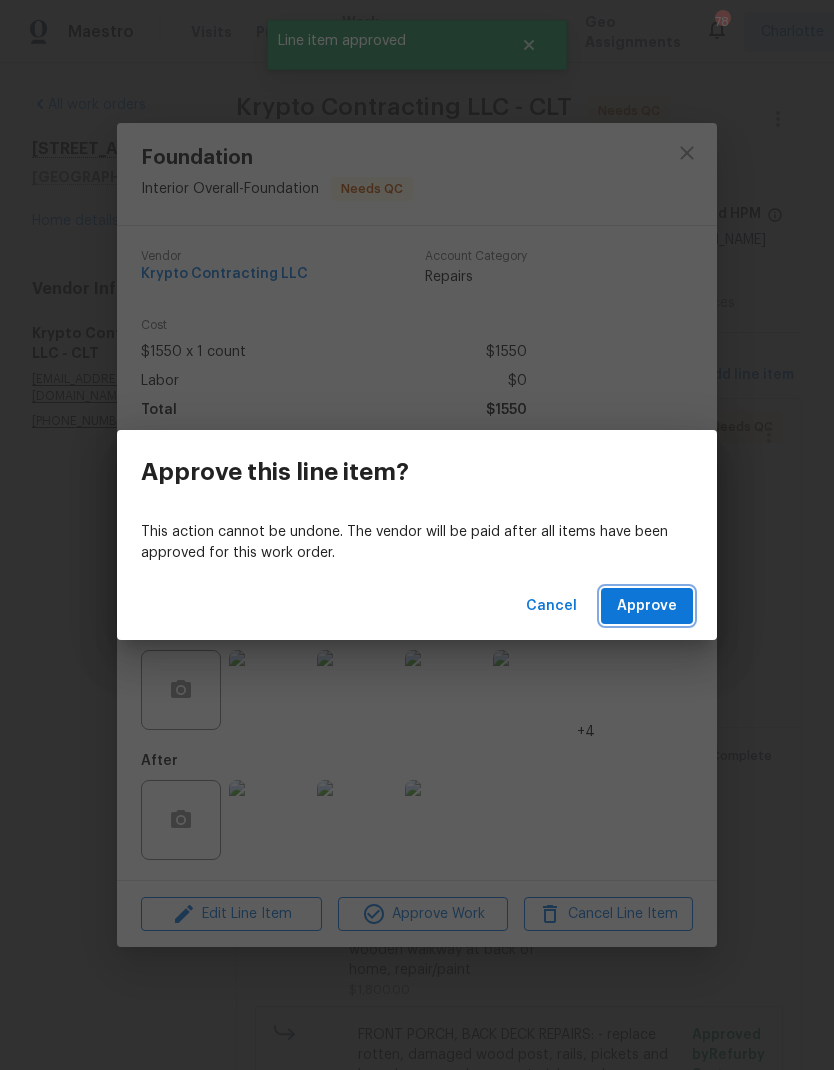 click on "Approve" at bounding box center (647, 606) 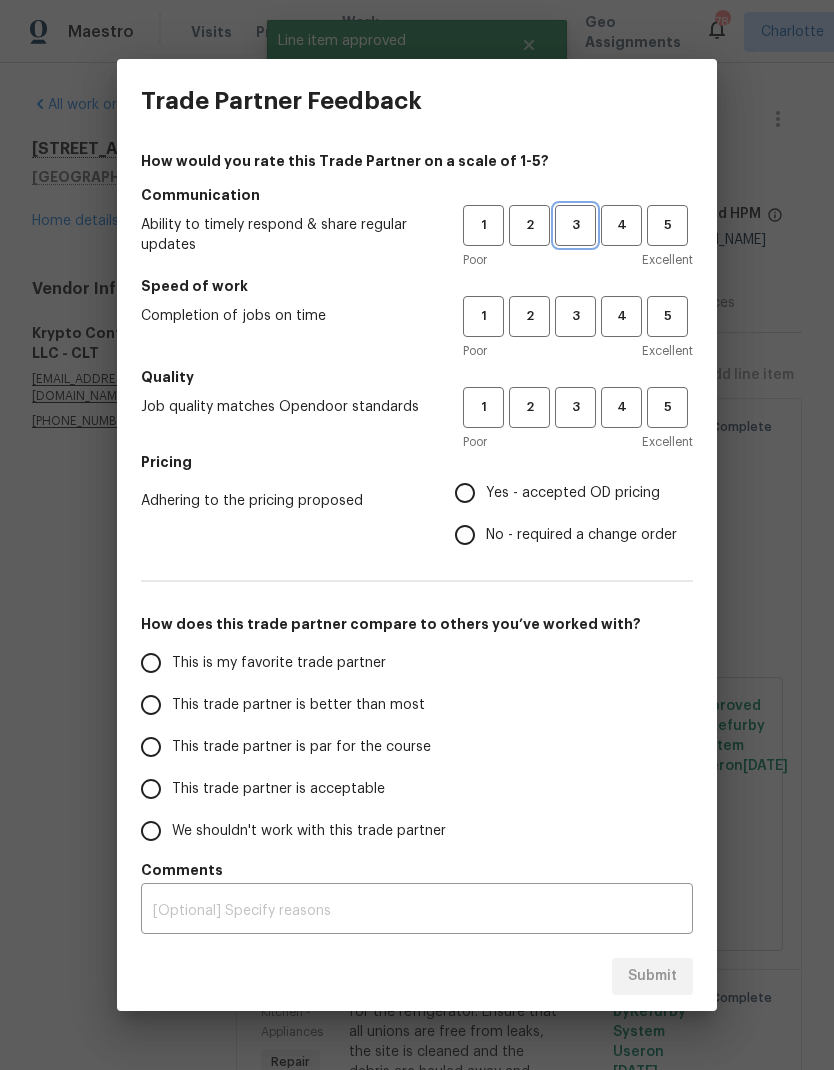 click on "3" at bounding box center [575, 225] 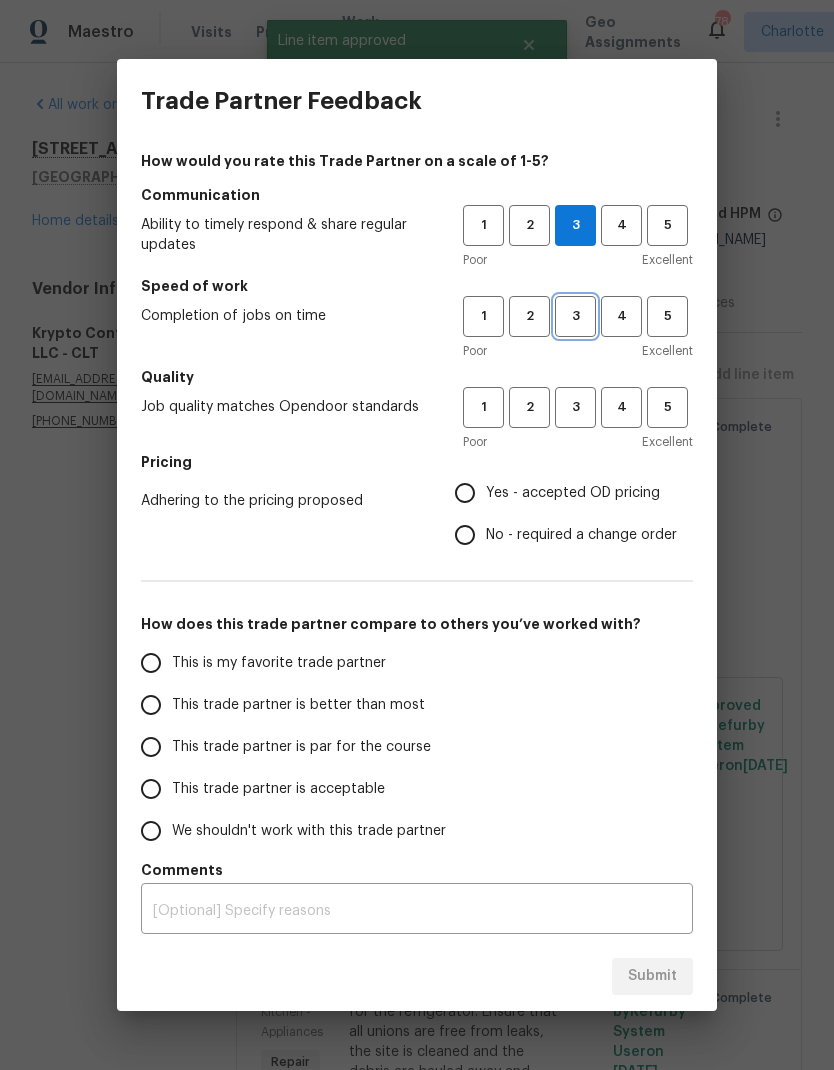 click on "3" at bounding box center (575, 316) 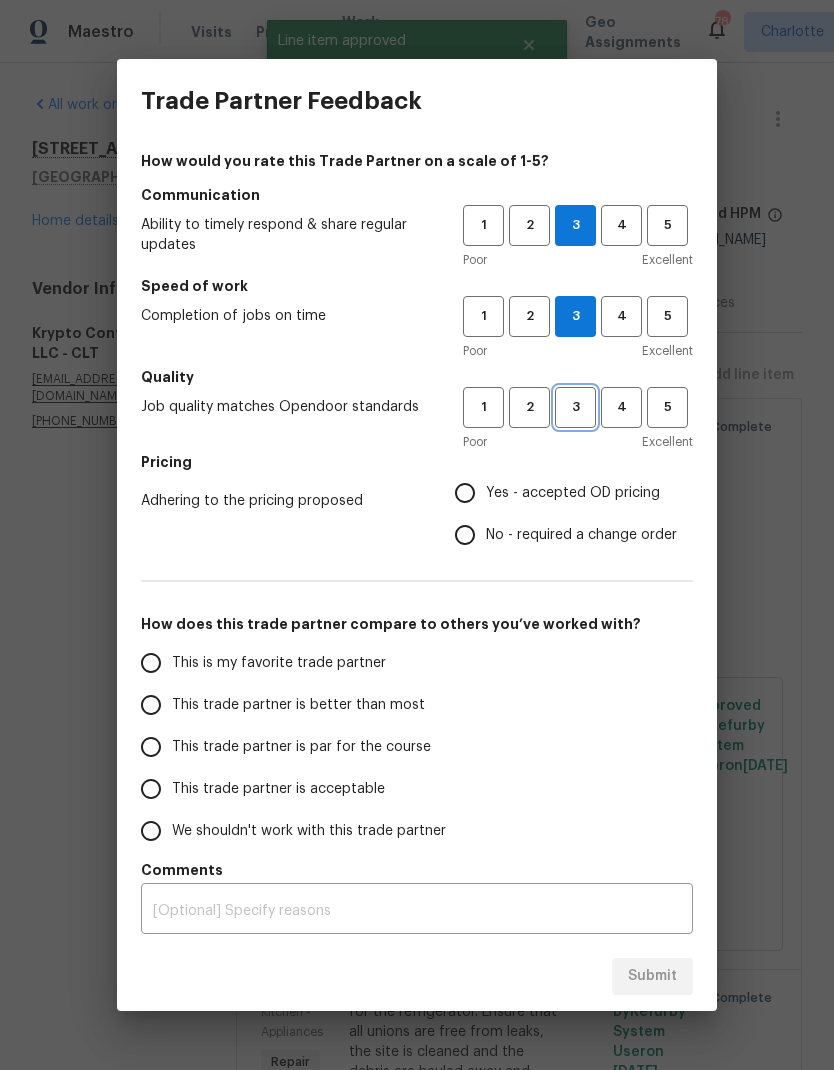 click on "3" at bounding box center [575, 407] 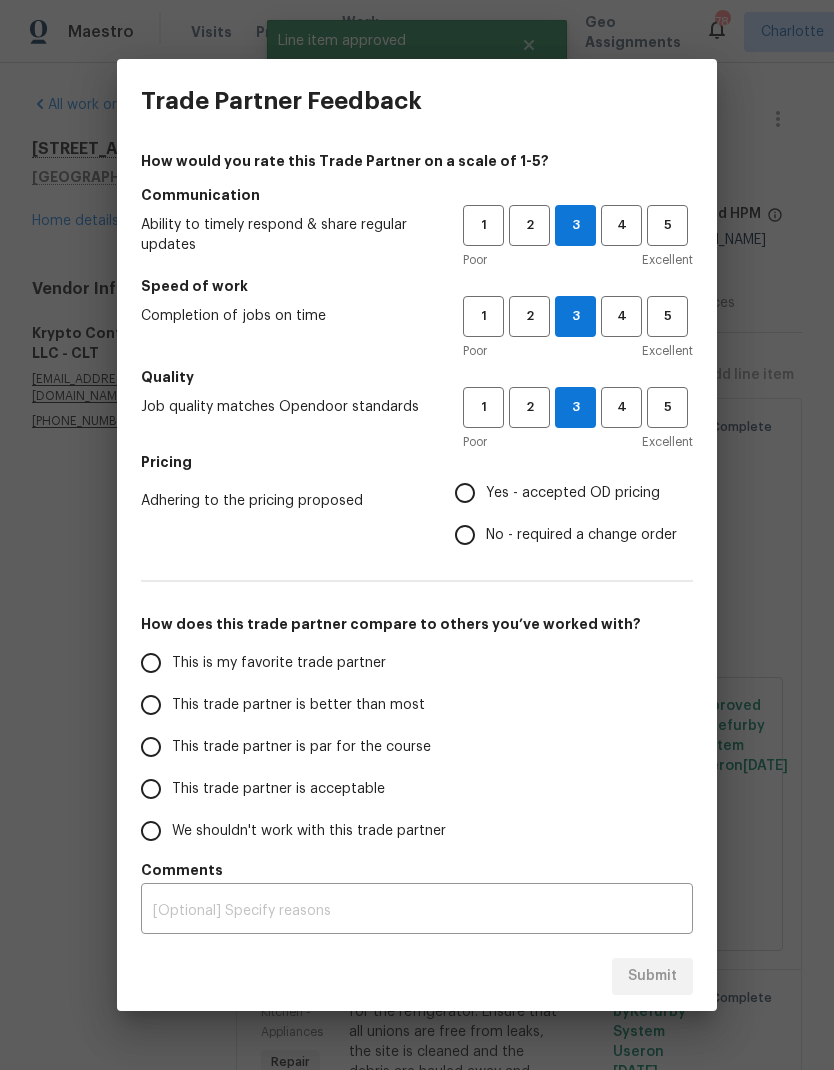 click on "Yes - accepted OD pricing" at bounding box center [465, 493] 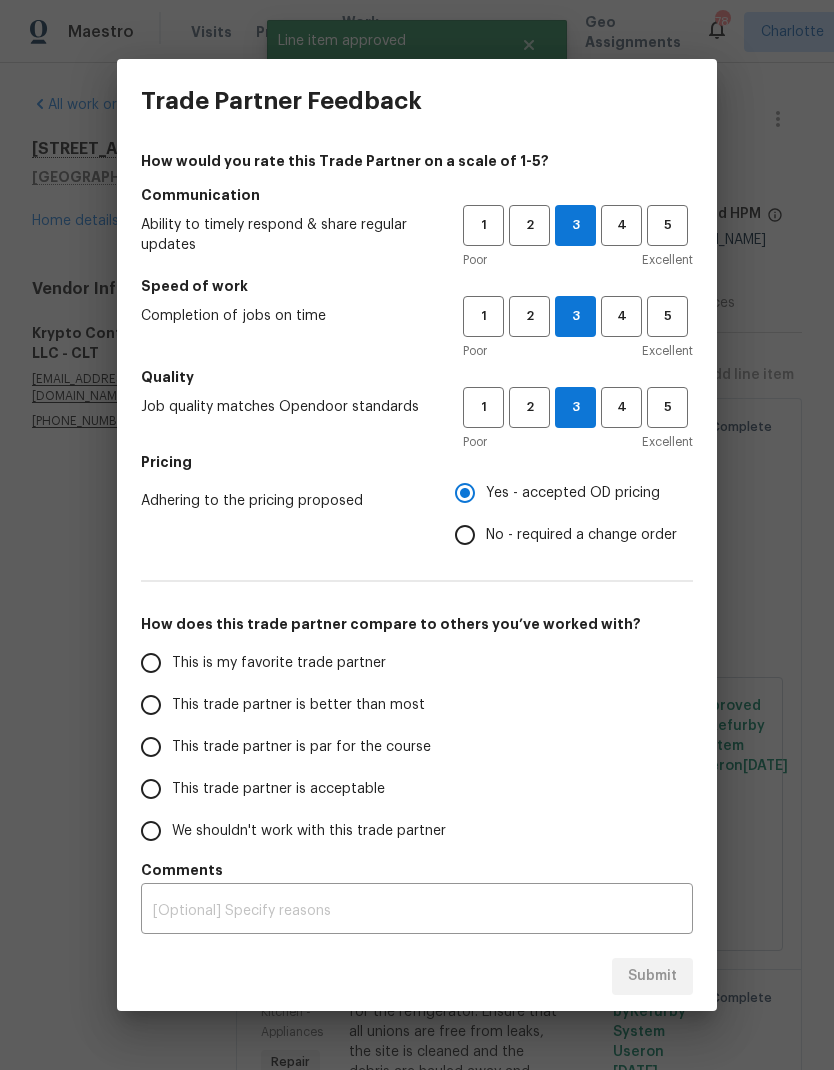 click on "This trade partner is better than most" at bounding box center [151, 705] 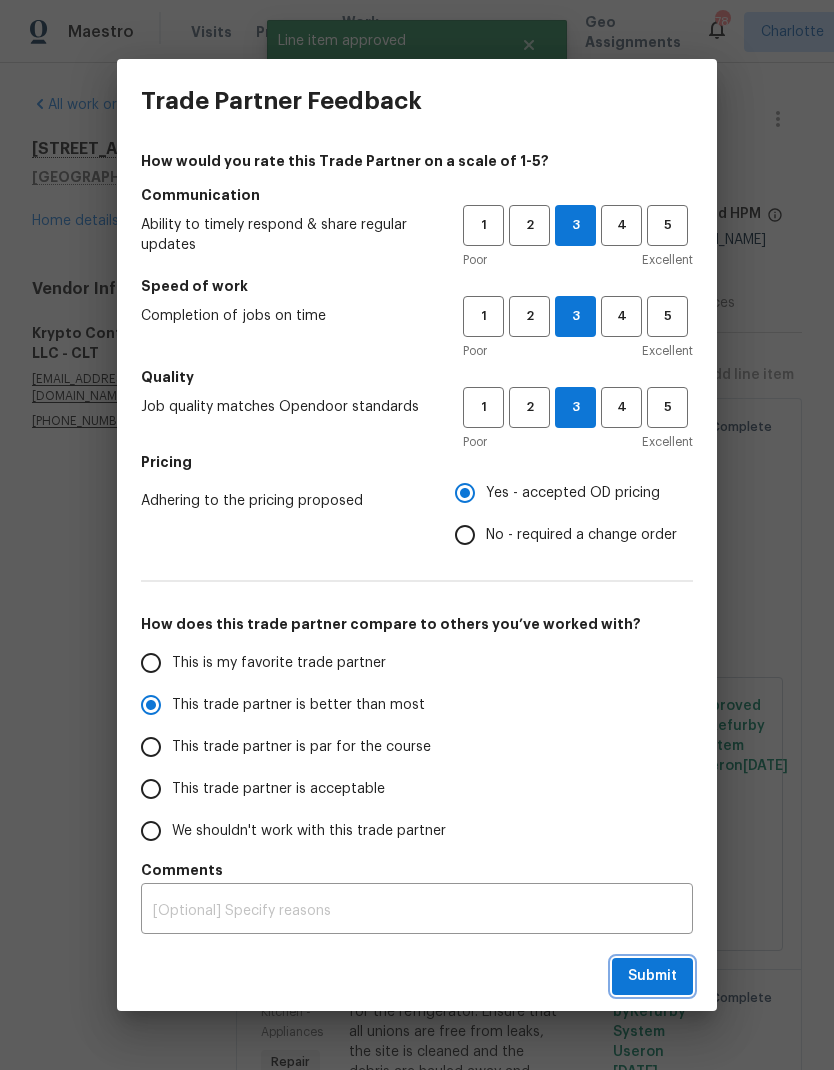 click on "Submit" at bounding box center (652, 976) 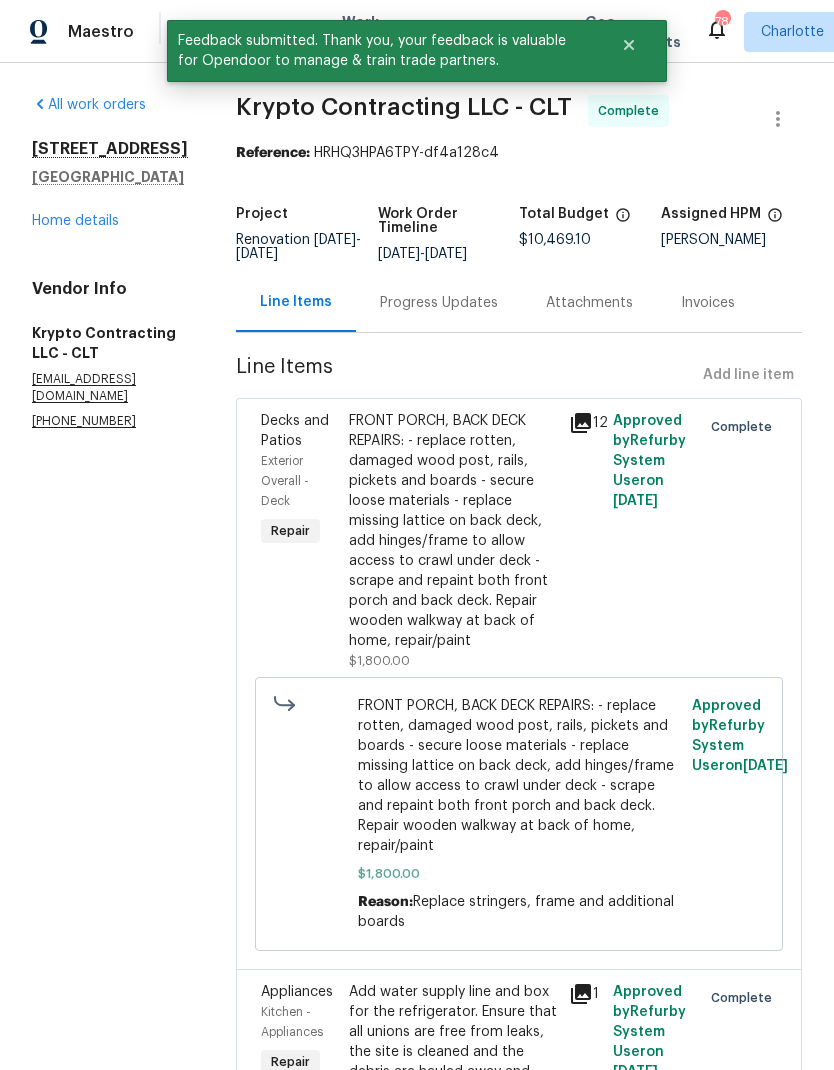 click on "Home details" at bounding box center [75, 221] 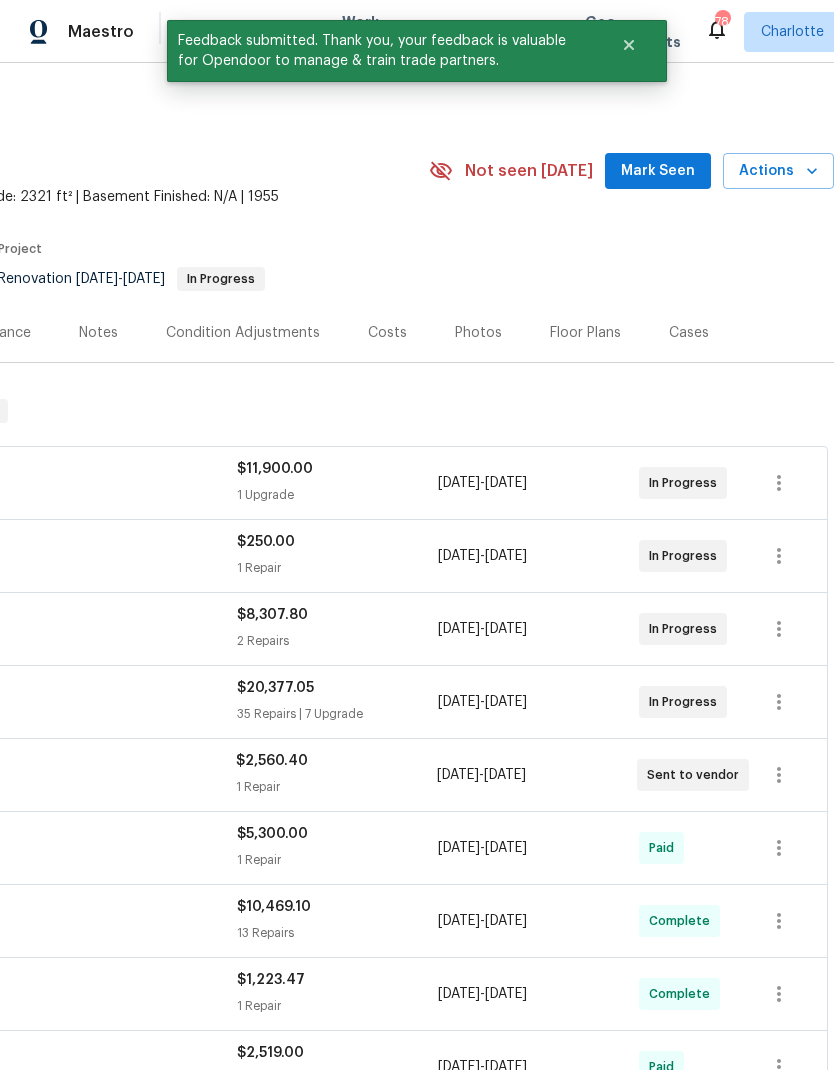 scroll, scrollTop: 0, scrollLeft: 296, axis: horizontal 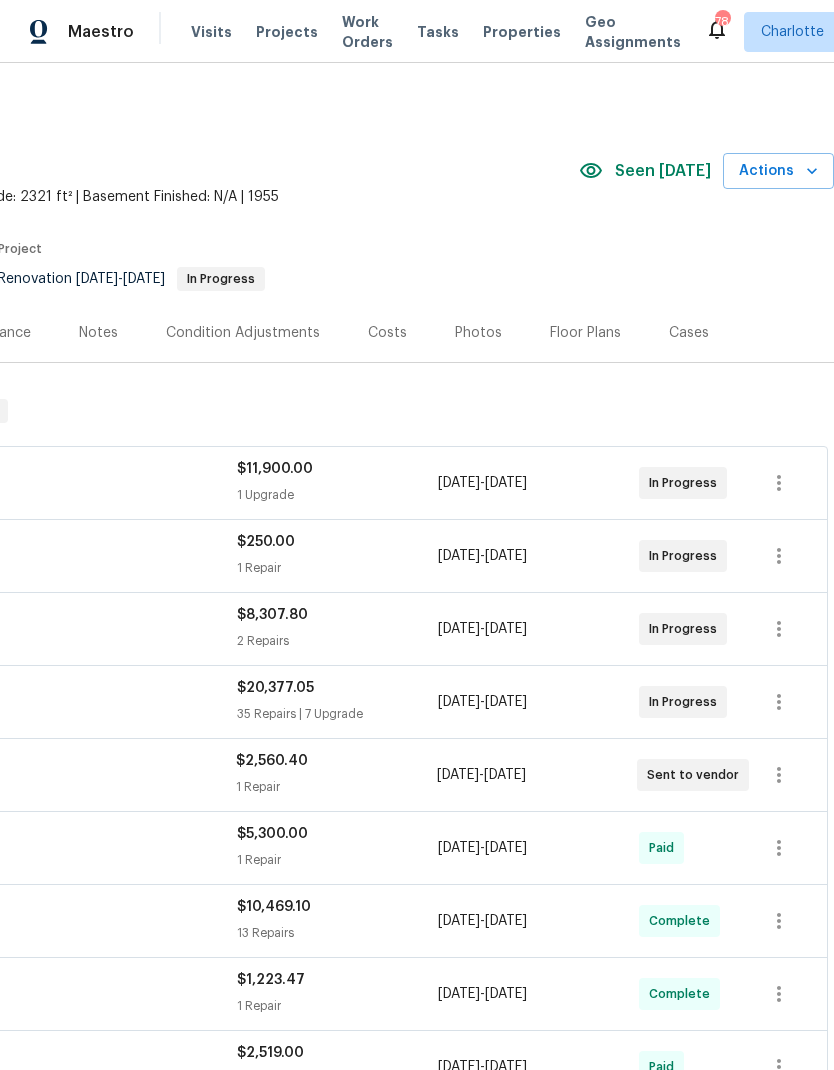 click on "Costs" at bounding box center [387, 332] 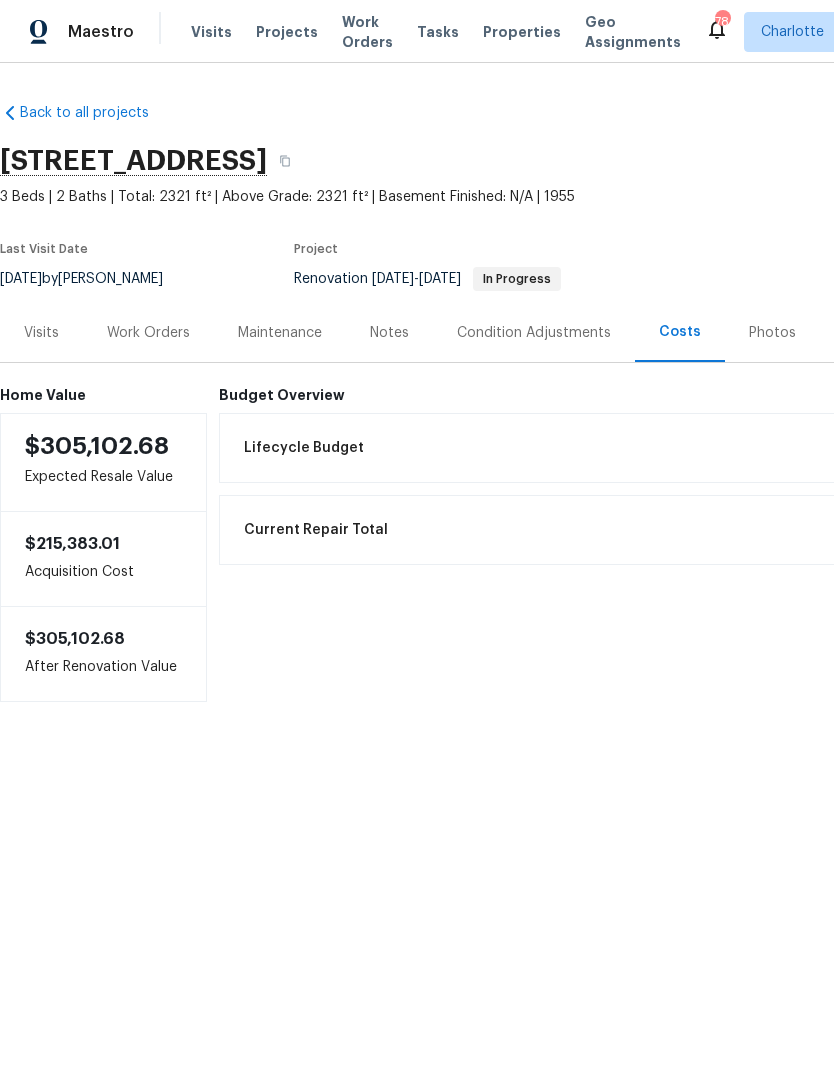 scroll, scrollTop: 0, scrollLeft: 0, axis: both 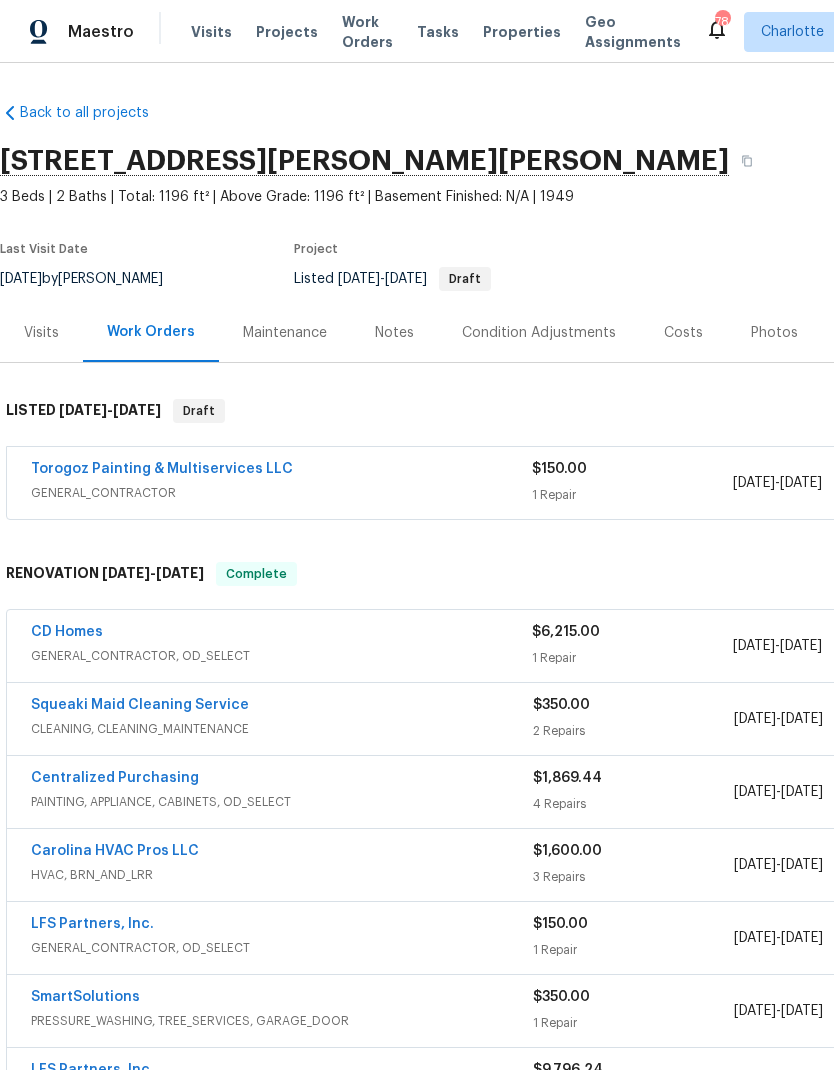 click on "Torogoz Painting & Multiservices LLC" at bounding box center (162, 469) 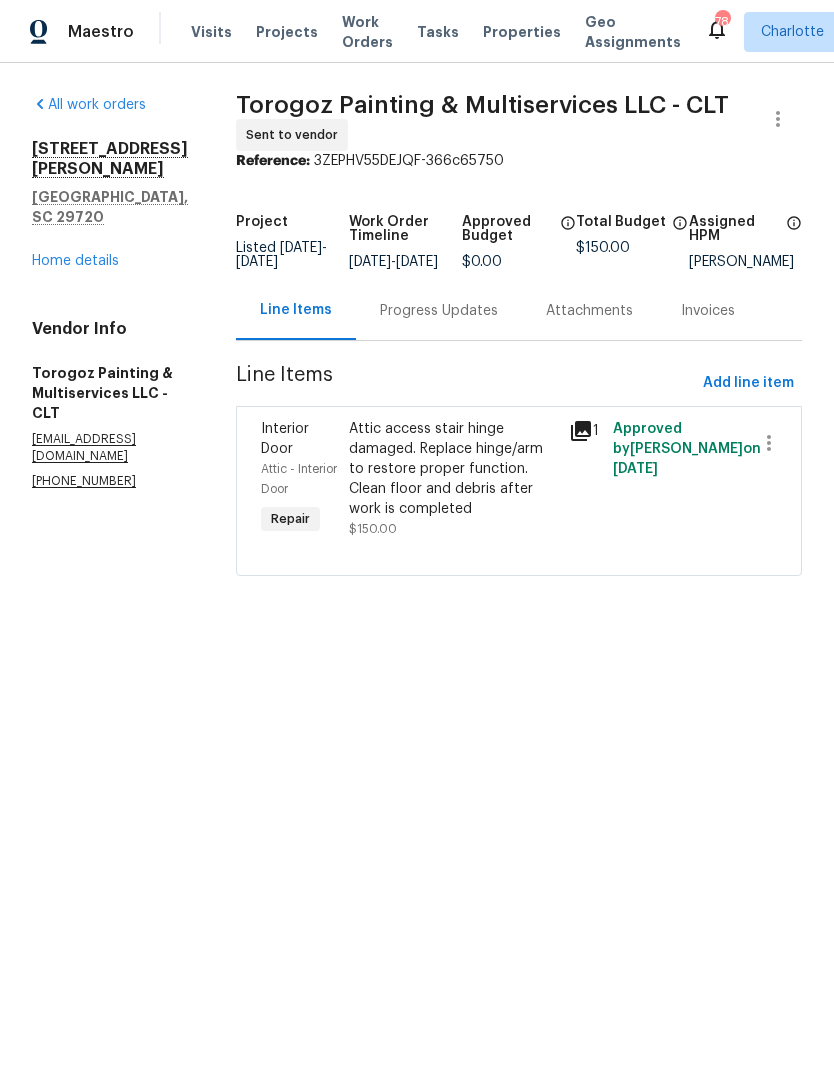 click on "Progress Updates" at bounding box center [439, 311] 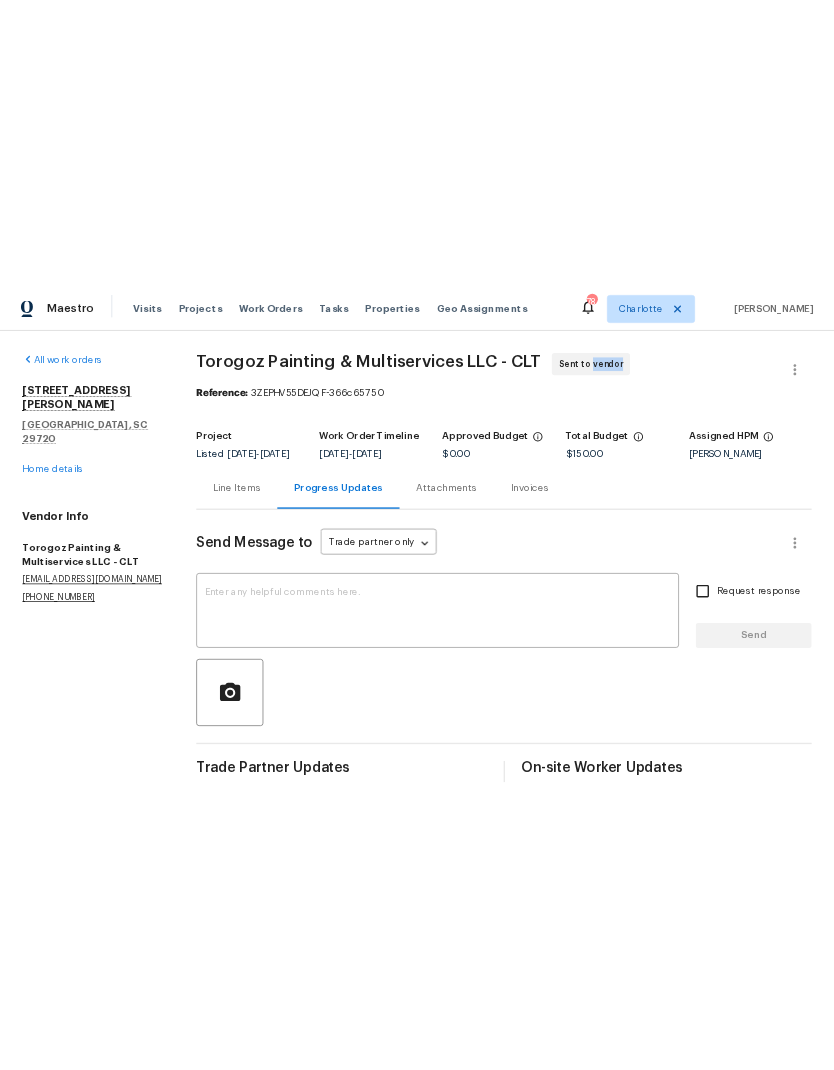 scroll, scrollTop: 0, scrollLeft: 0, axis: both 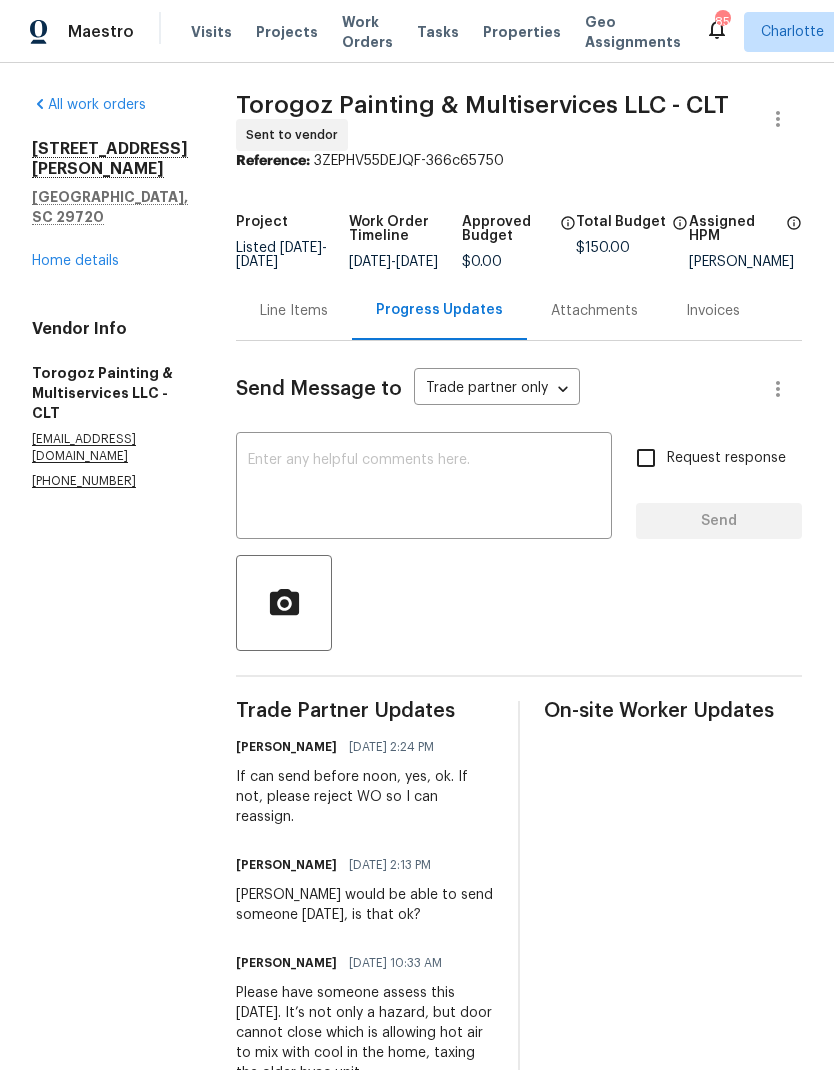 click on "Line Items" at bounding box center (294, 311) 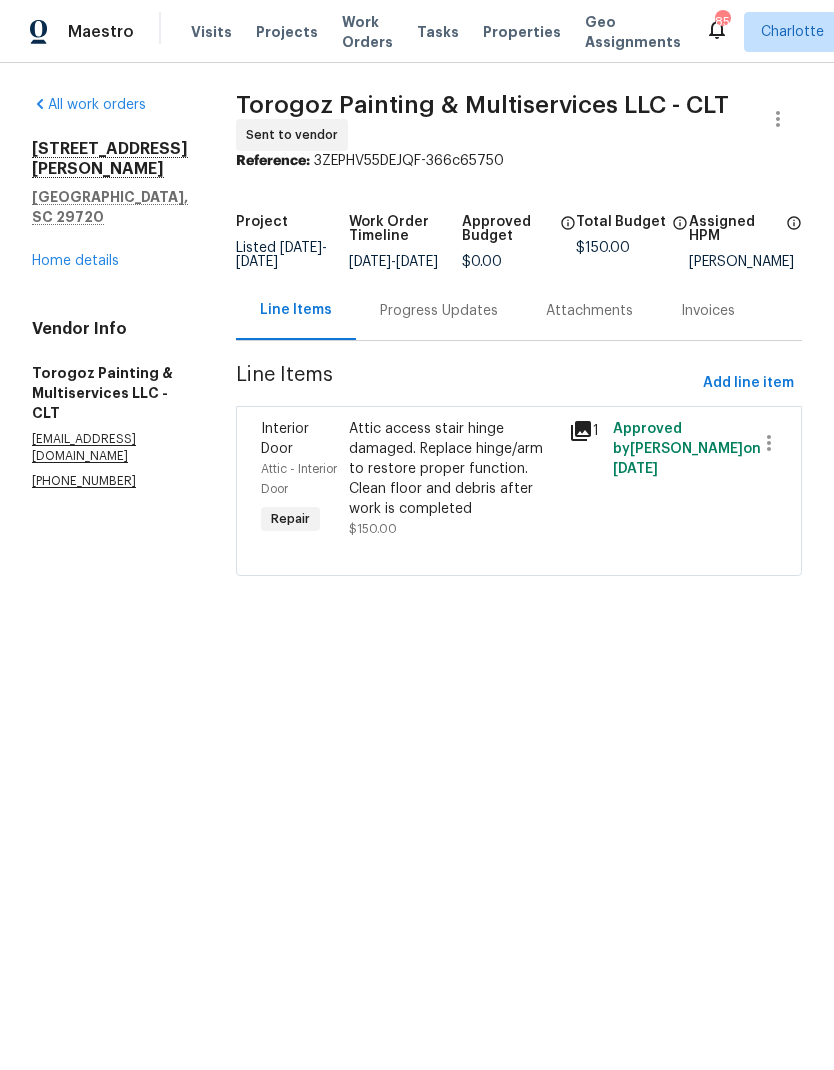 click on "Progress Updates" at bounding box center (439, 310) 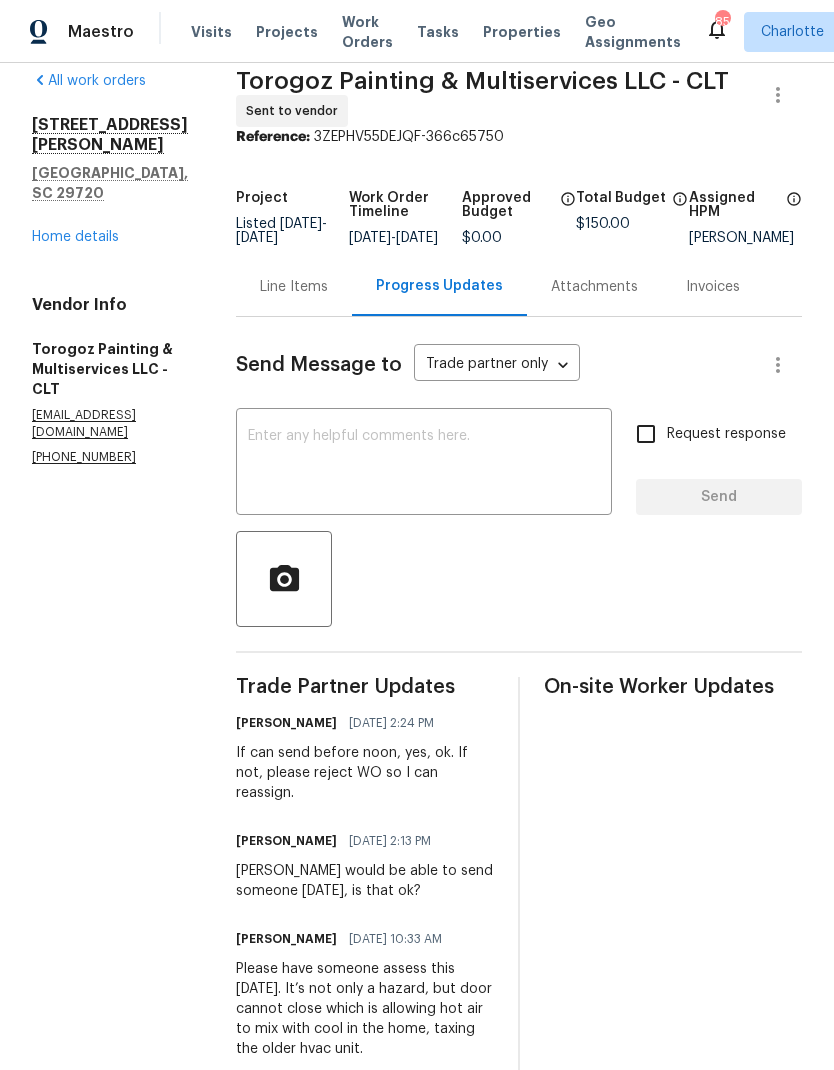 scroll, scrollTop: 23, scrollLeft: 0, axis: vertical 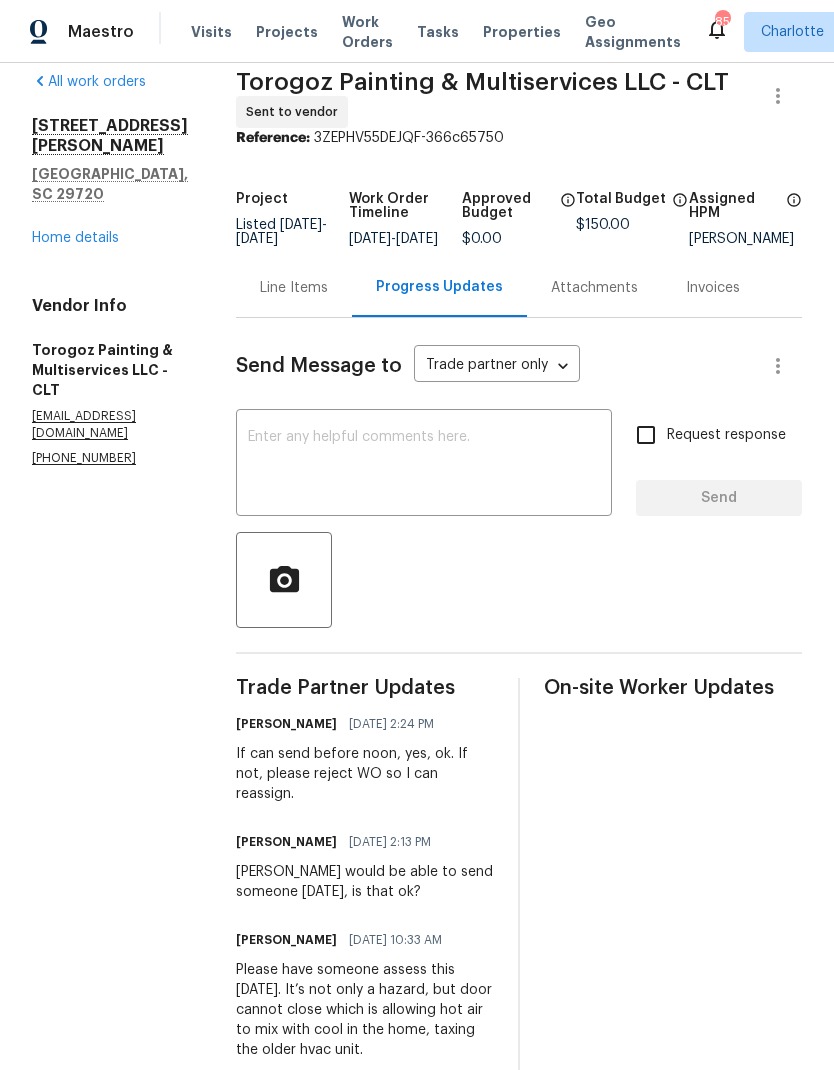 click on "Line Items" at bounding box center (294, 288) 